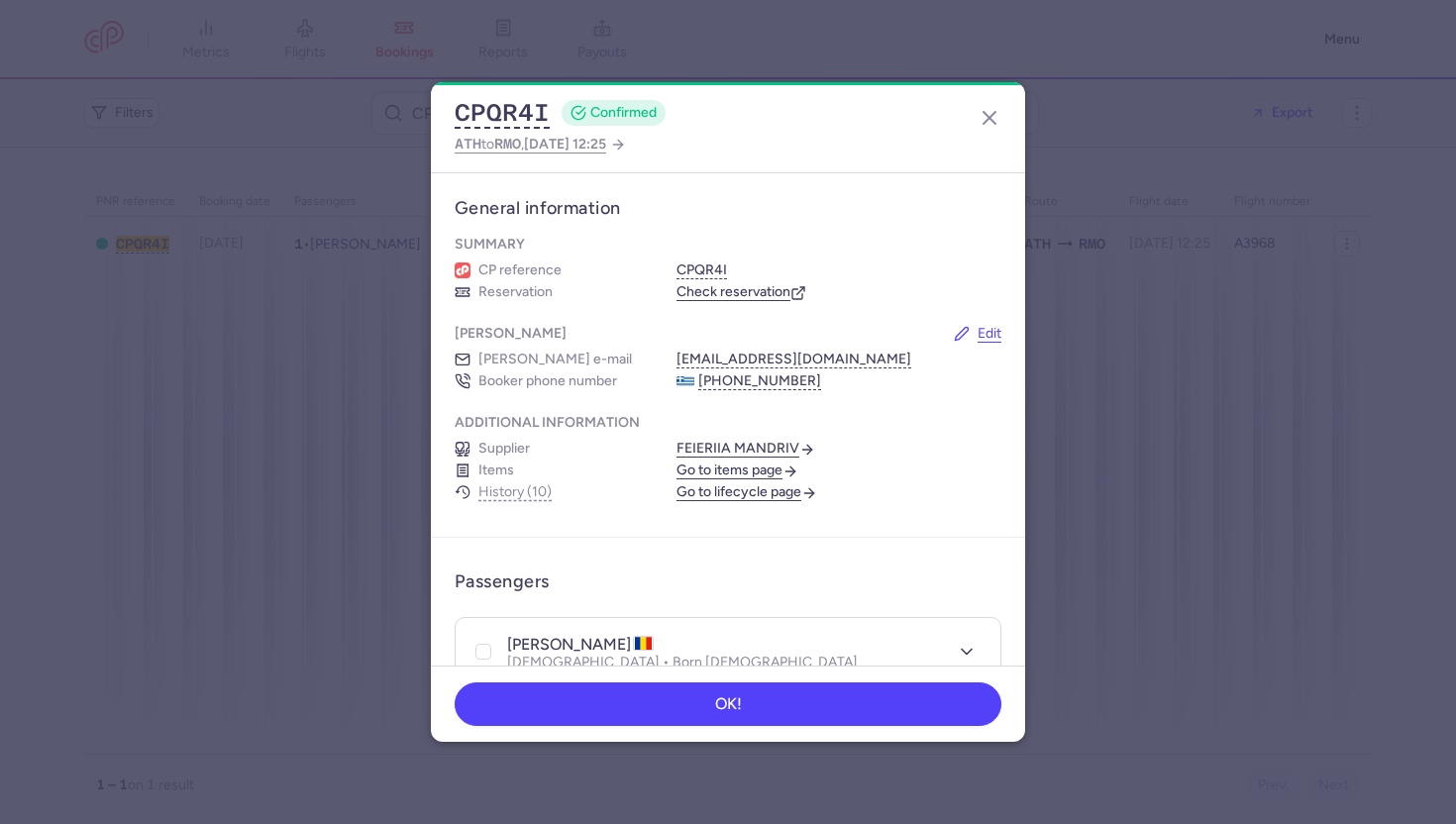 scroll, scrollTop: 0, scrollLeft: 0, axis: both 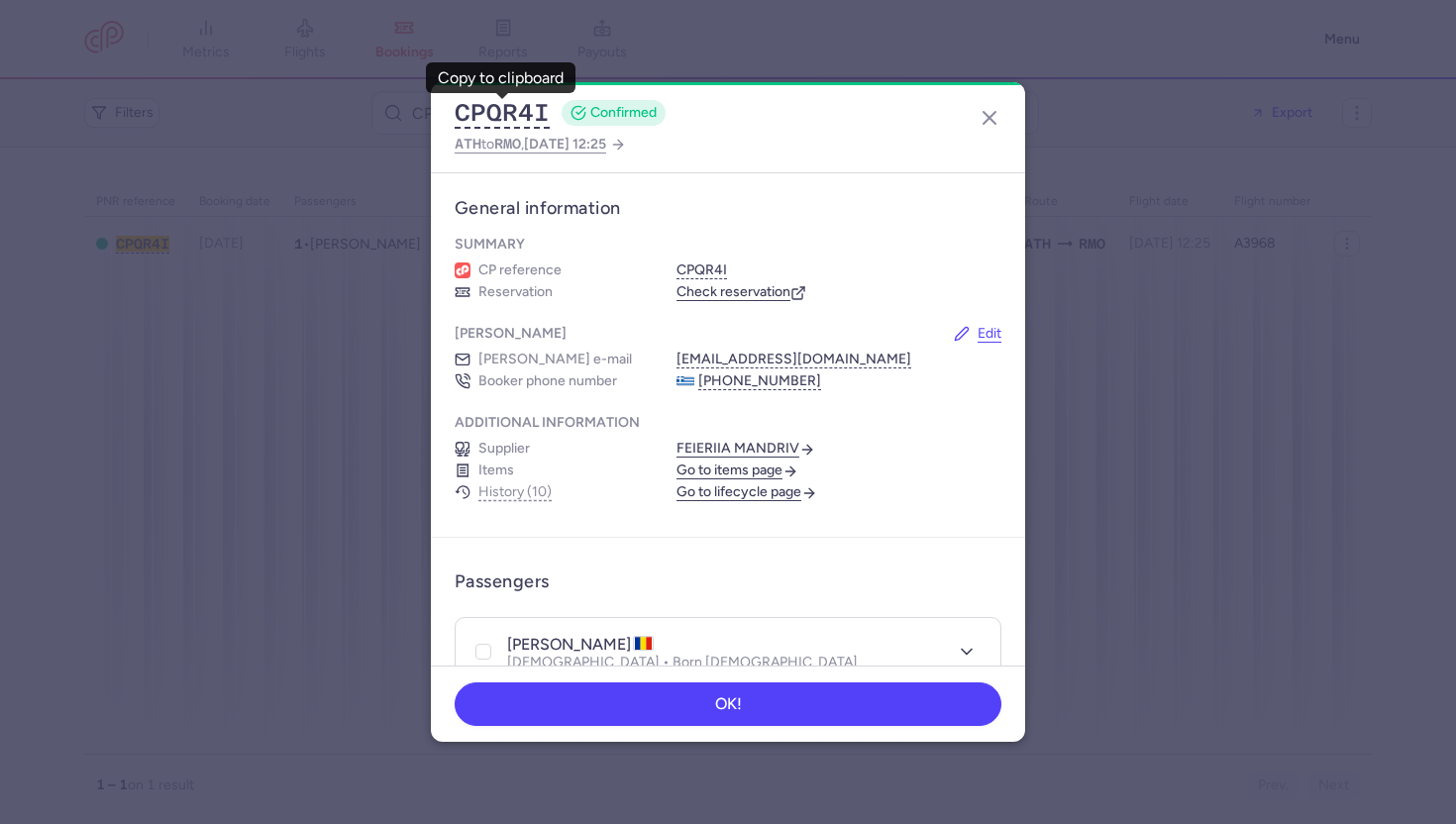 click on "Go to lifecycle page" at bounding box center (747, 492) 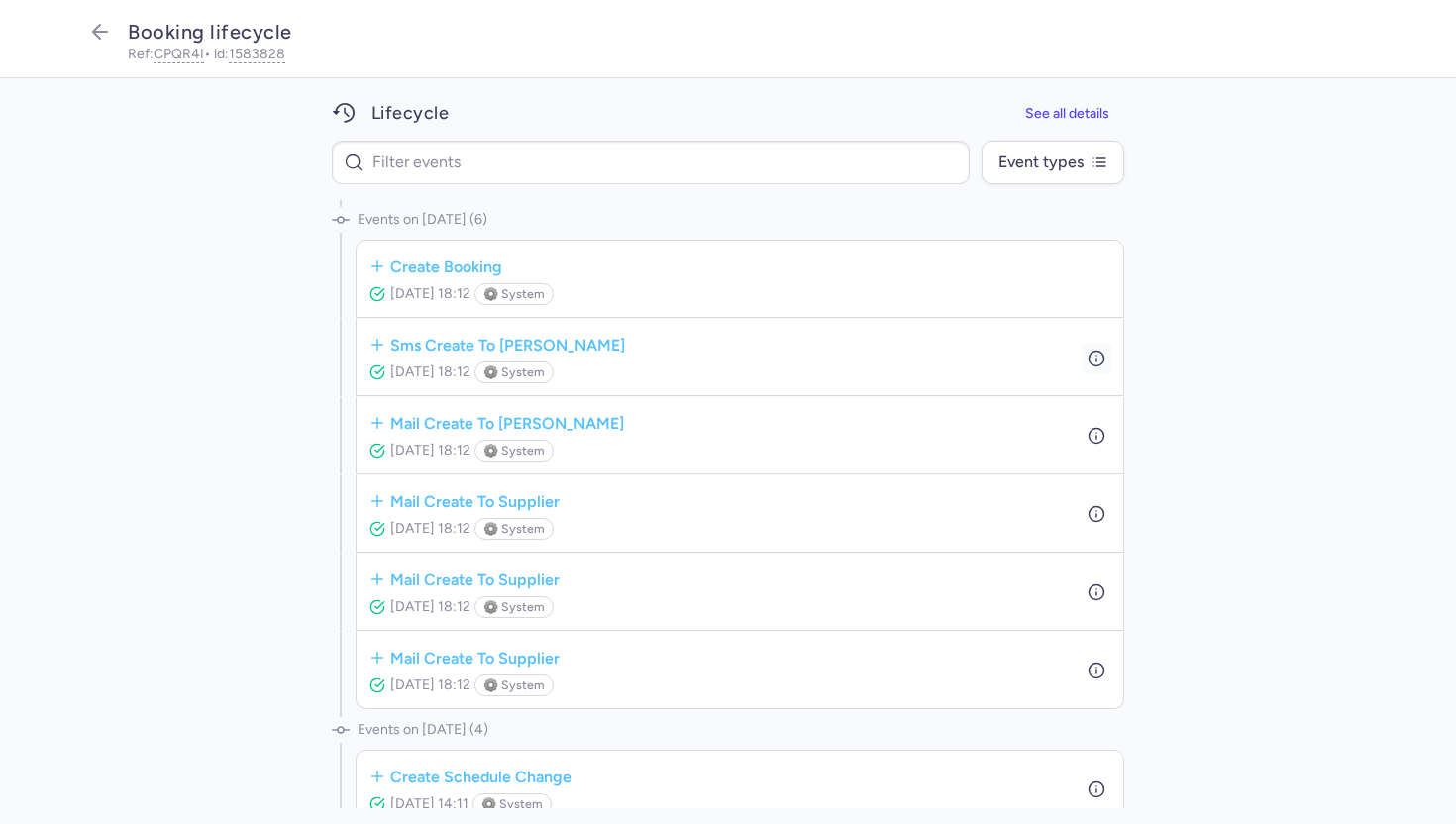 click 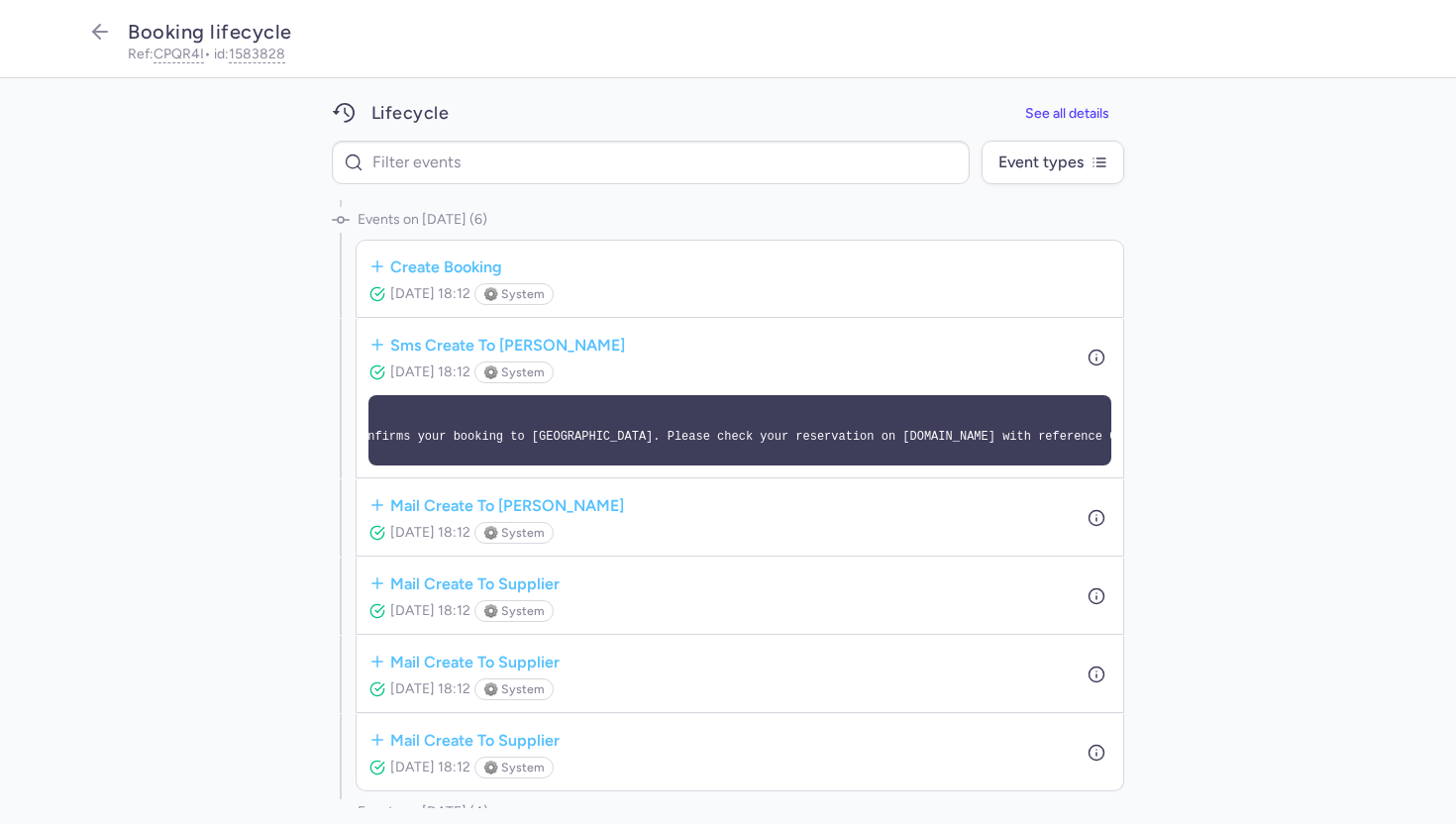 scroll, scrollTop: 0, scrollLeft: 217, axis: horizontal 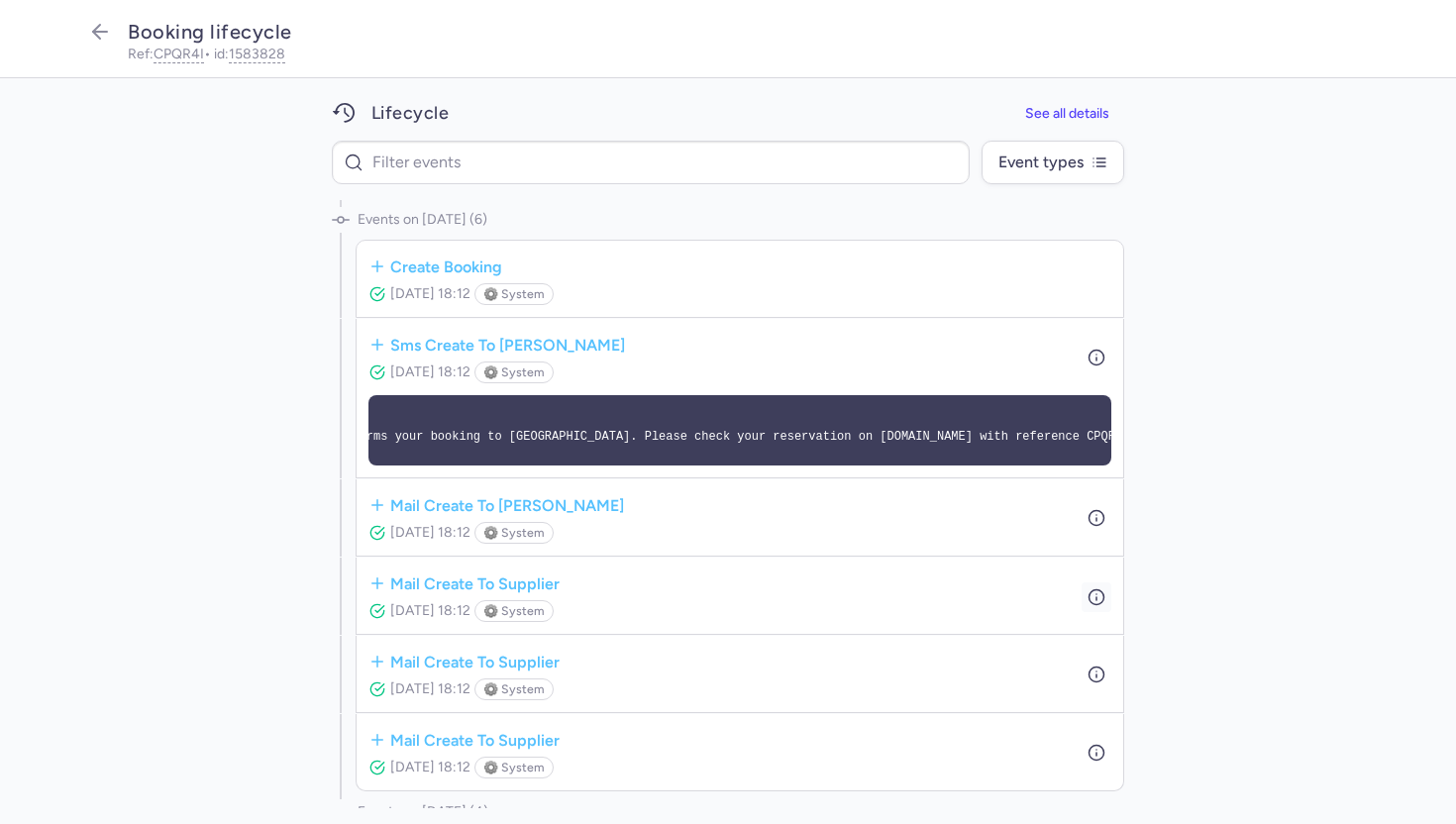 click 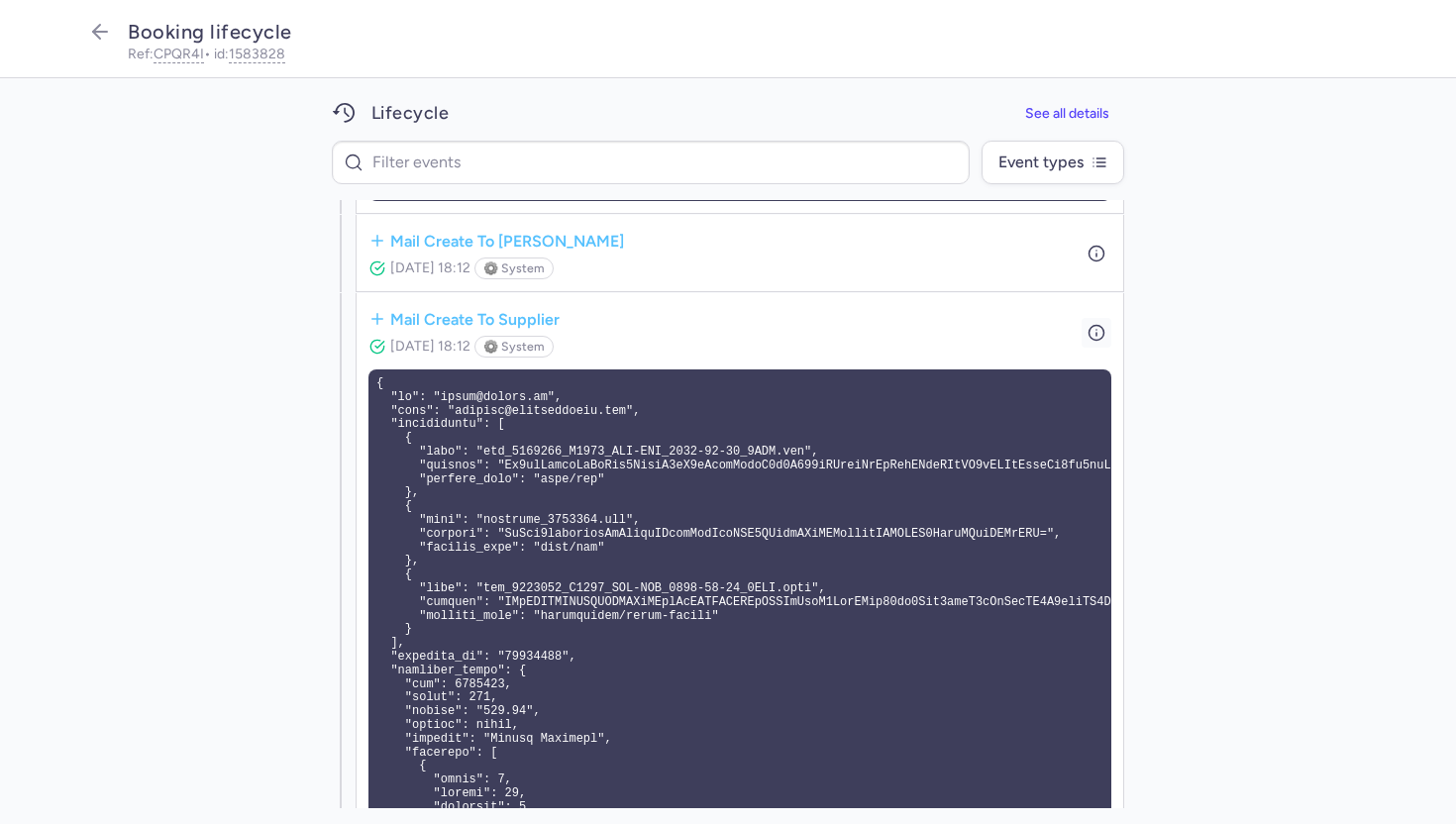 scroll, scrollTop: 271, scrollLeft: 0, axis: vertical 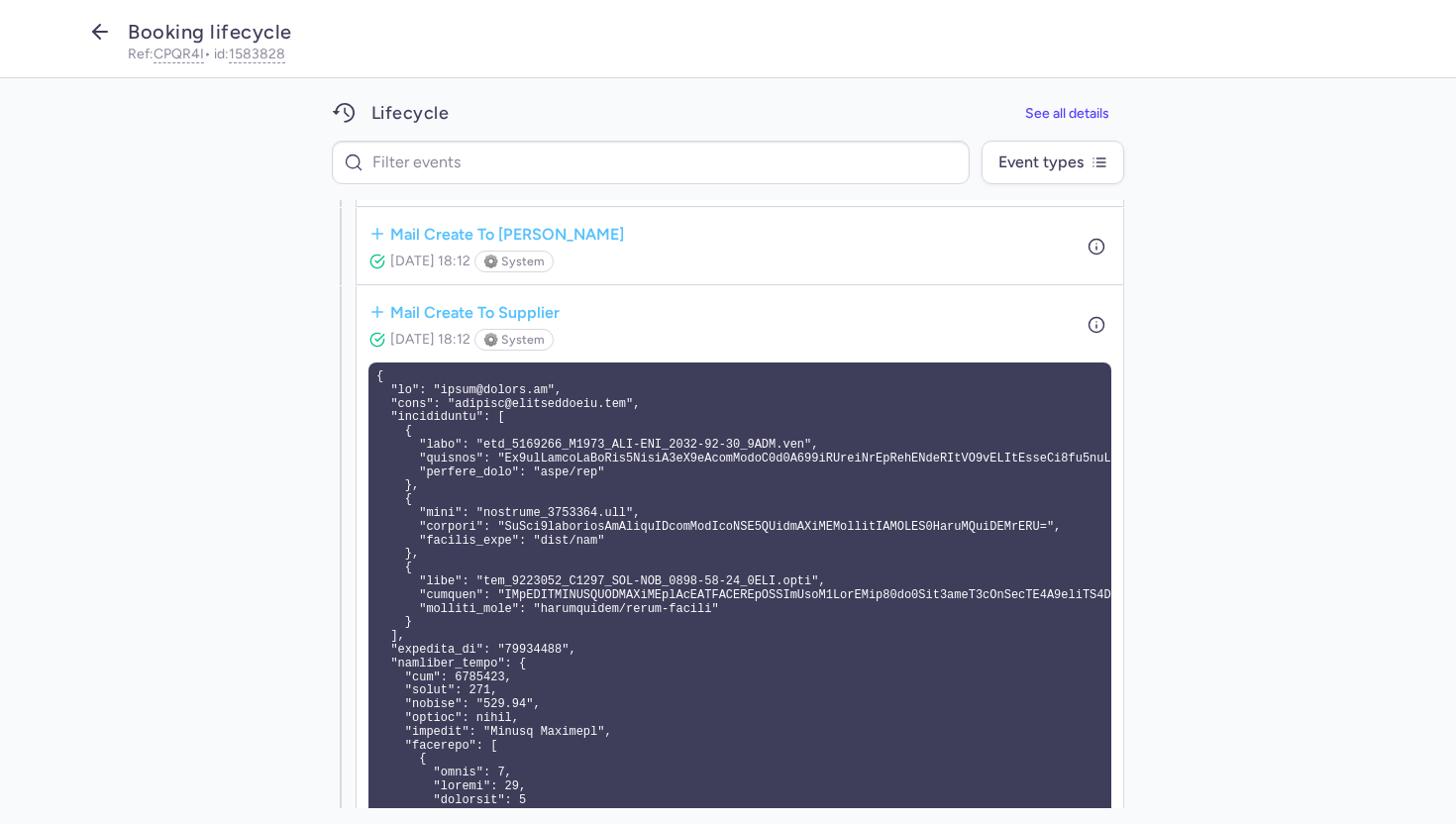 click 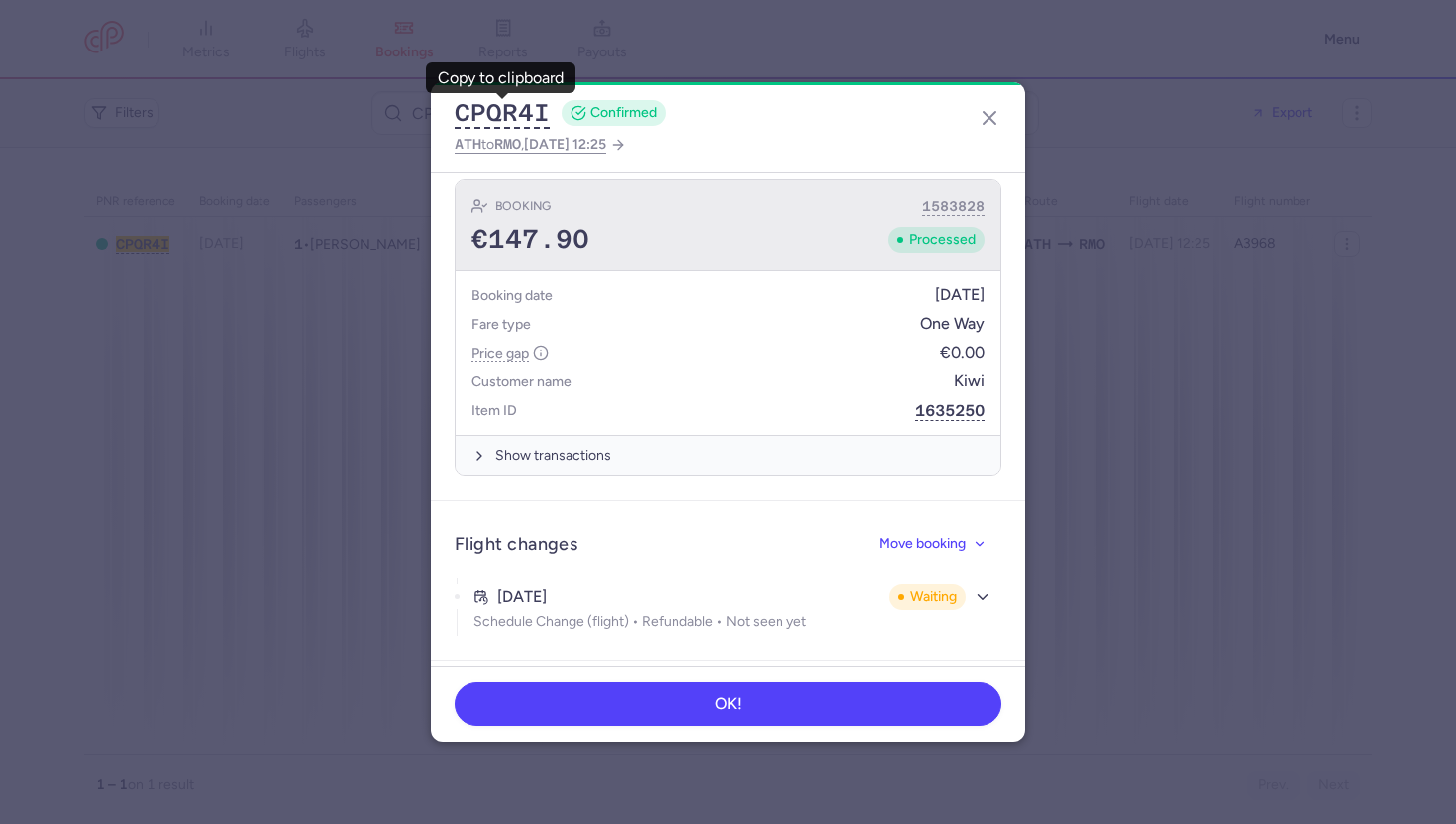 scroll, scrollTop: 869, scrollLeft: 0, axis: vertical 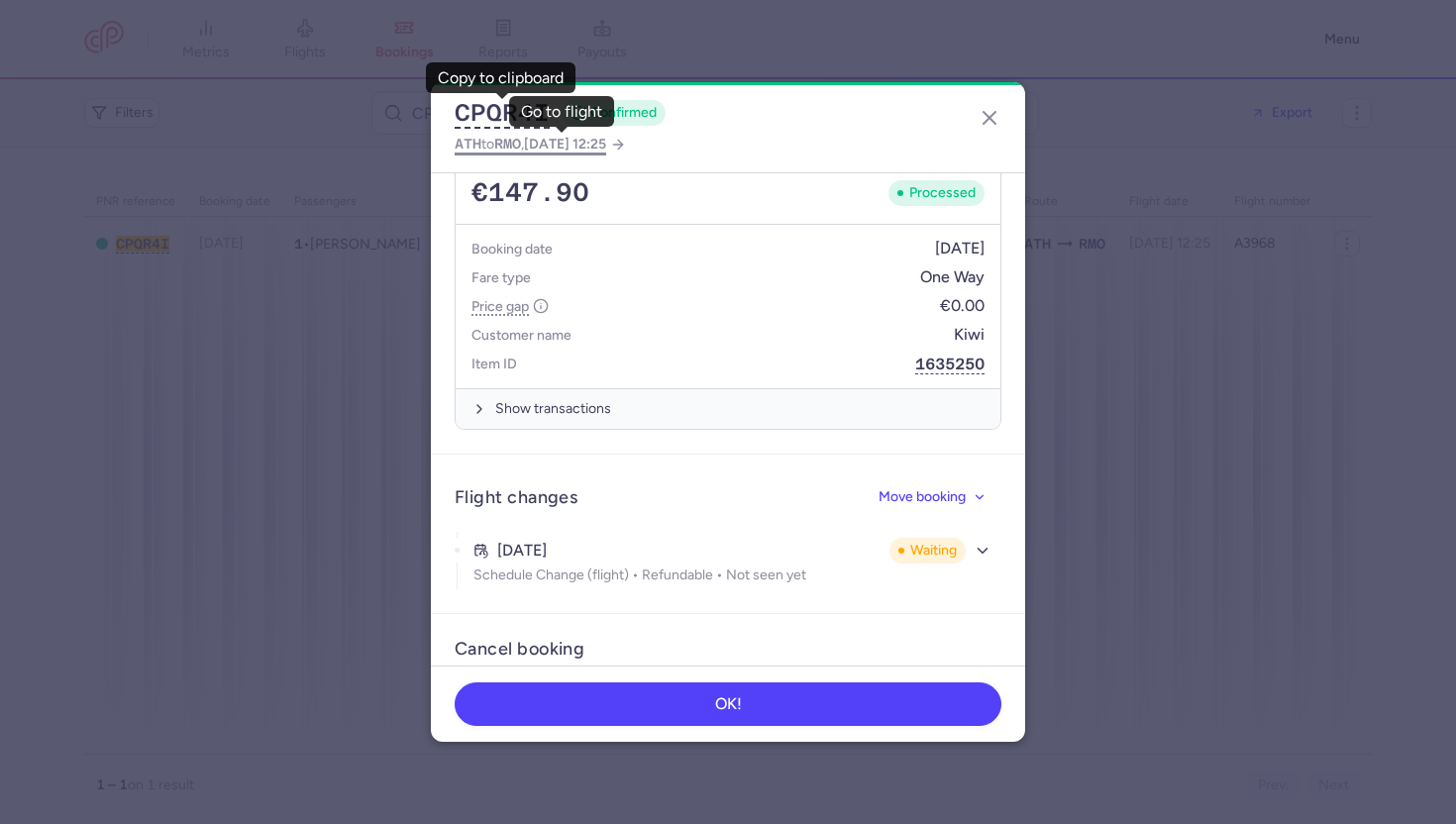 click on "2025 Aug 3, 12:25" at bounding box center [565, 144] 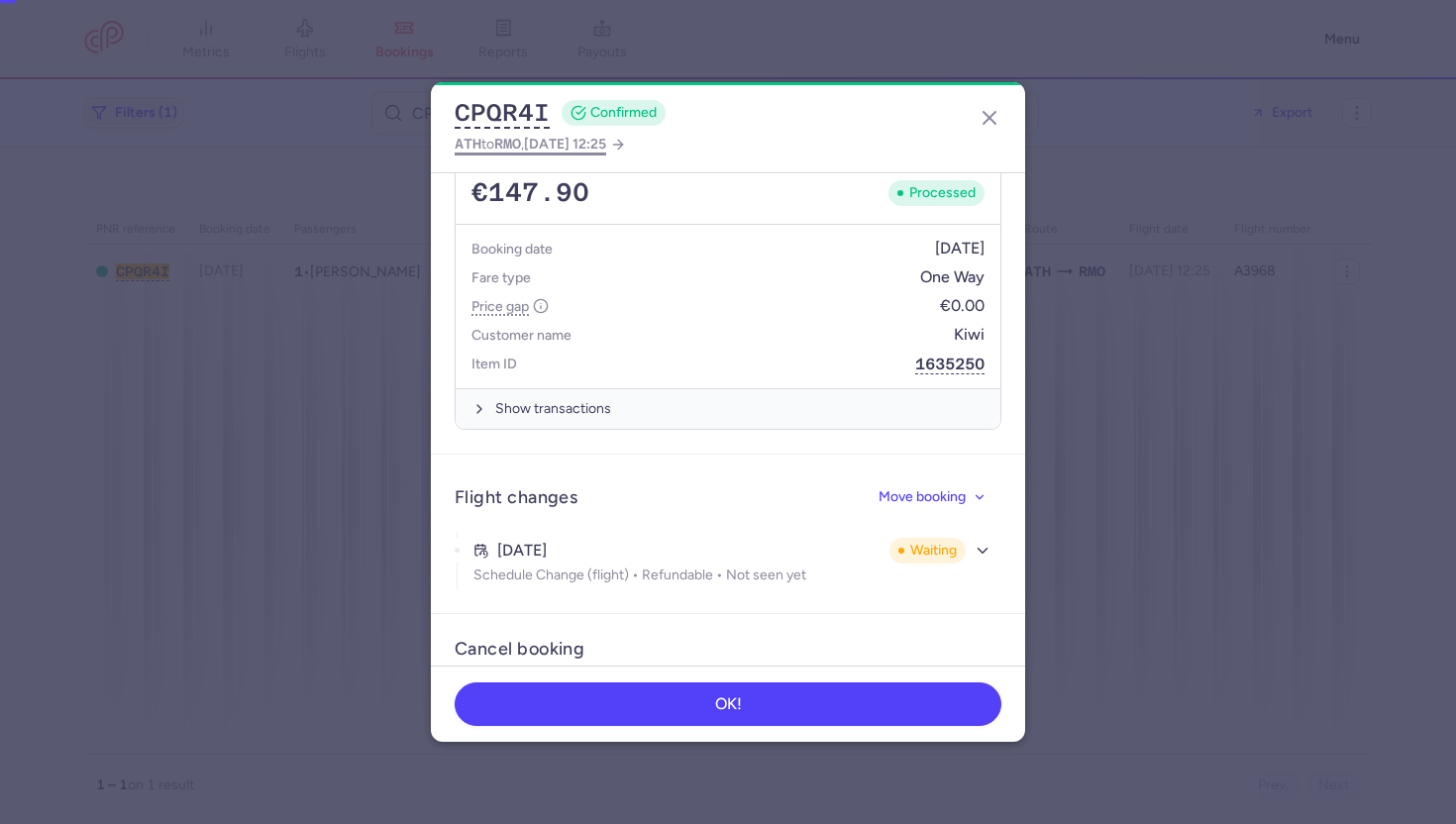 select on "hours" 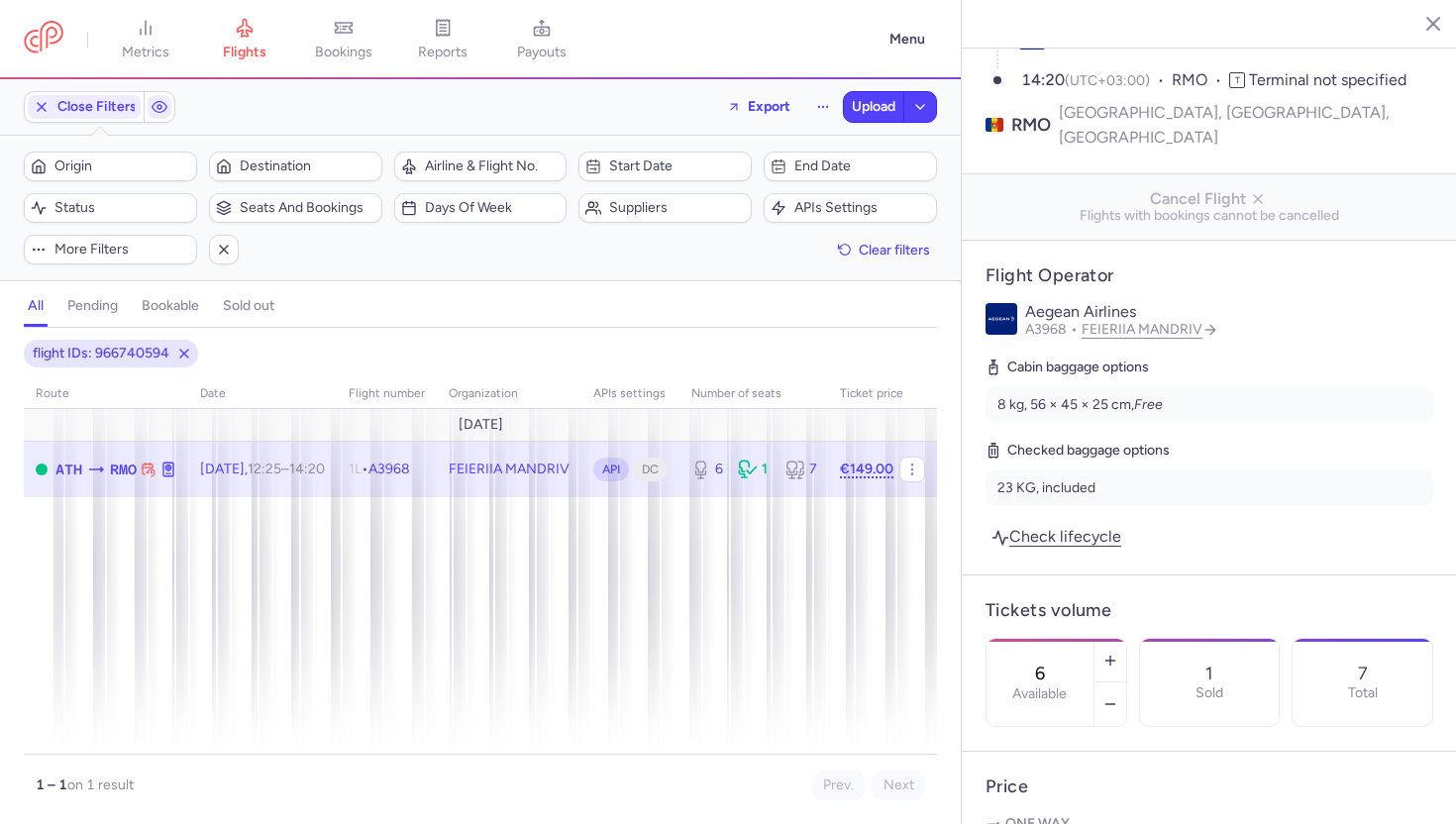 scroll, scrollTop: 236, scrollLeft: 0, axis: vertical 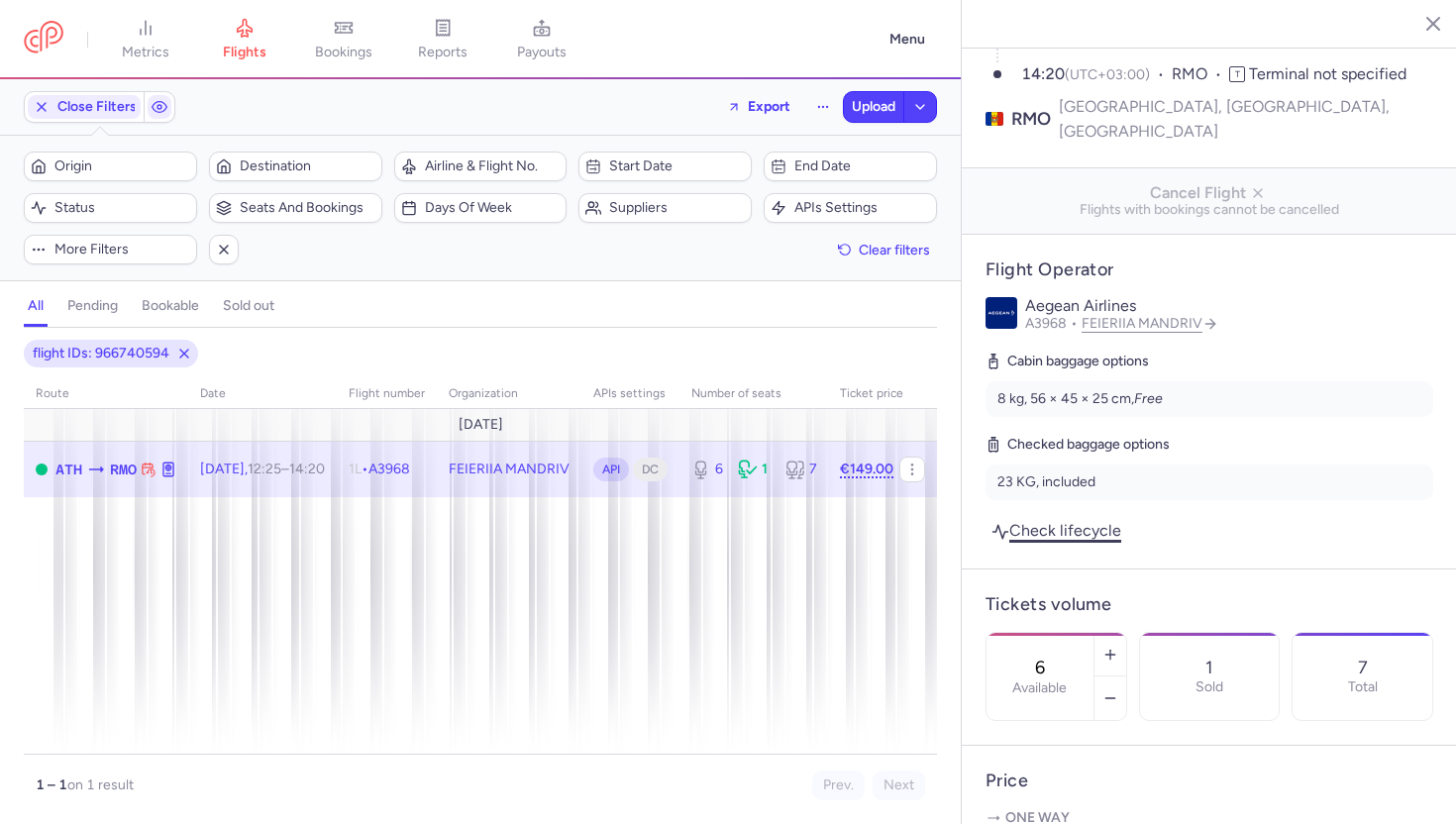 click on "Check lifecycle" at bounding box center [1056, 530] 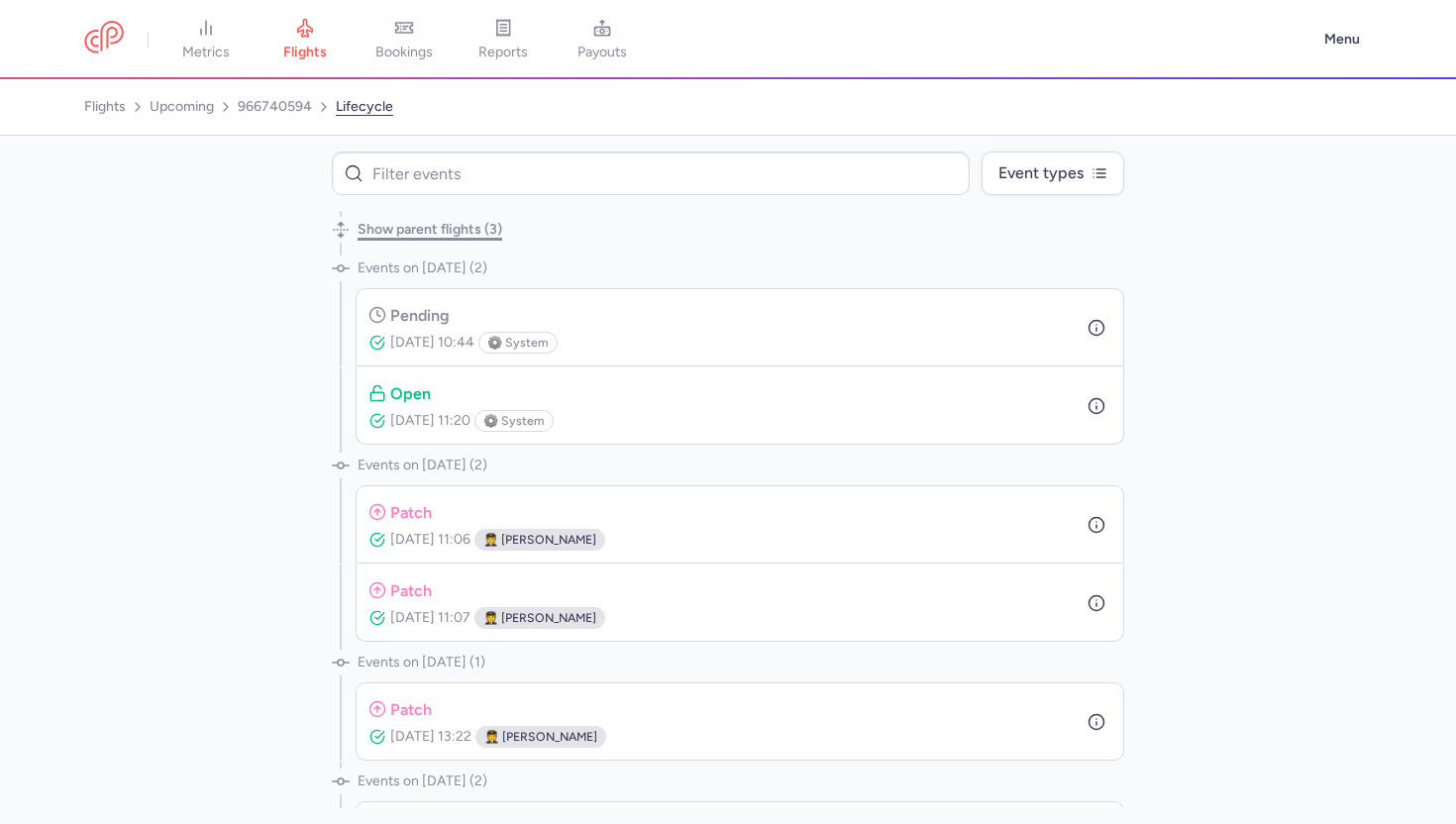 click on "Show parent flights (3)" at bounding box center [430, 230] 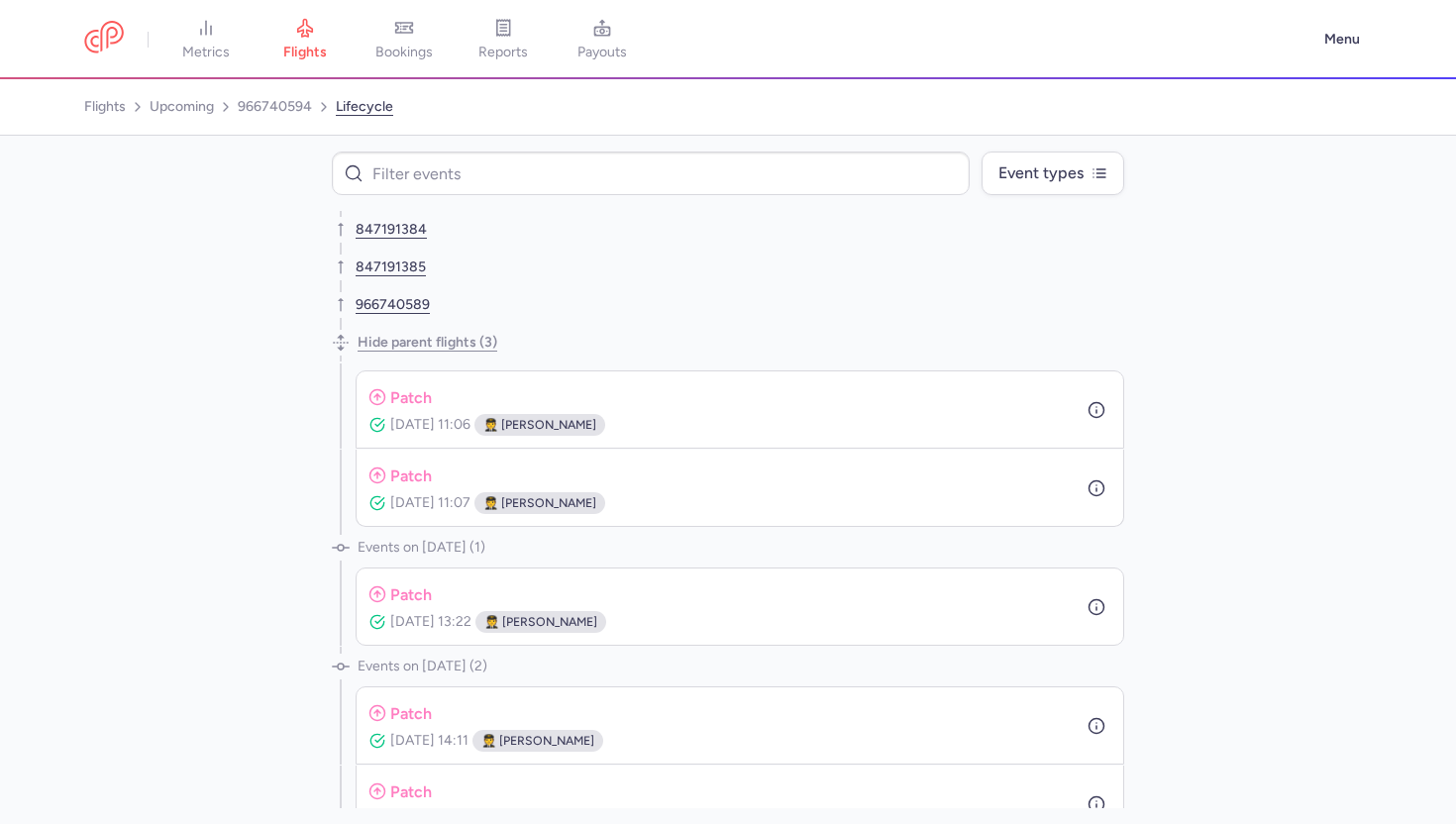 scroll, scrollTop: 263, scrollLeft: 0, axis: vertical 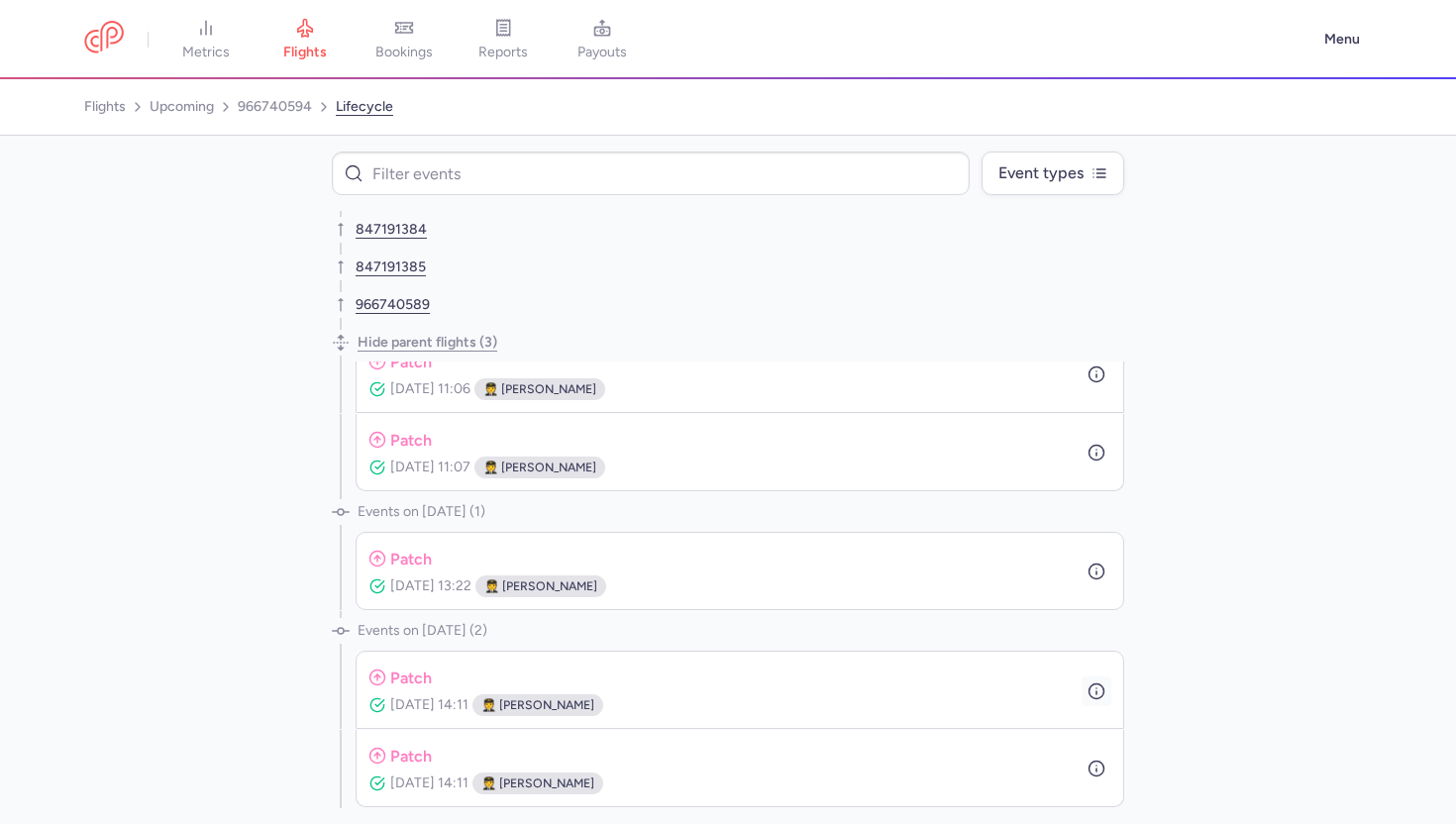 click 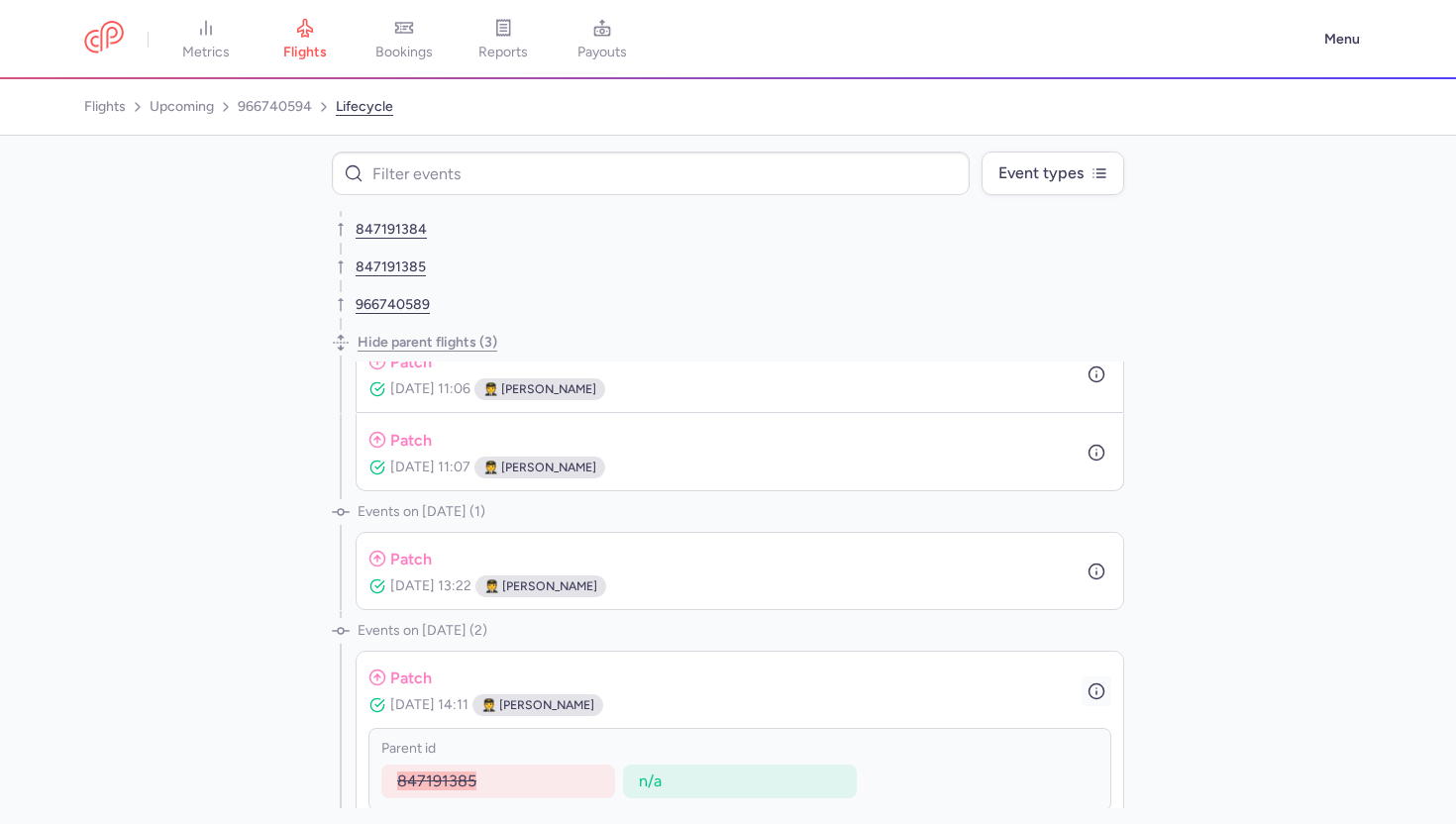 scroll, scrollTop: 359, scrollLeft: 0, axis: vertical 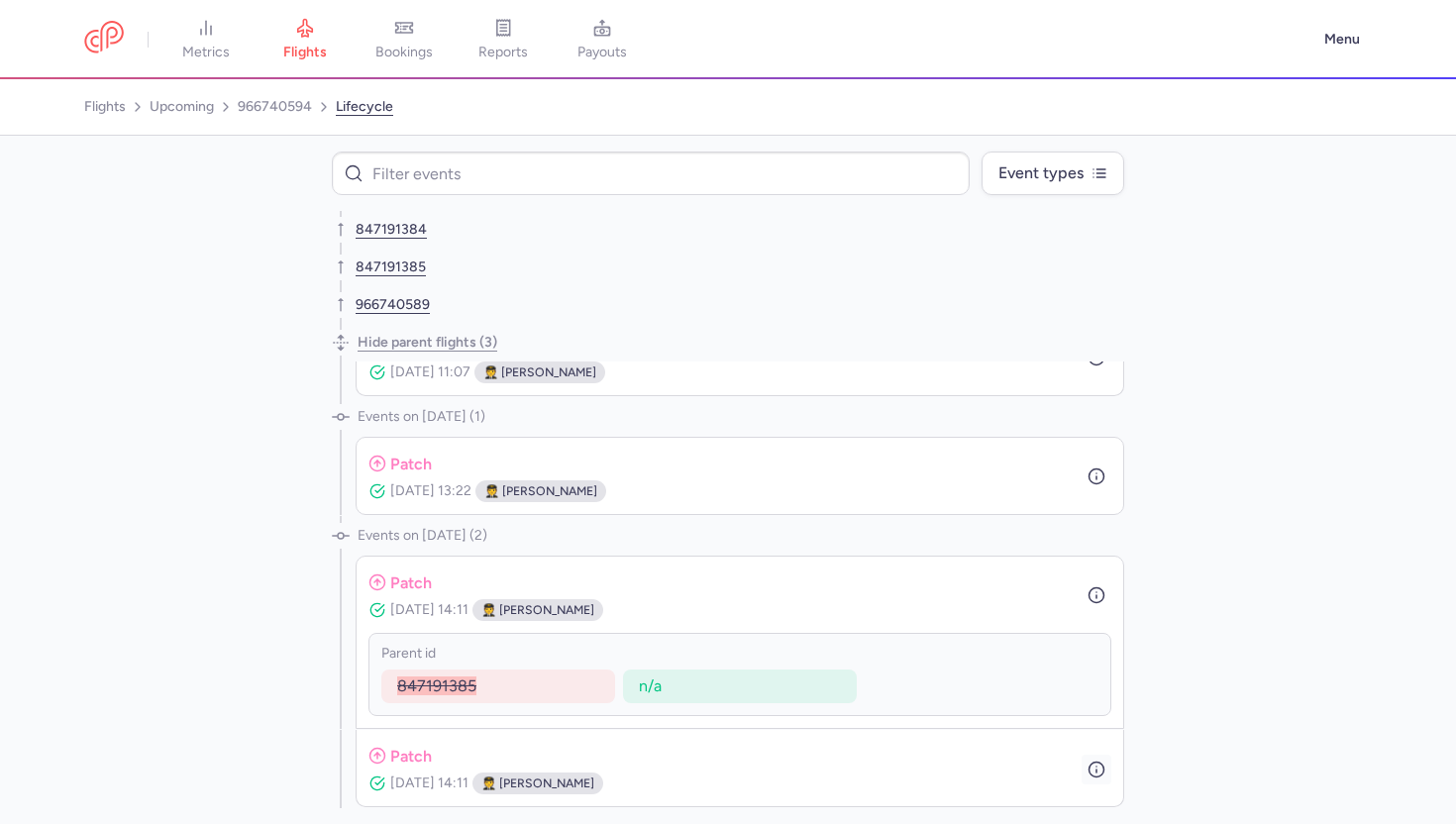 click 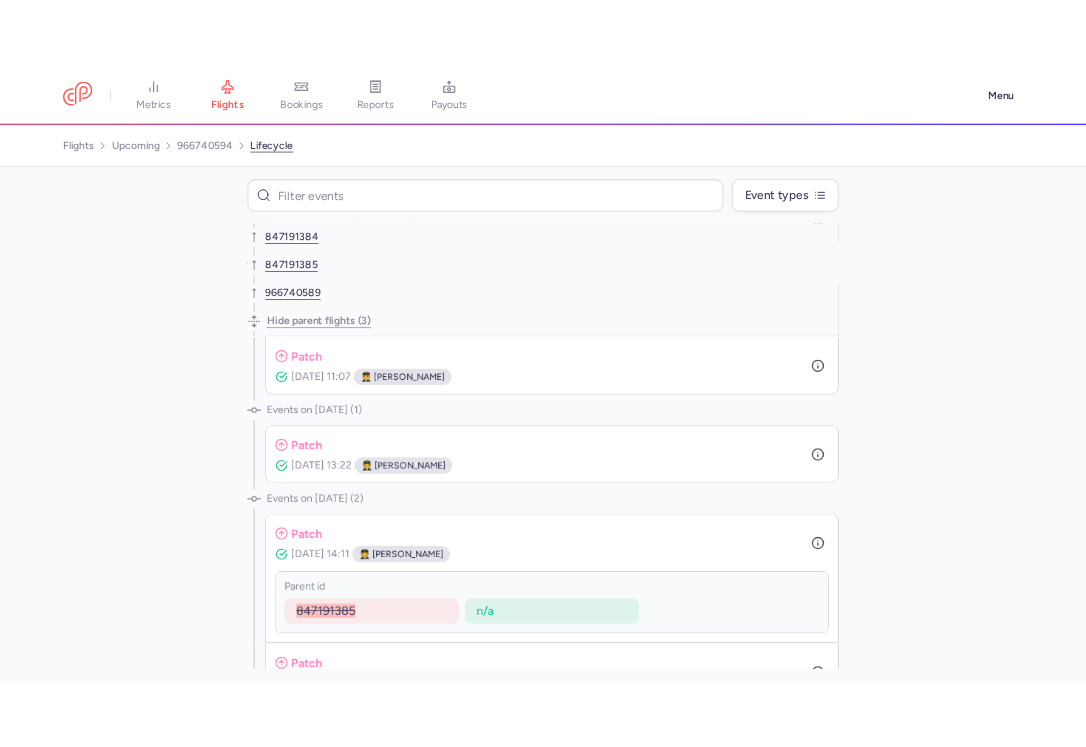 scroll, scrollTop: 315, scrollLeft: 0, axis: vertical 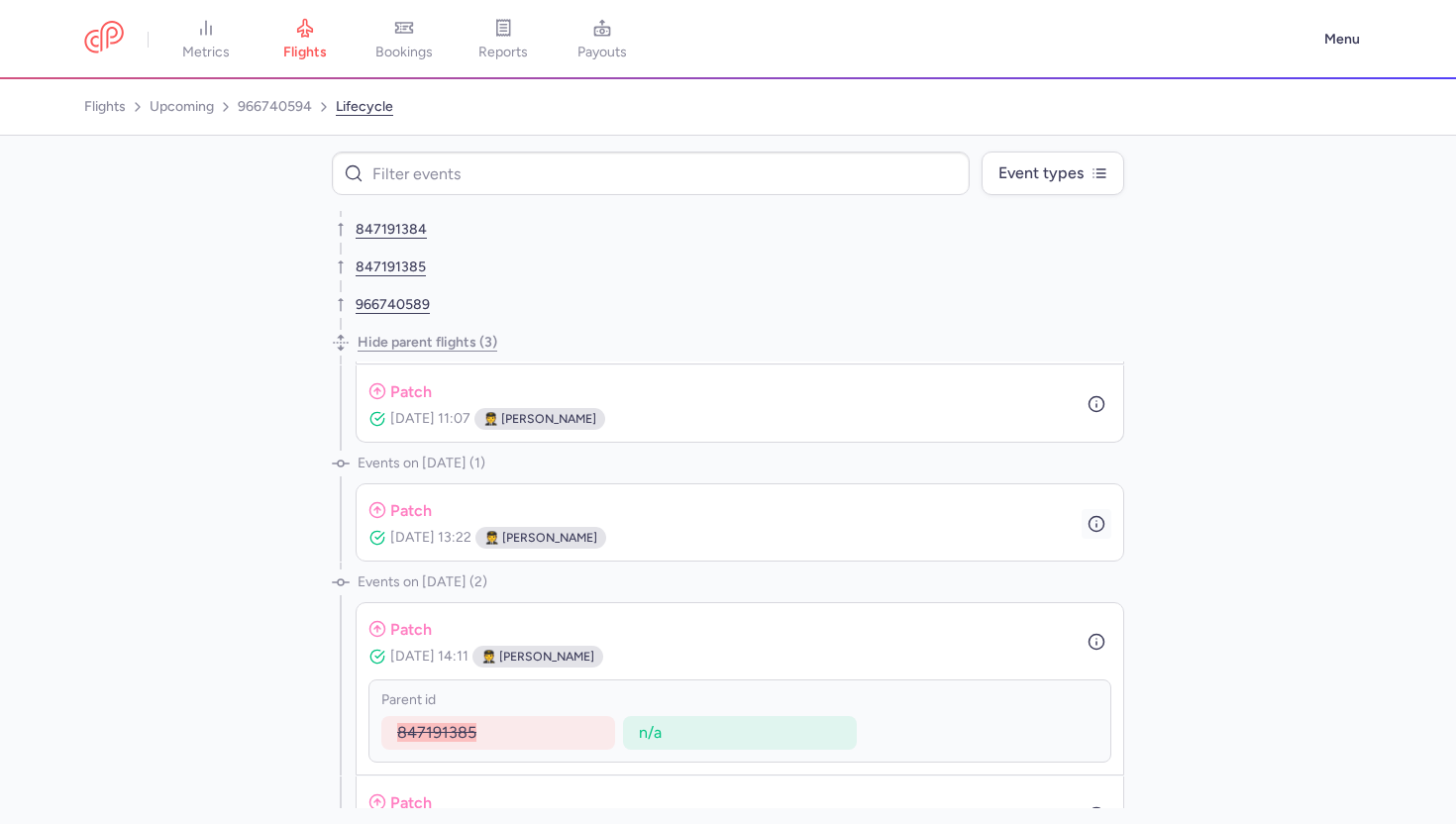 click at bounding box center (1096, 524) 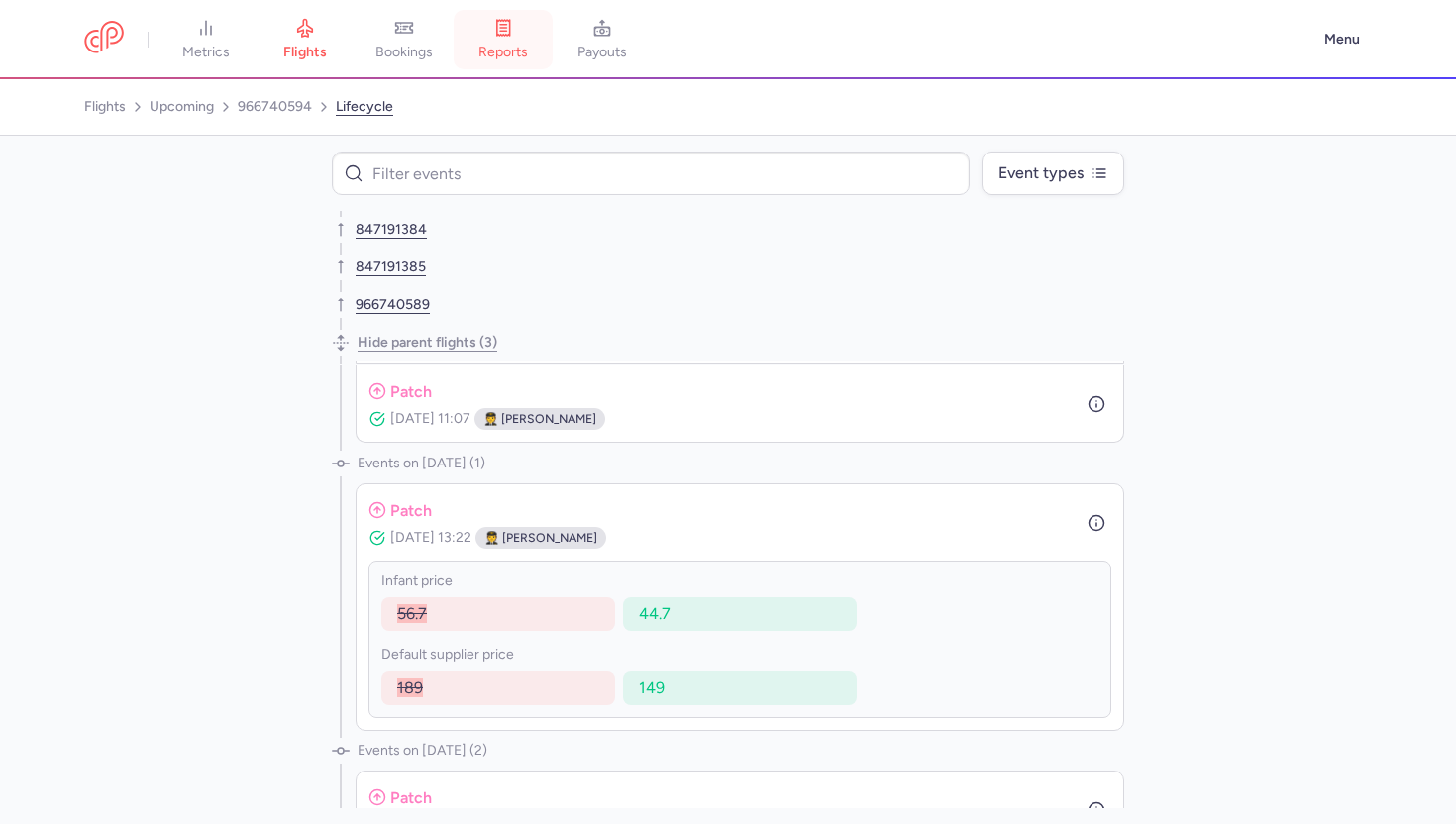 select on "hours" 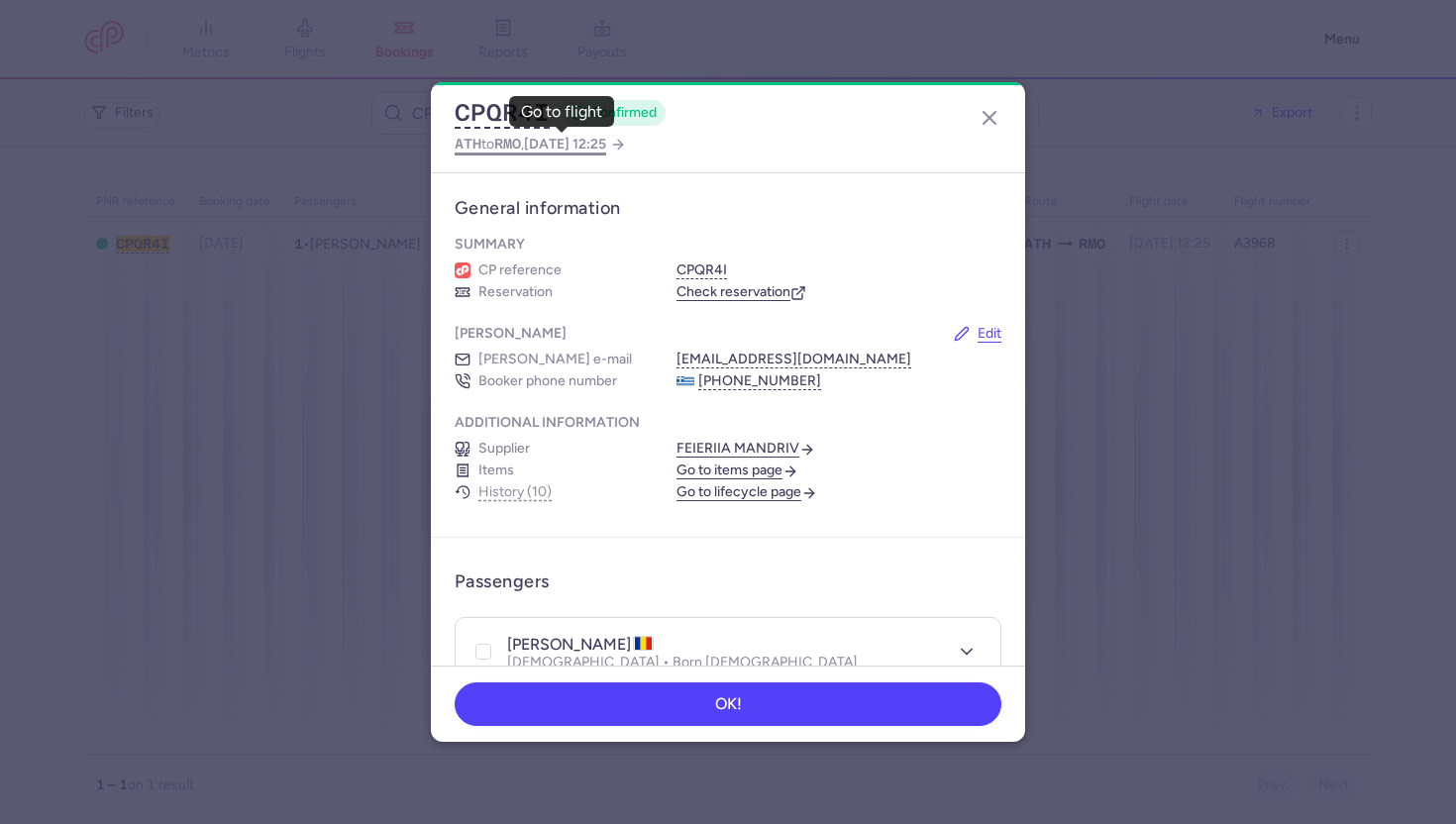 click on "2025 Aug 3, 12:25" at bounding box center [565, 144] 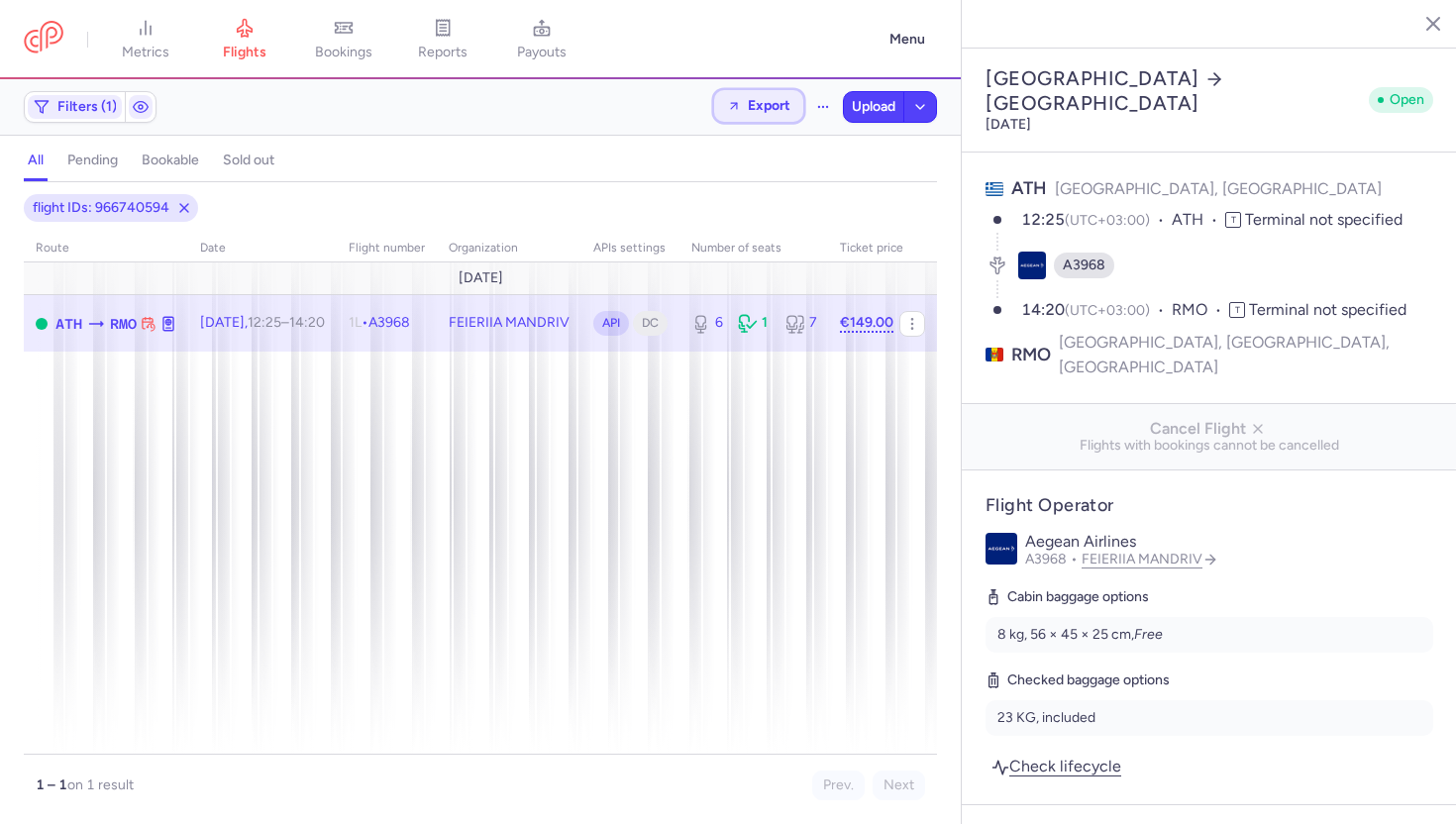 click on "Export" at bounding box center (769, 105) 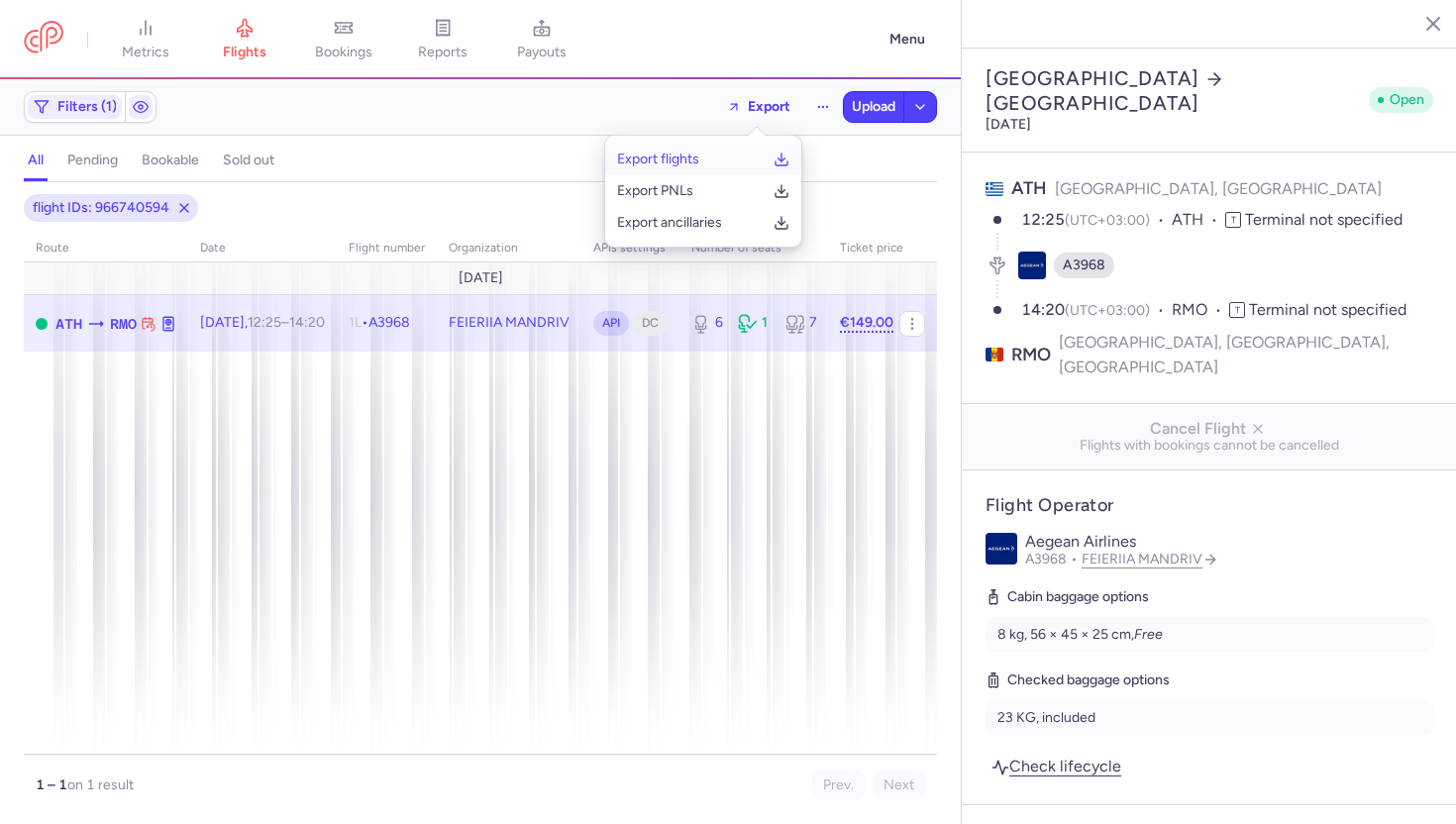click on "Export flights" at bounding box center (658, 159) 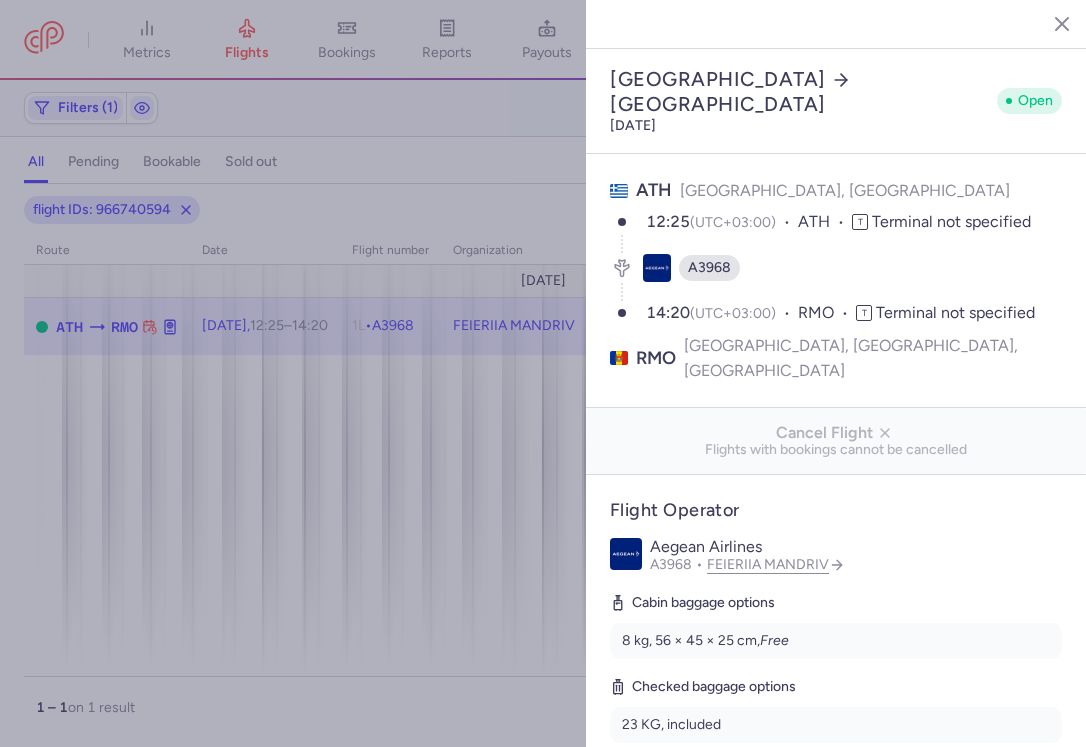 click 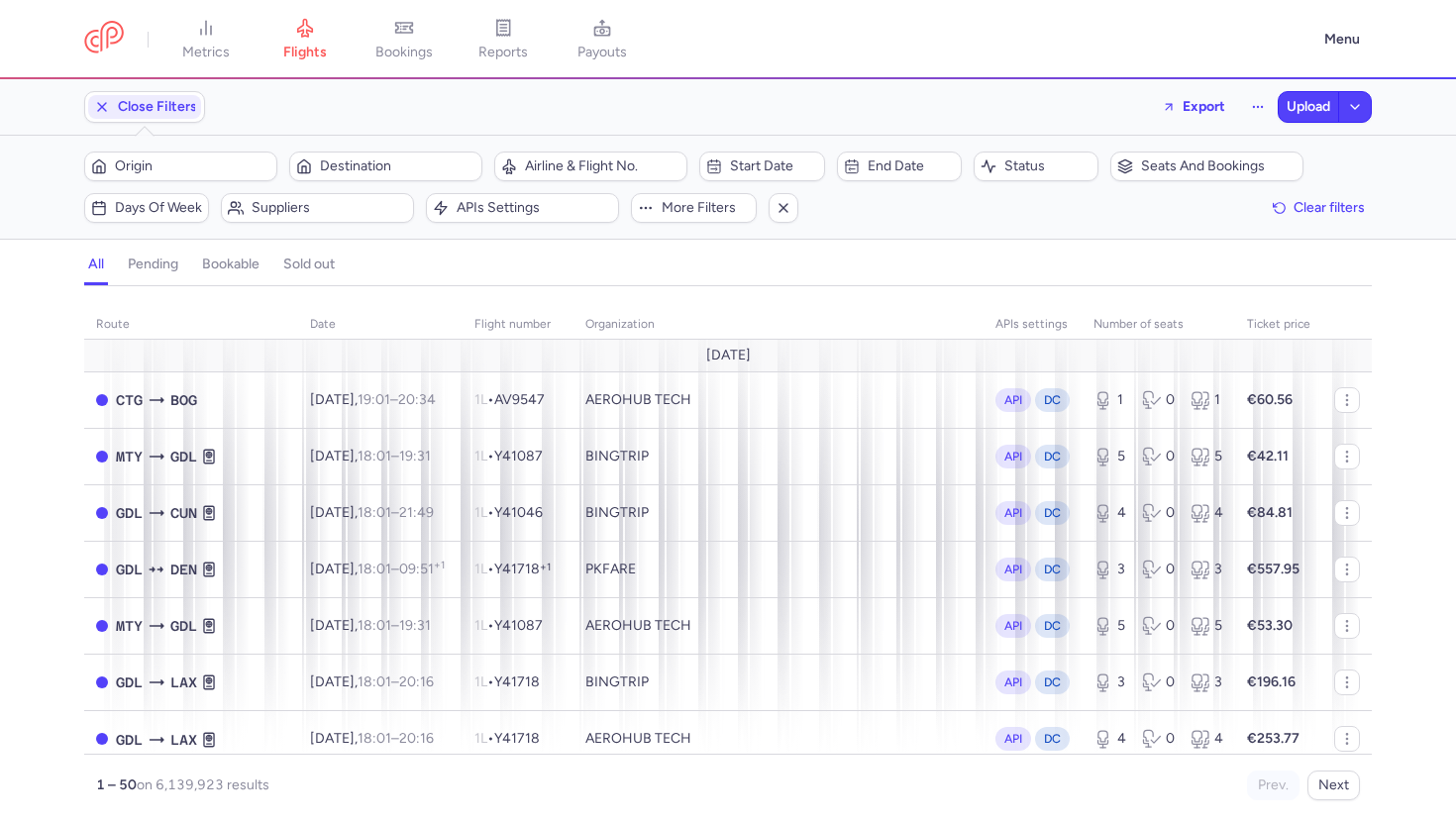 scroll, scrollTop: 0, scrollLeft: 0, axis: both 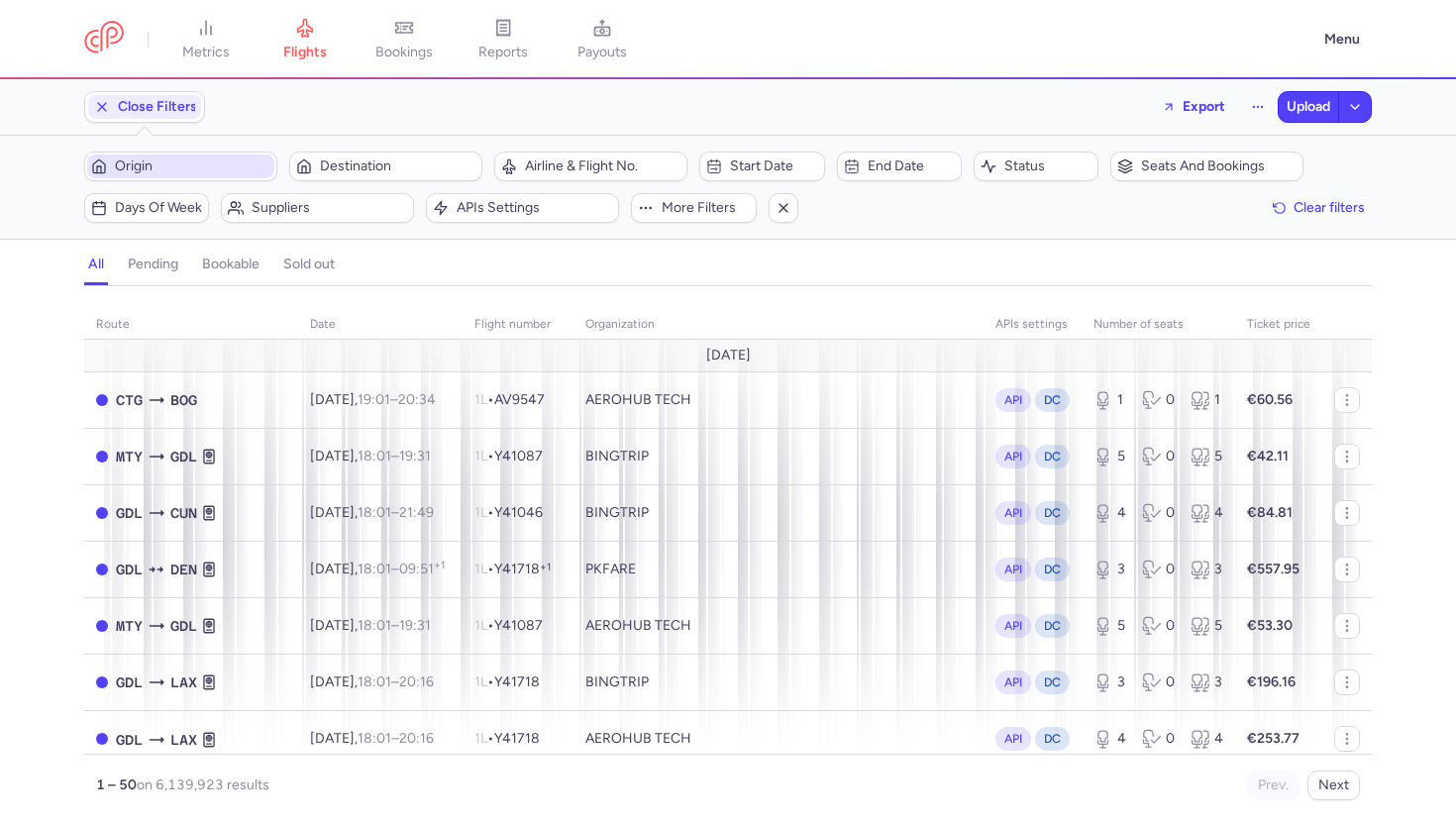 click on "Origin" at bounding box center [192, 166] 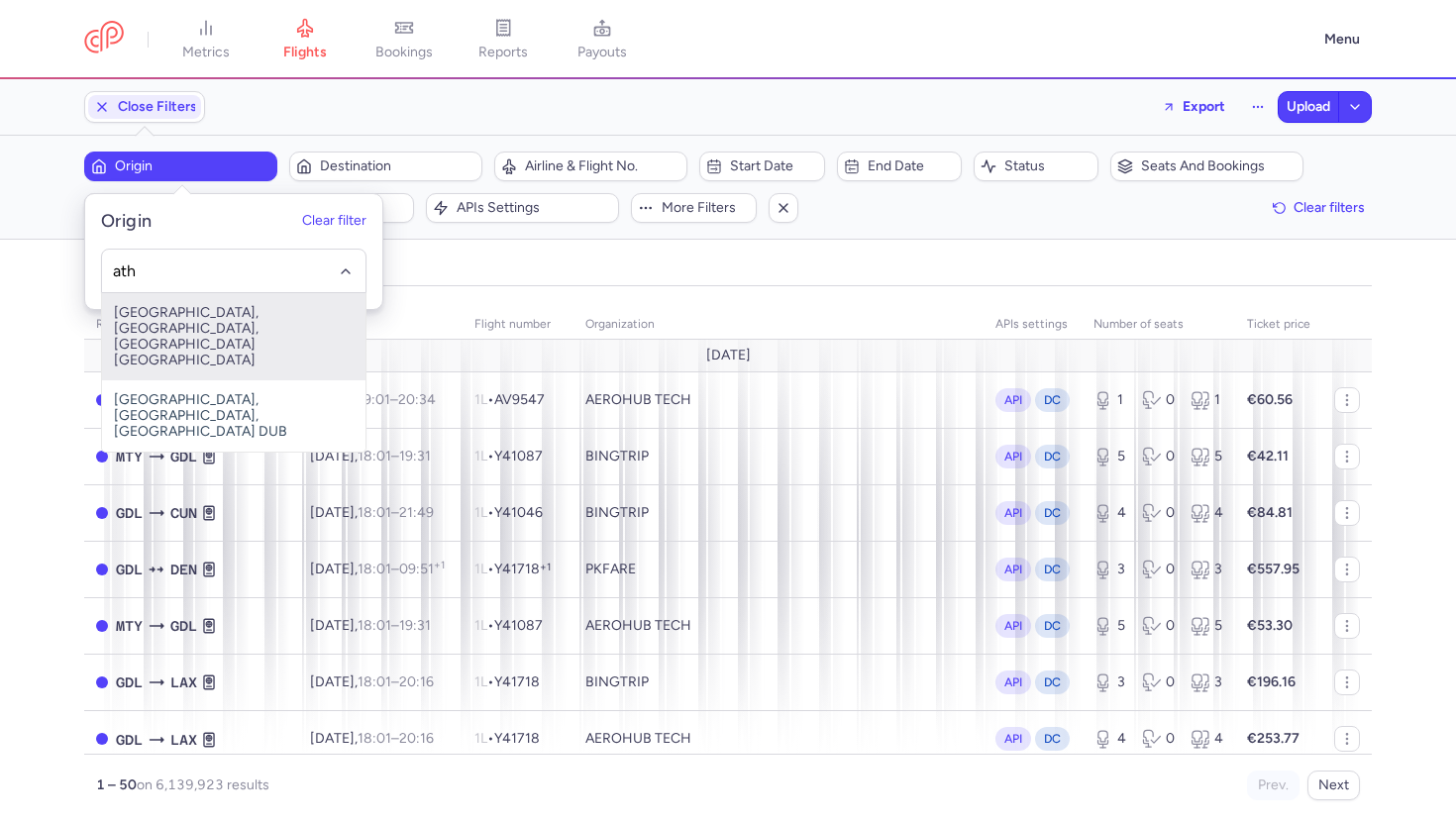 click on "[GEOGRAPHIC_DATA], [GEOGRAPHIC_DATA], [GEOGRAPHIC_DATA] [GEOGRAPHIC_DATA]" at bounding box center [234, 337] 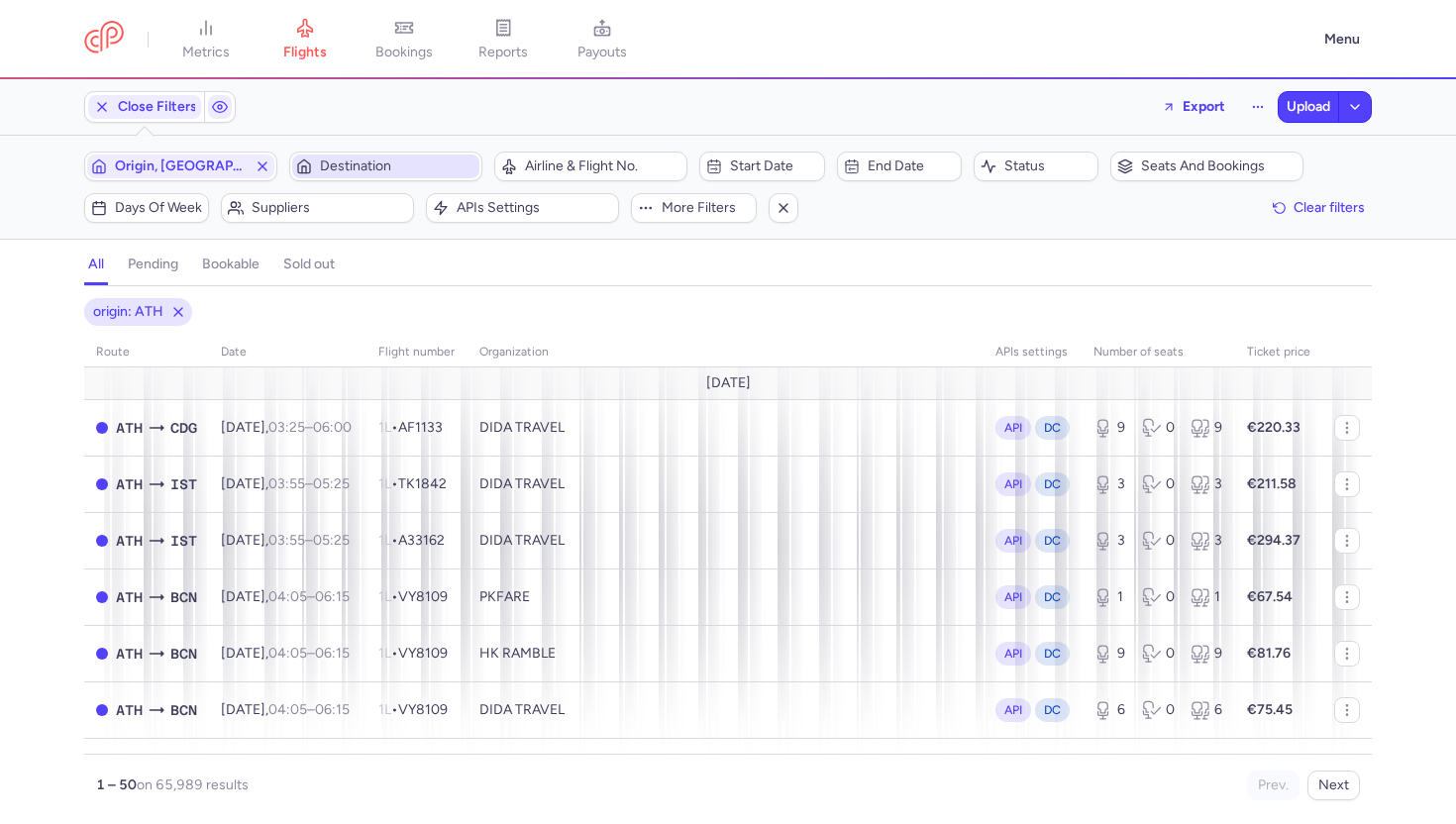 click on "Destination" at bounding box center (397, 166) 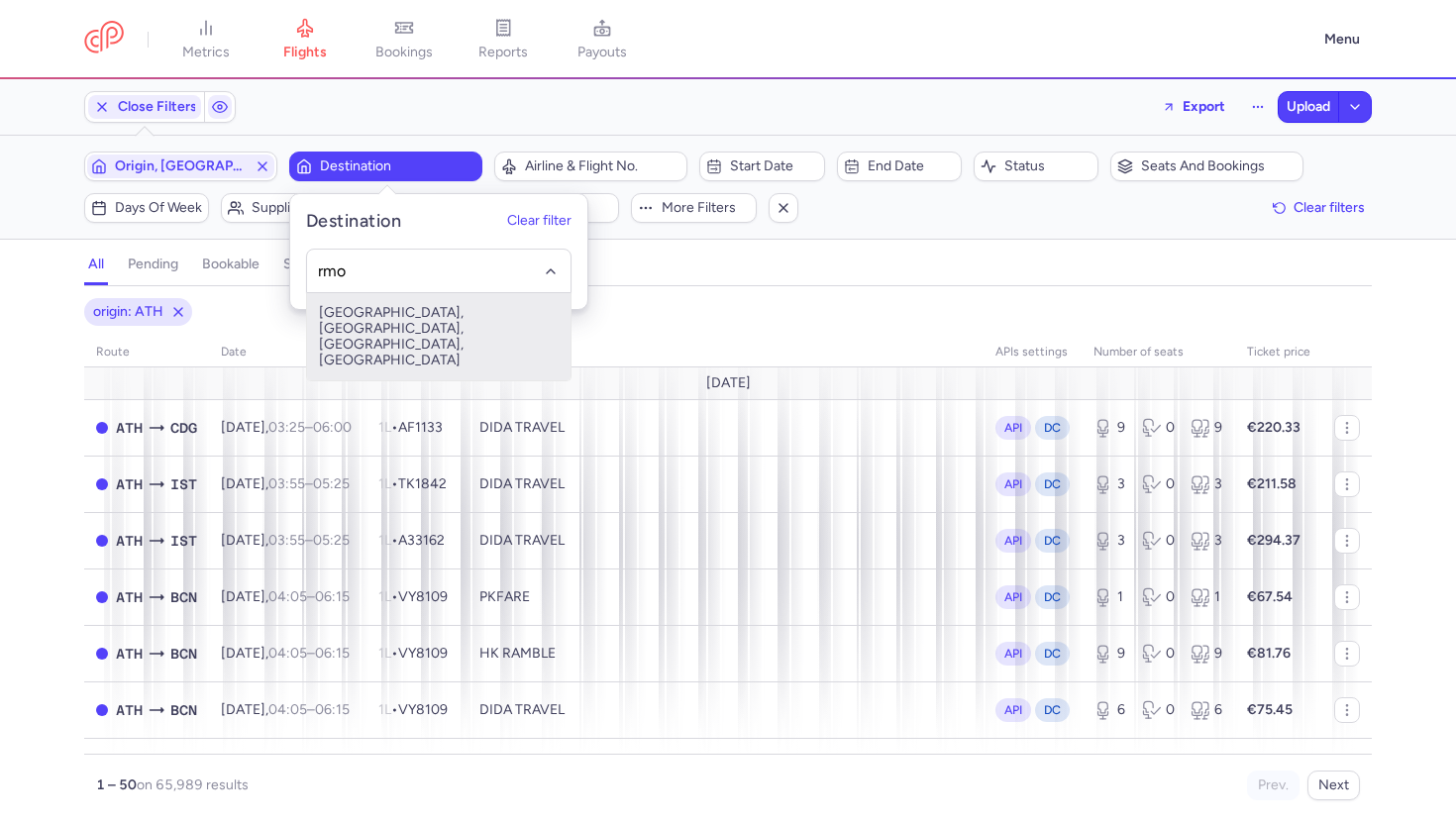 click on "[GEOGRAPHIC_DATA], [GEOGRAPHIC_DATA], [GEOGRAPHIC_DATA], [GEOGRAPHIC_DATA]" at bounding box center (439, 337) 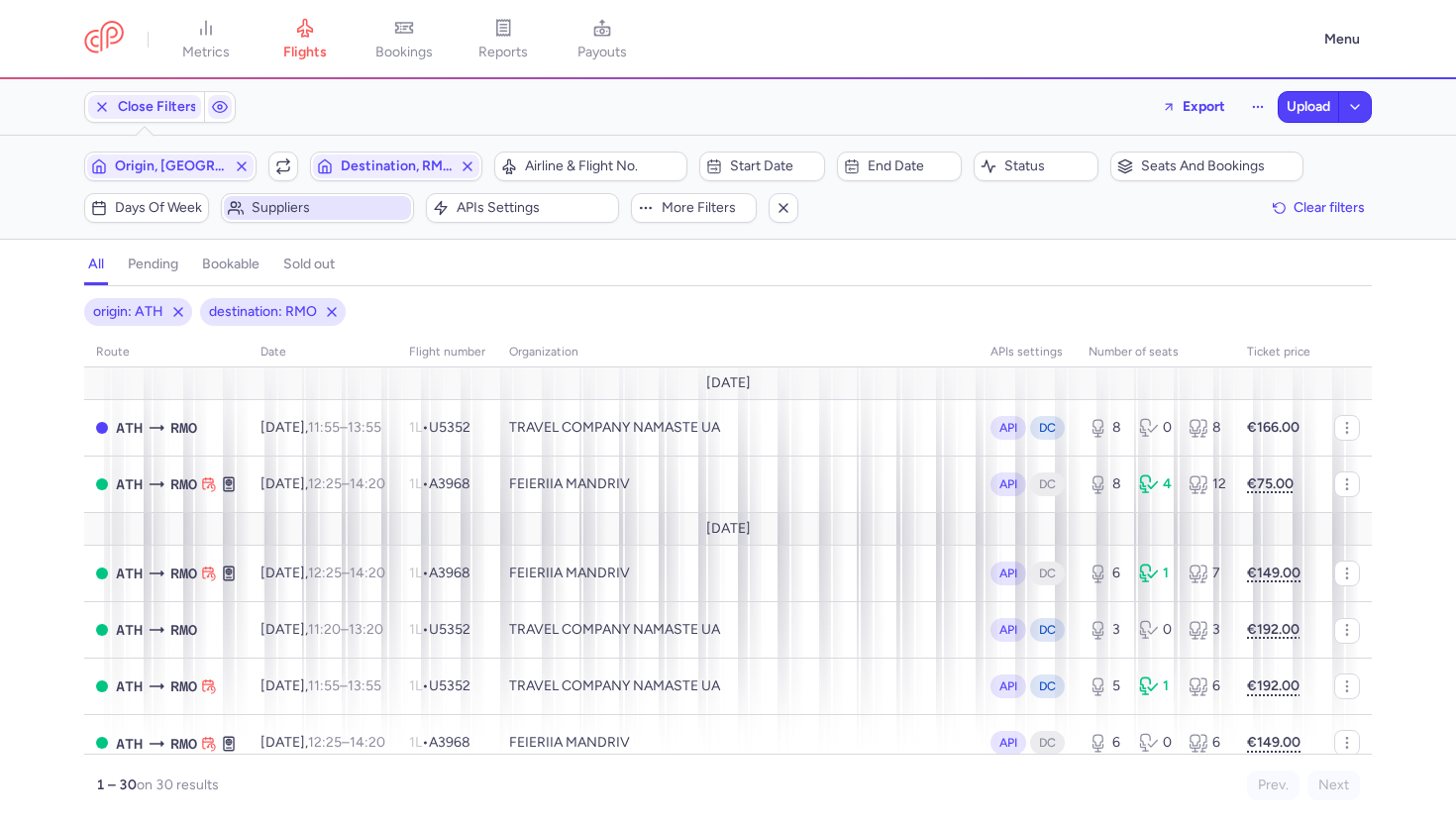 click on "Suppliers" at bounding box center (317, 208) 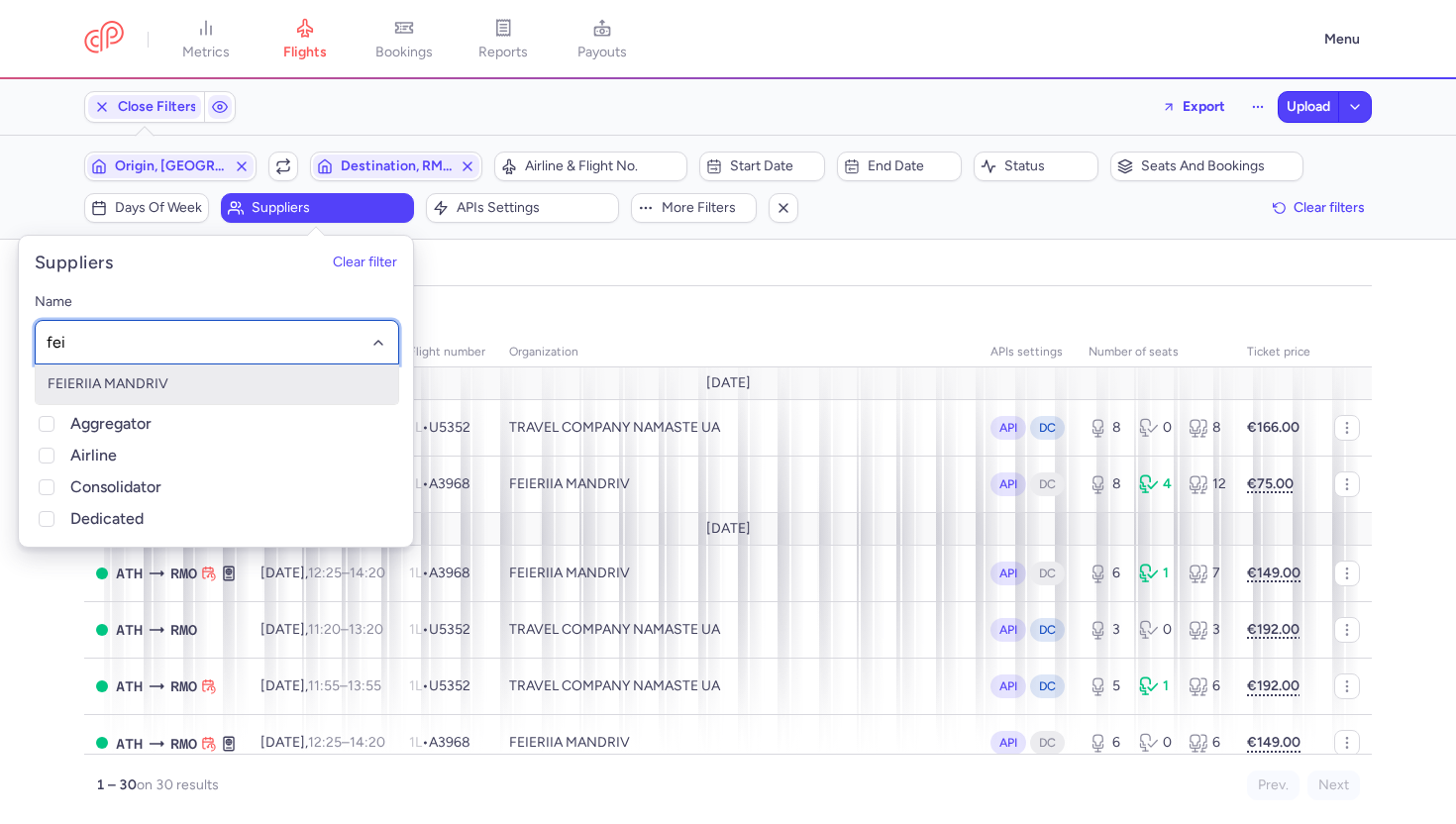 click on "FEIERIIA MANDRIV" at bounding box center [217, 384] 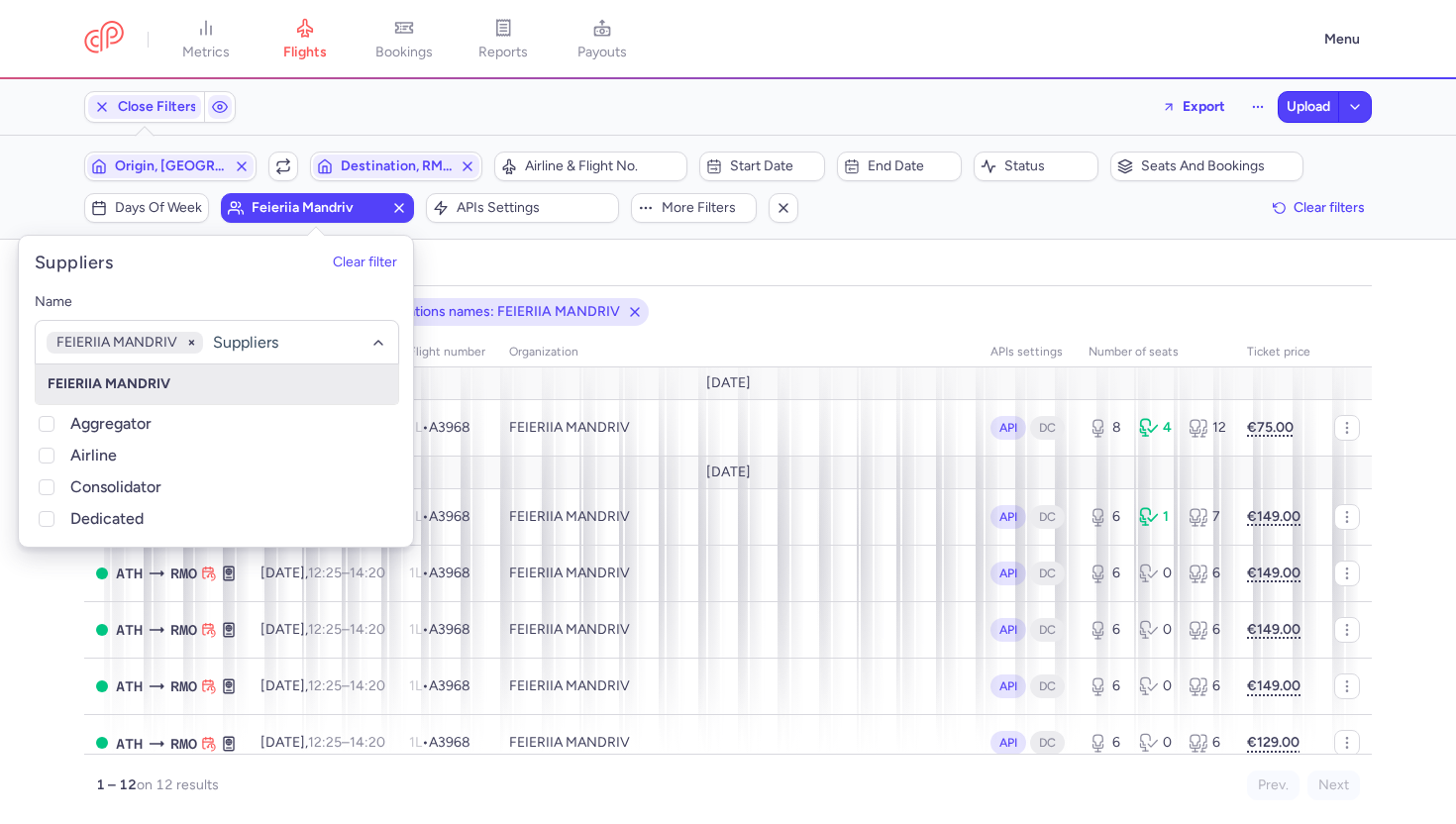 click on "all pending bookable sold out" at bounding box center (728, 268) 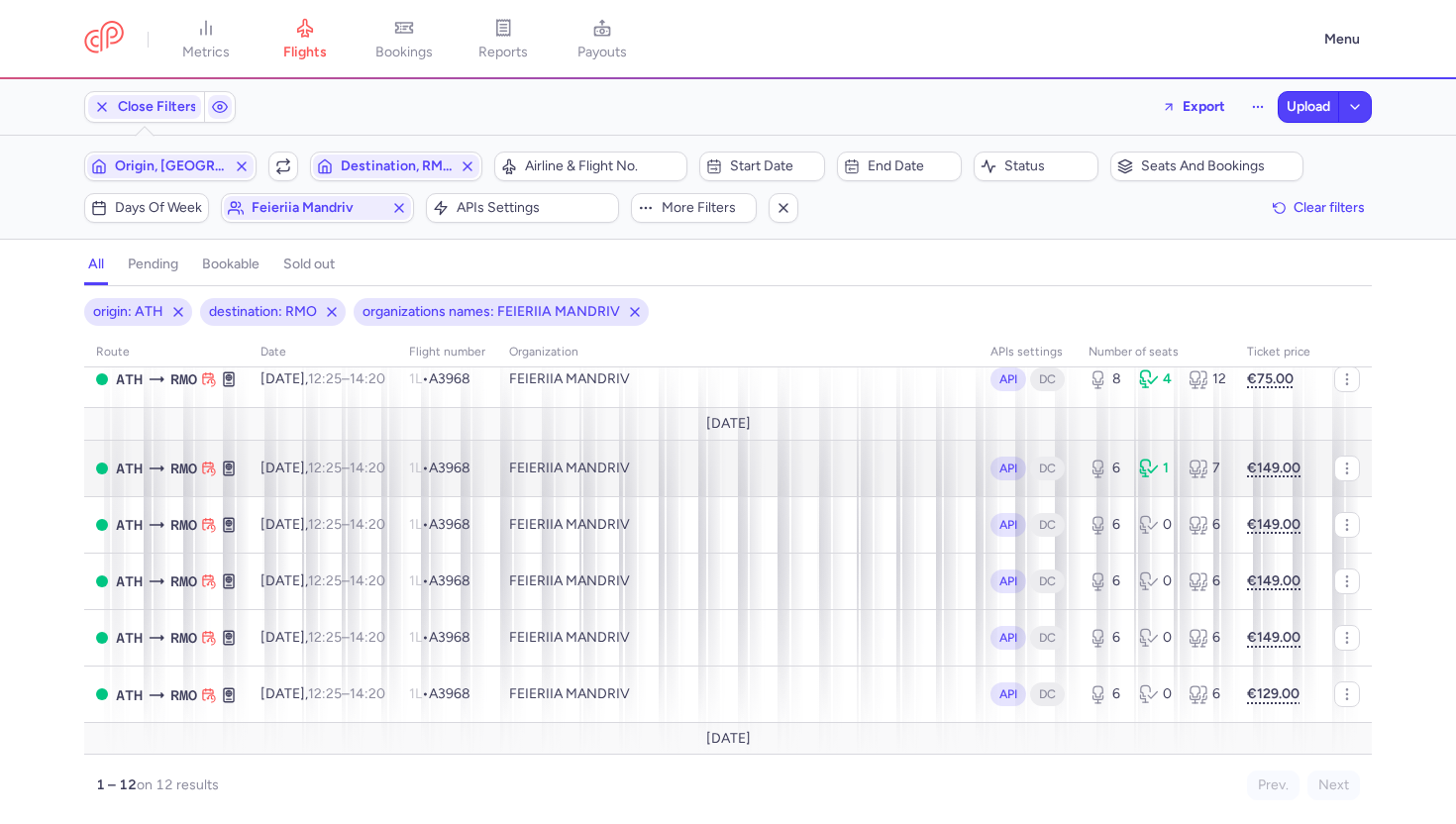 scroll, scrollTop: 0, scrollLeft: 0, axis: both 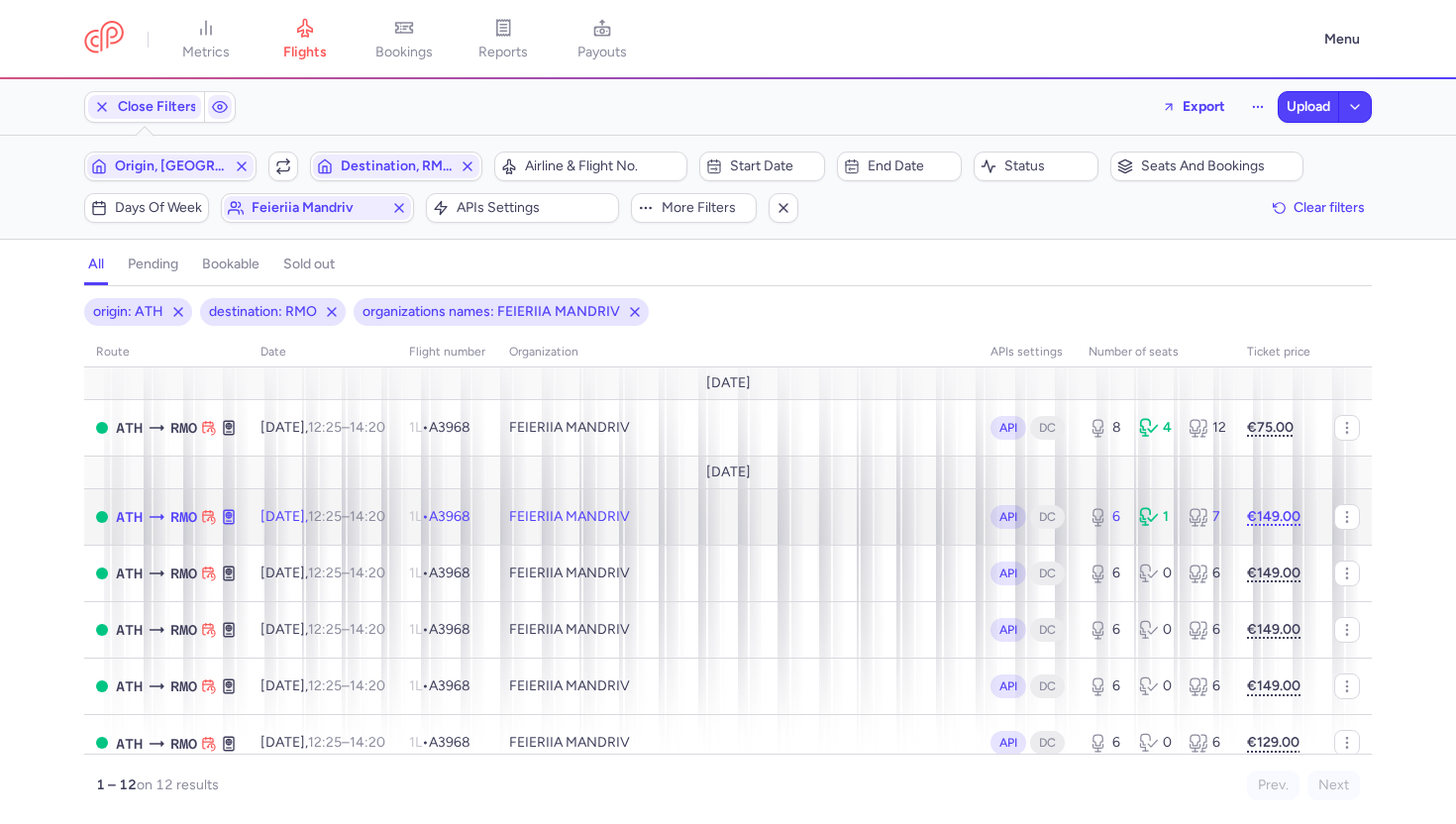 click on "FEIERIIA MANDRIV" at bounding box center (738, 516) 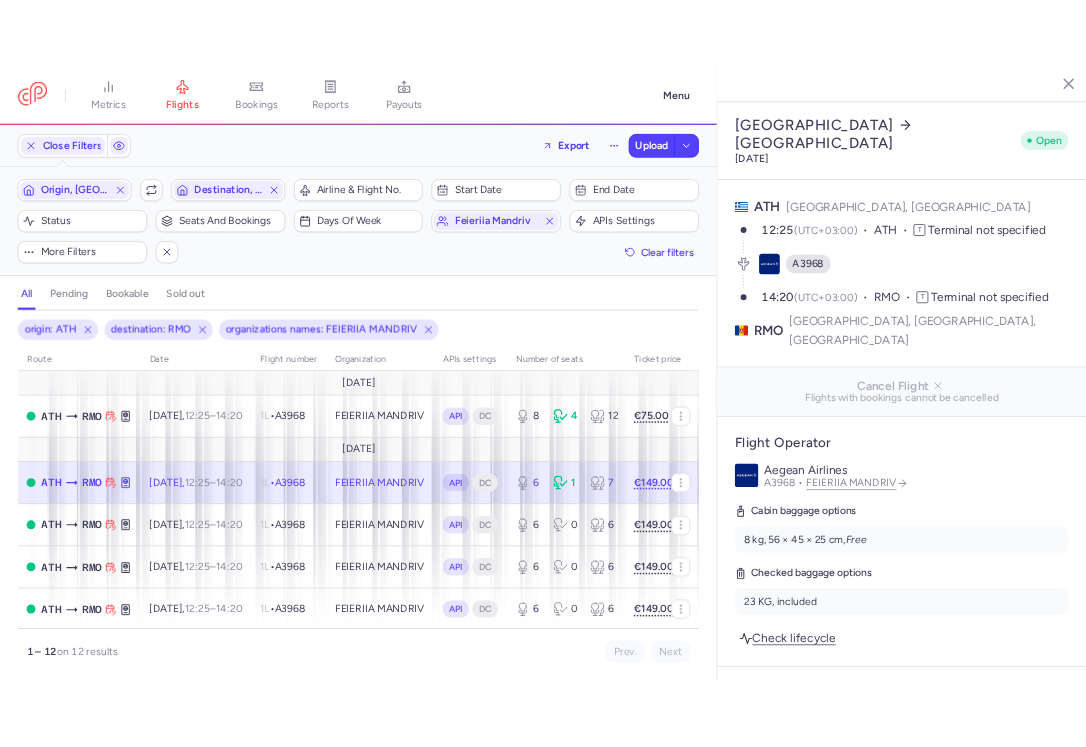 scroll, scrollTop: 1350, scrollLeft: 0, axis: vertical 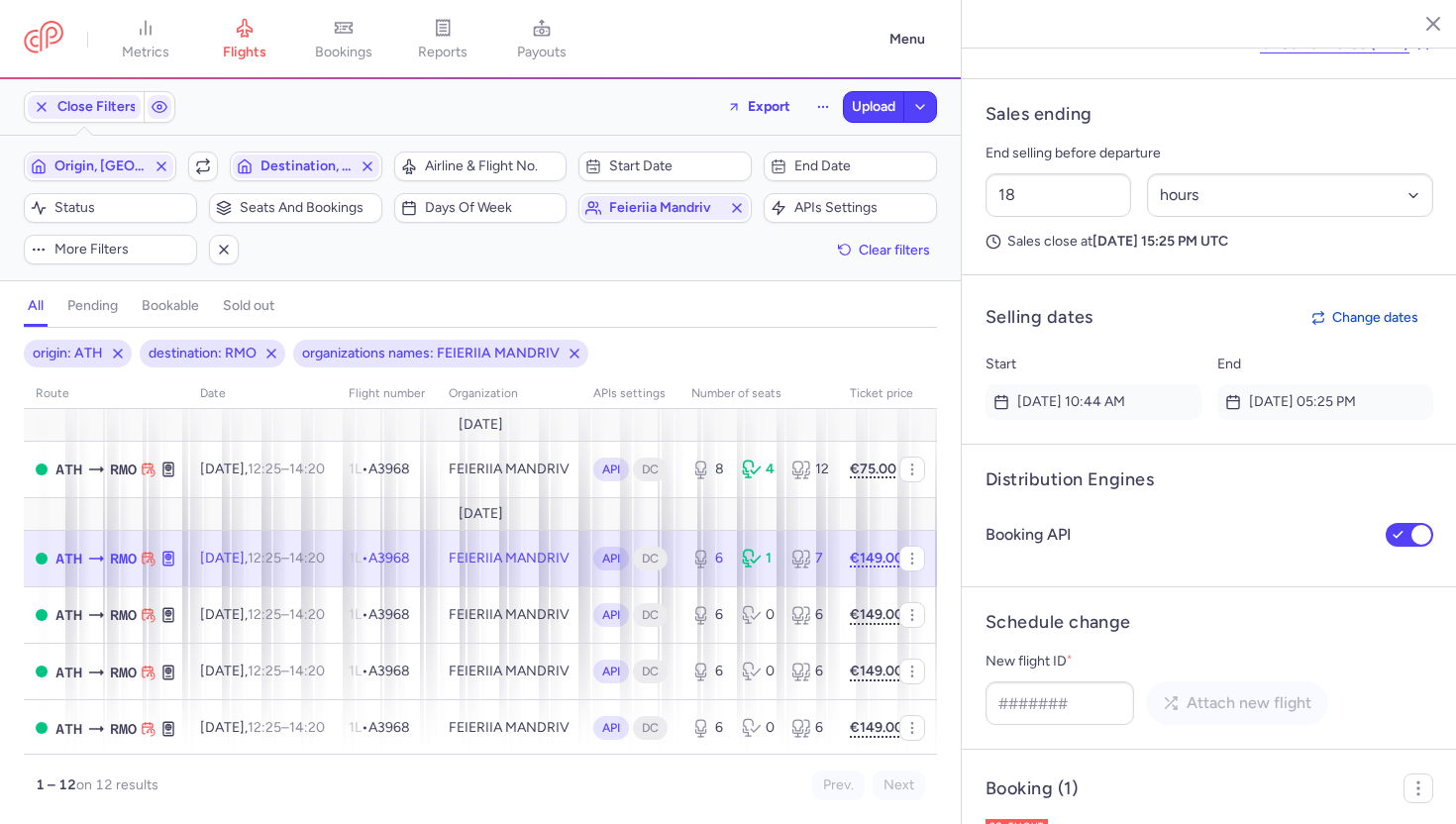 click at bounding box center (1418, 23) 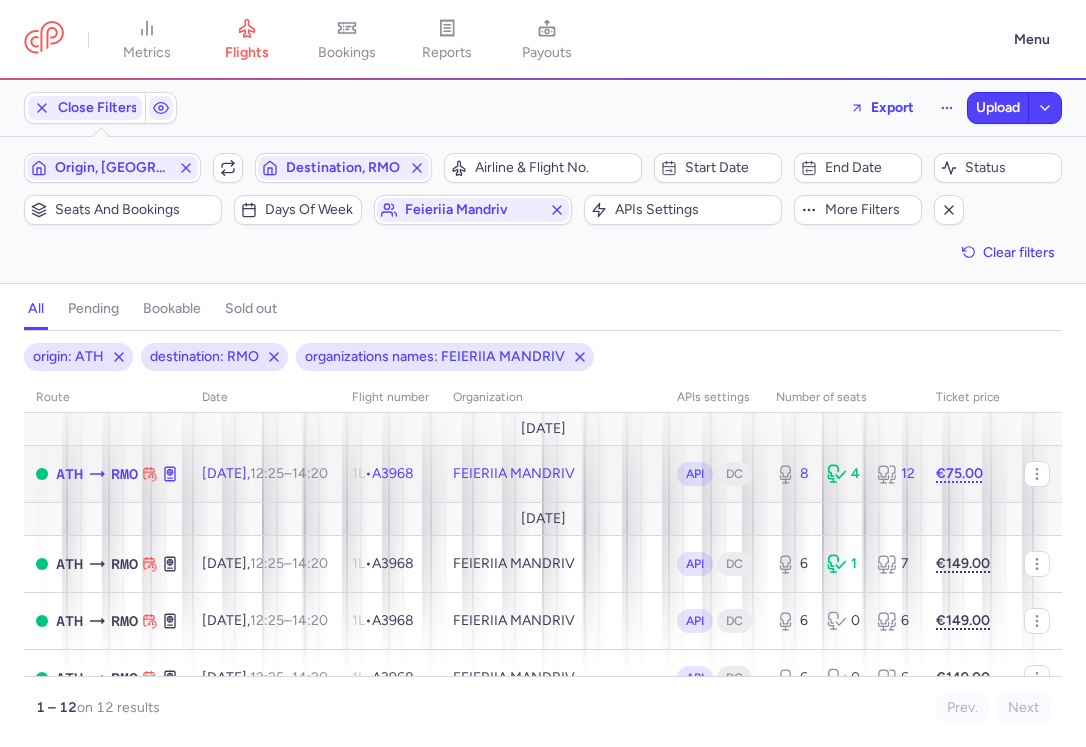 click on "FEIERIIA MANDRIV" at bounding box center (553, 473) 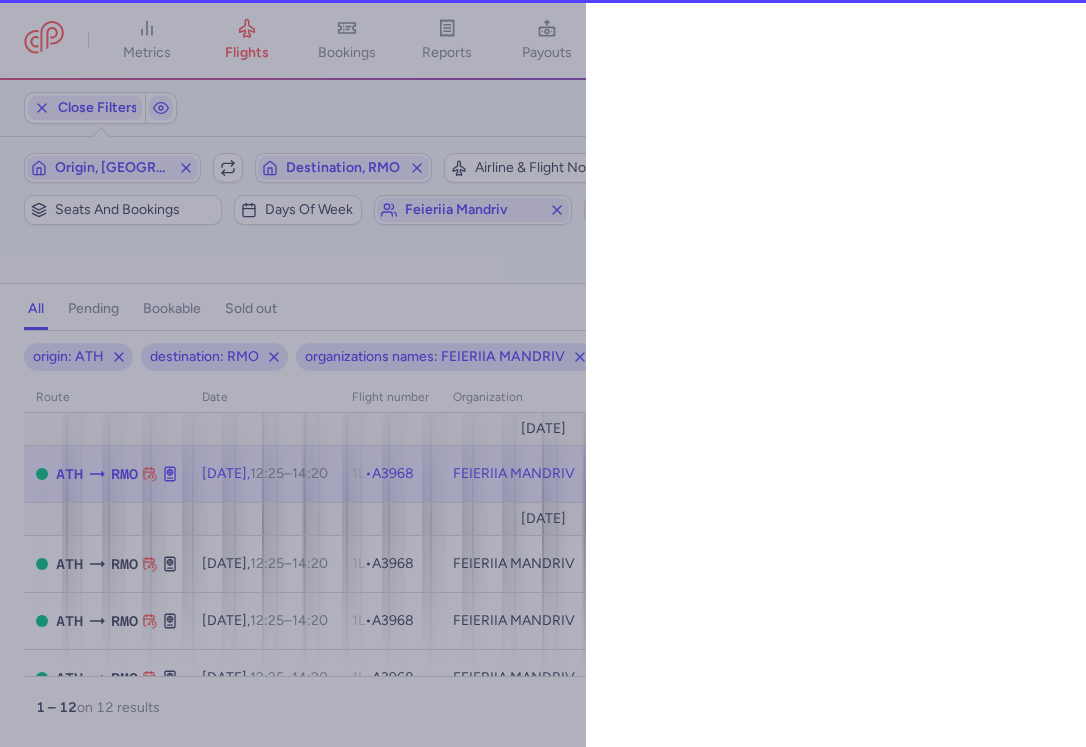 select on "hours" 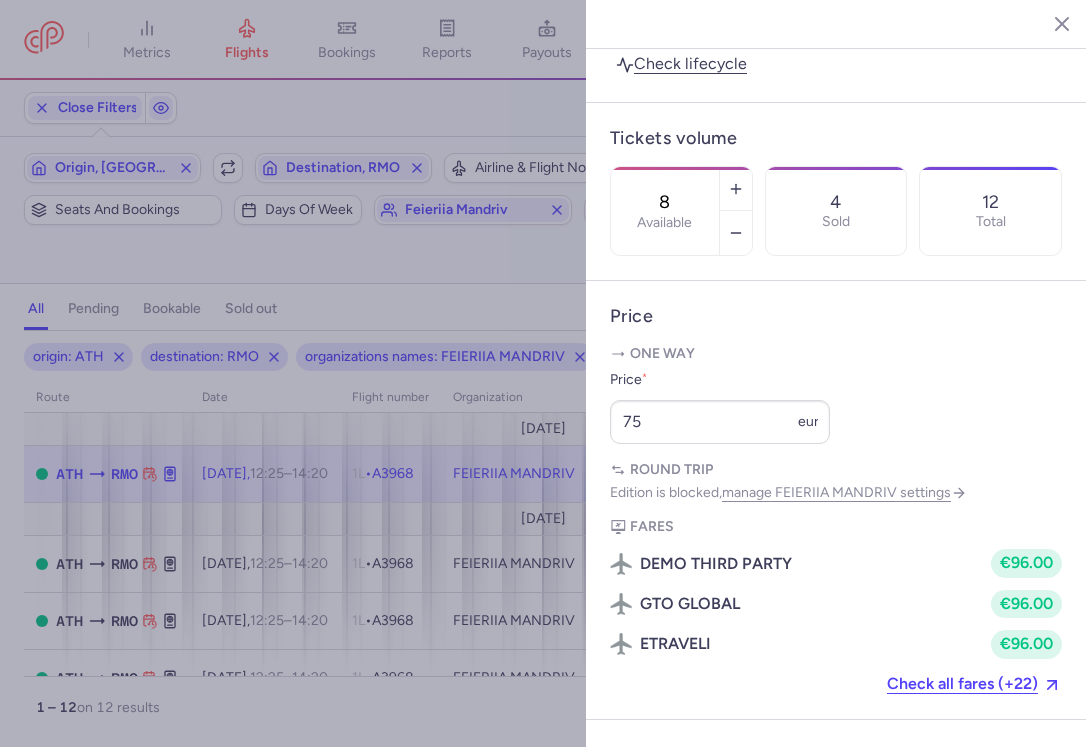 scroll, scrollTop: 1027, scrollLeft: 0, axis: vertical 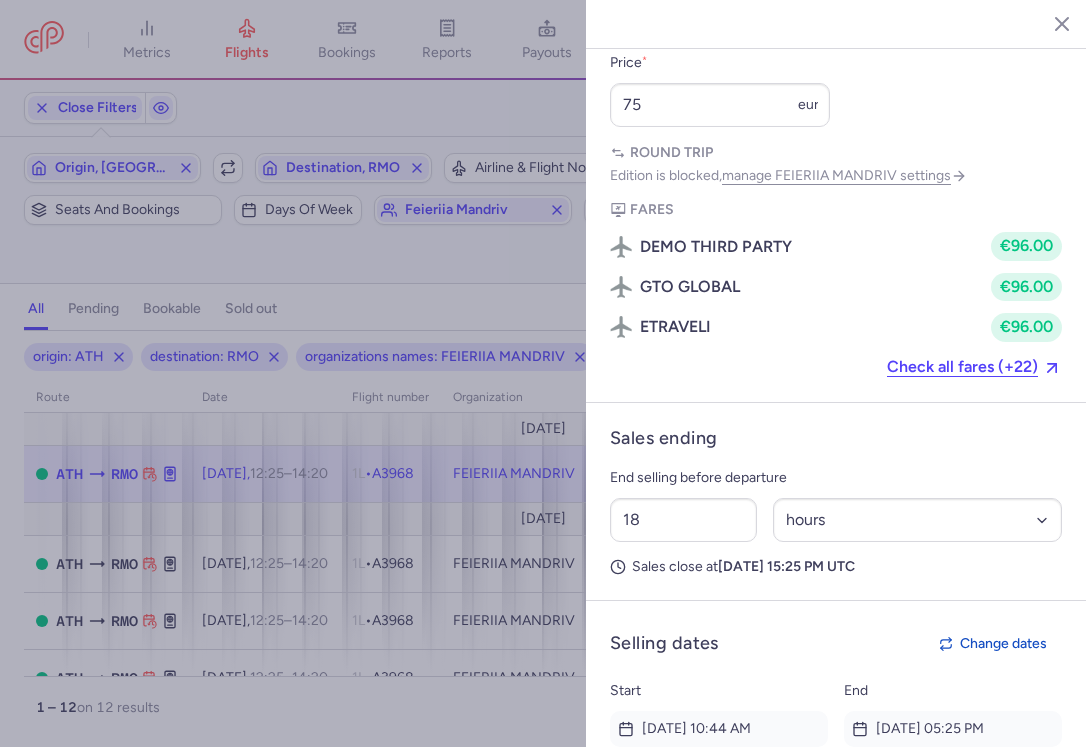 click at bounding box center (543, 373) 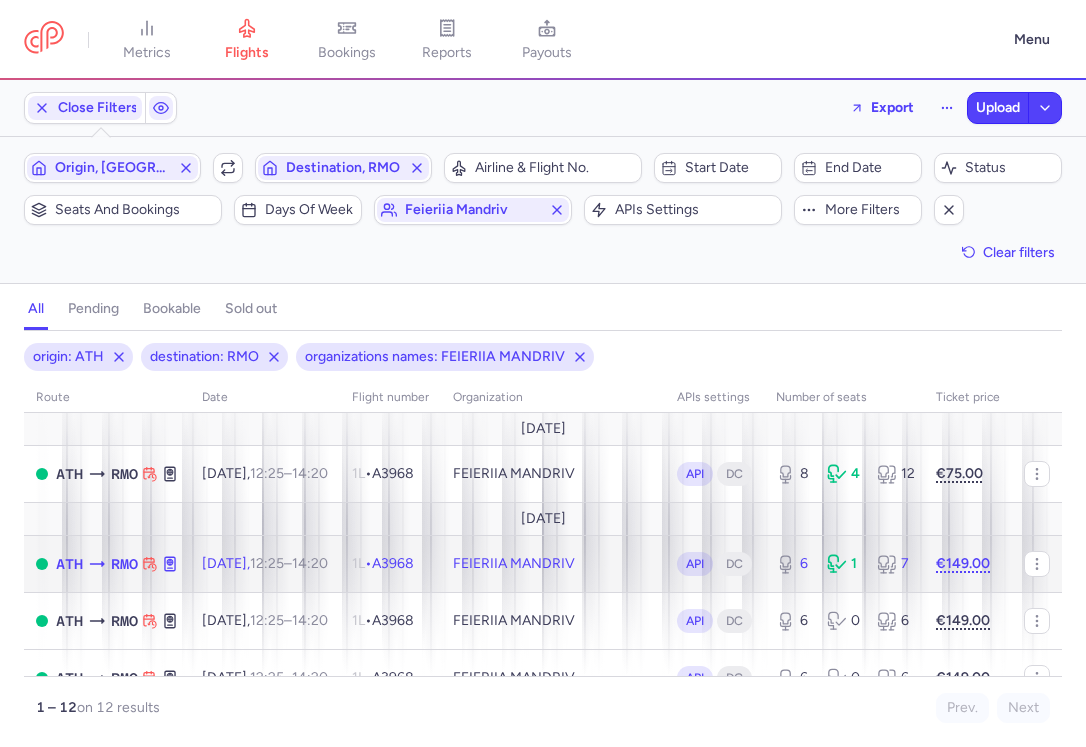 click on "1L  •   A3968" 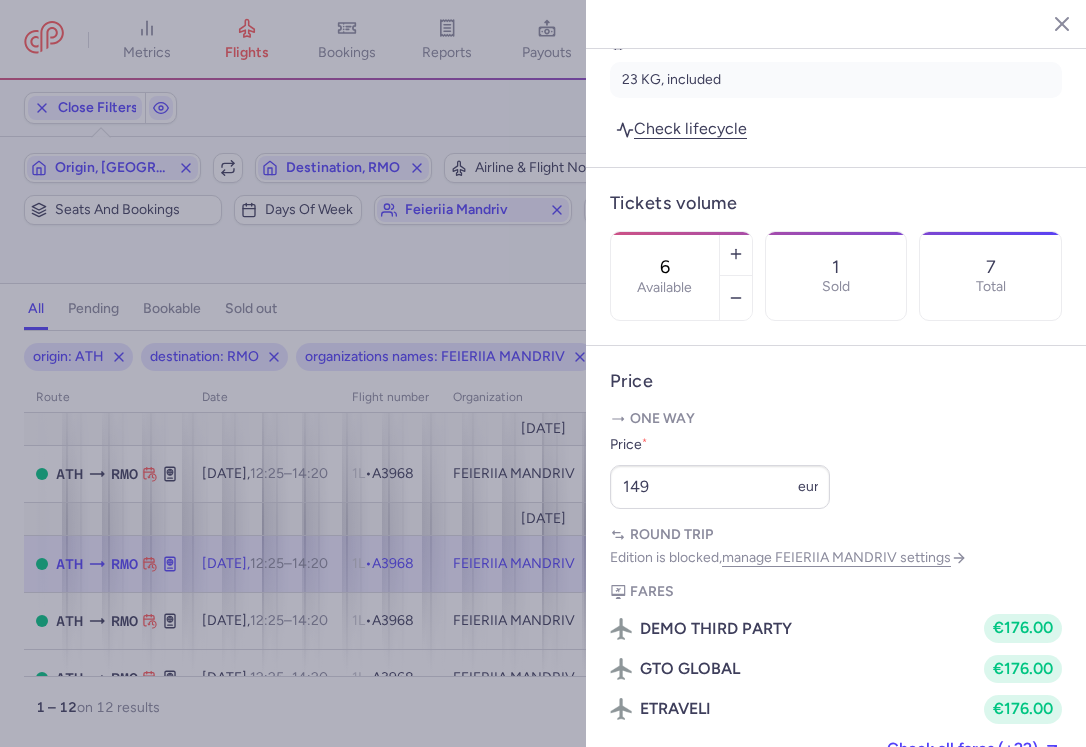 scroll, scrollTop: 942, scrollLeft: 0, axis: vertical 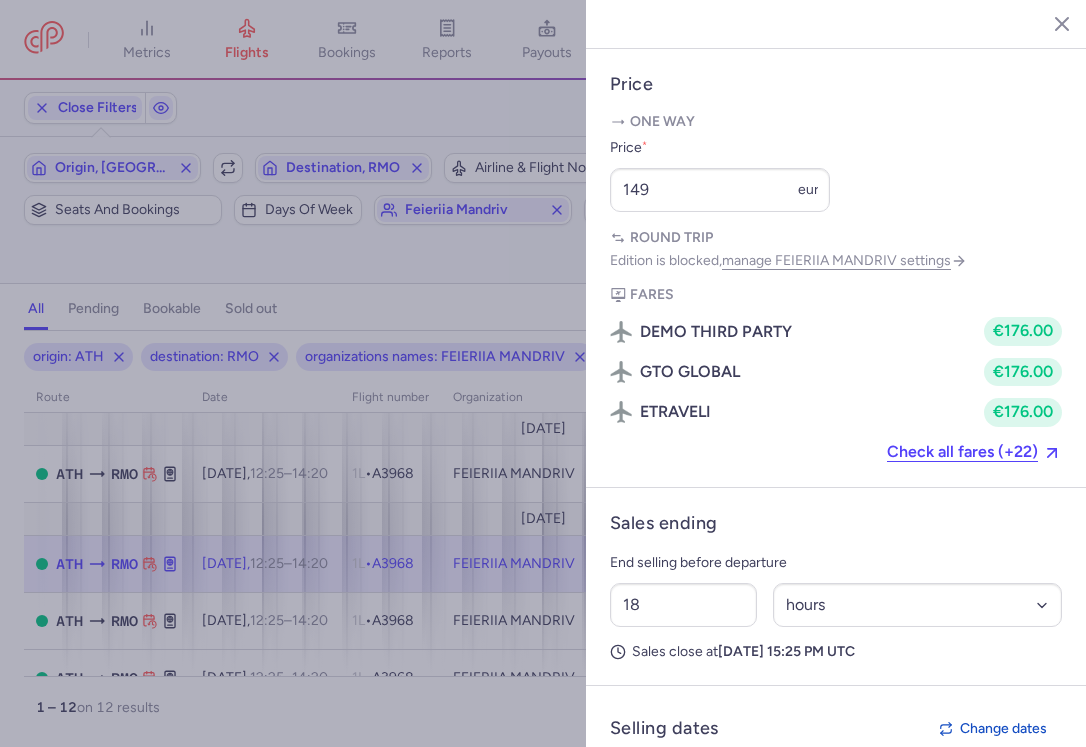 click at bounding box center (1047, 23) 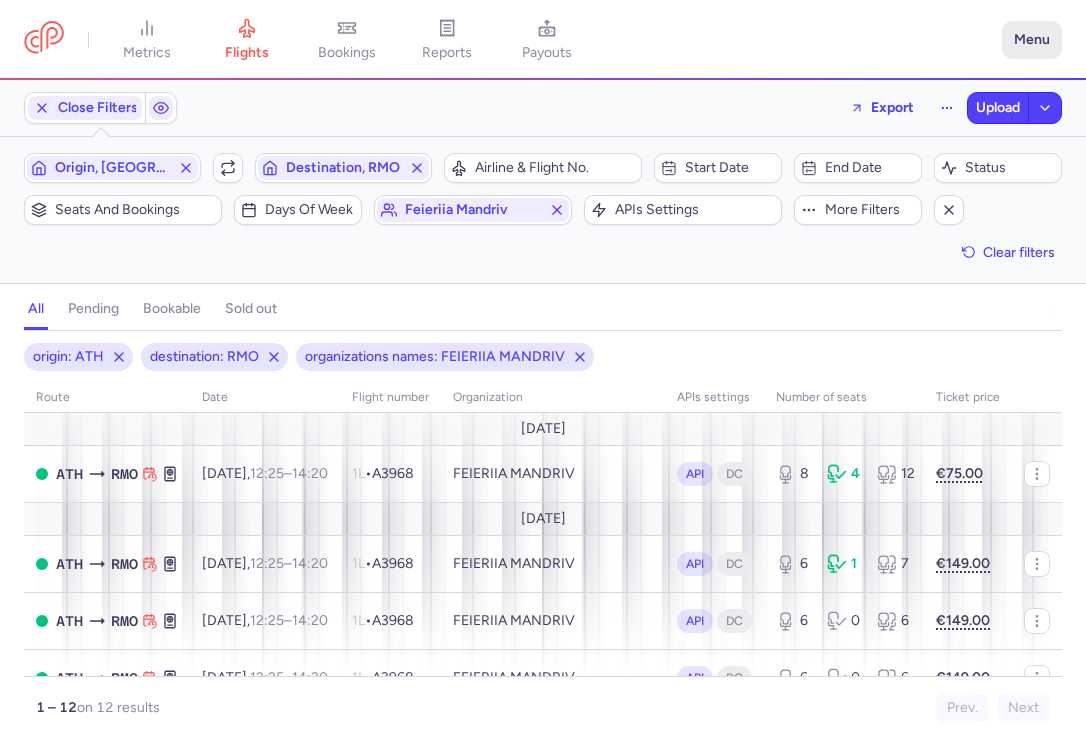 click on "Menu" at bounding box center [1032, 40] 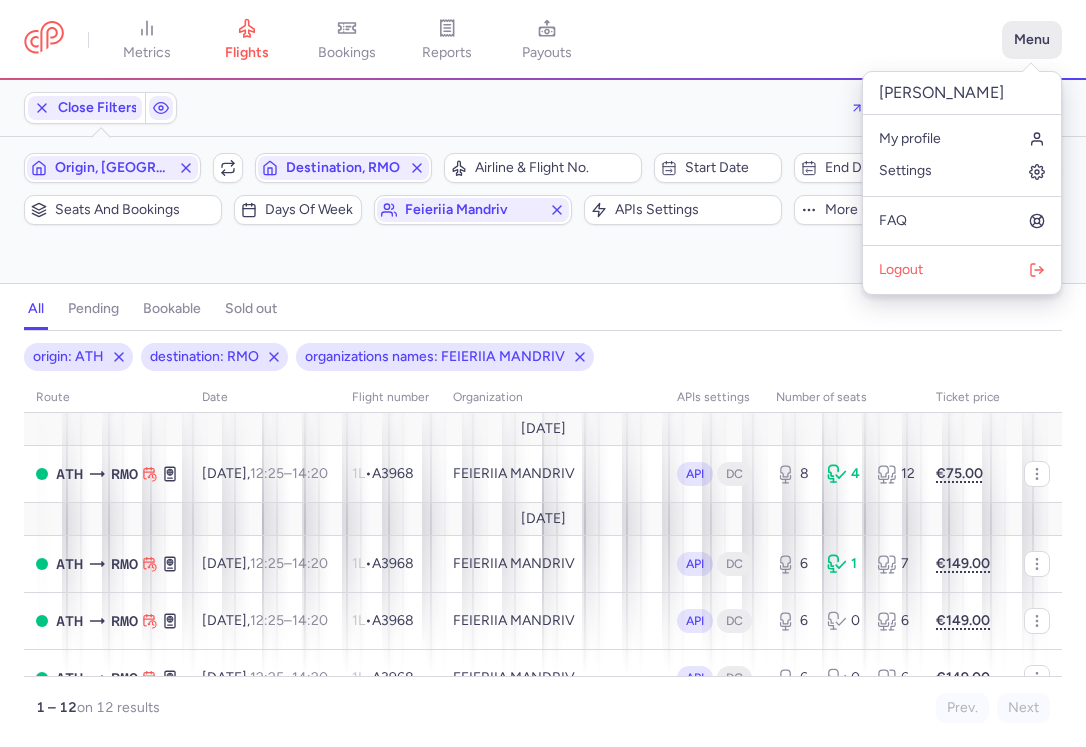 click on "Menu" at bounding box center (1032, 40) 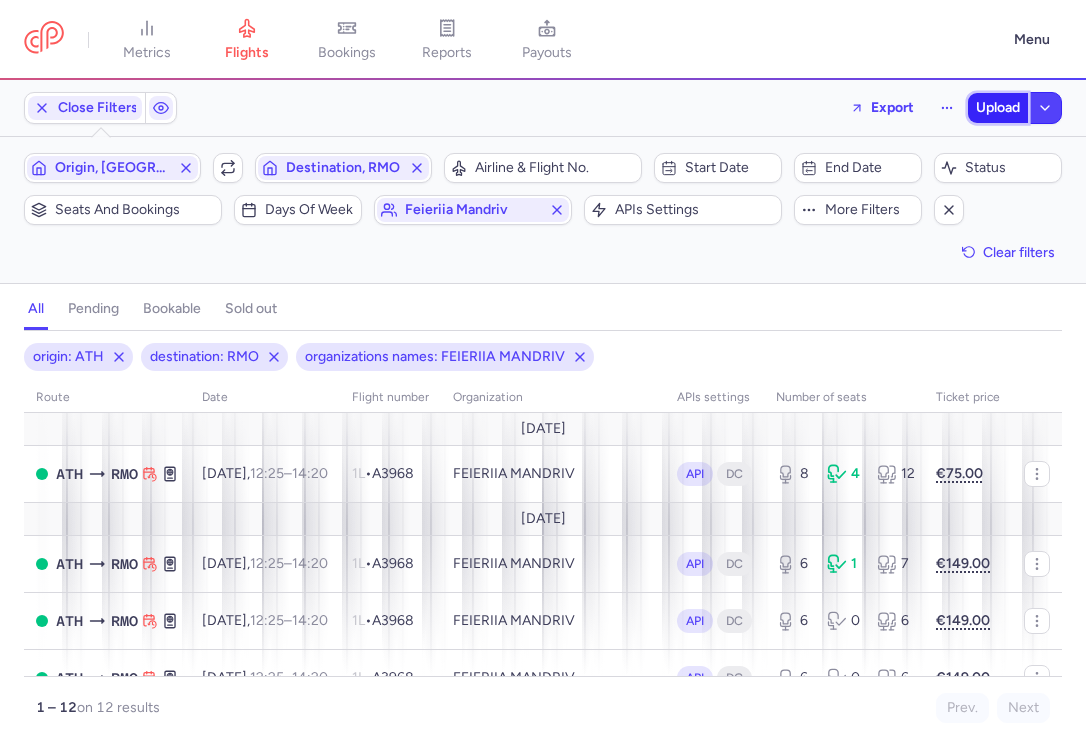click on "Upload" at bounding box center (998, 108) 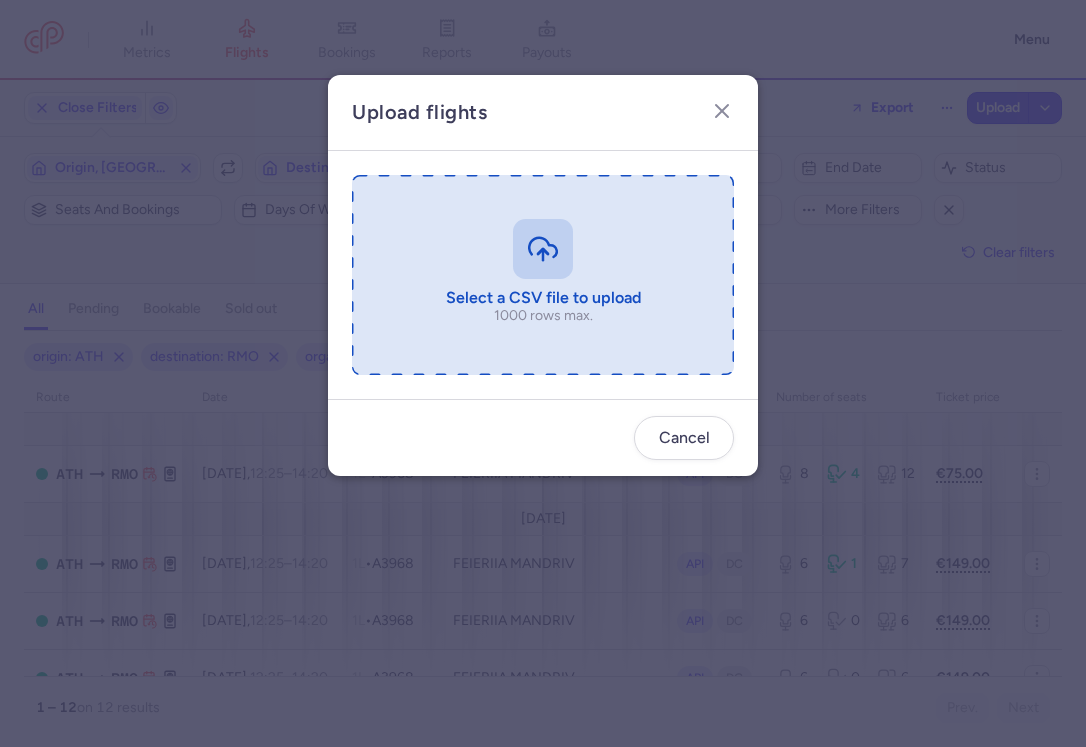 click at bounding box center (543, 275) 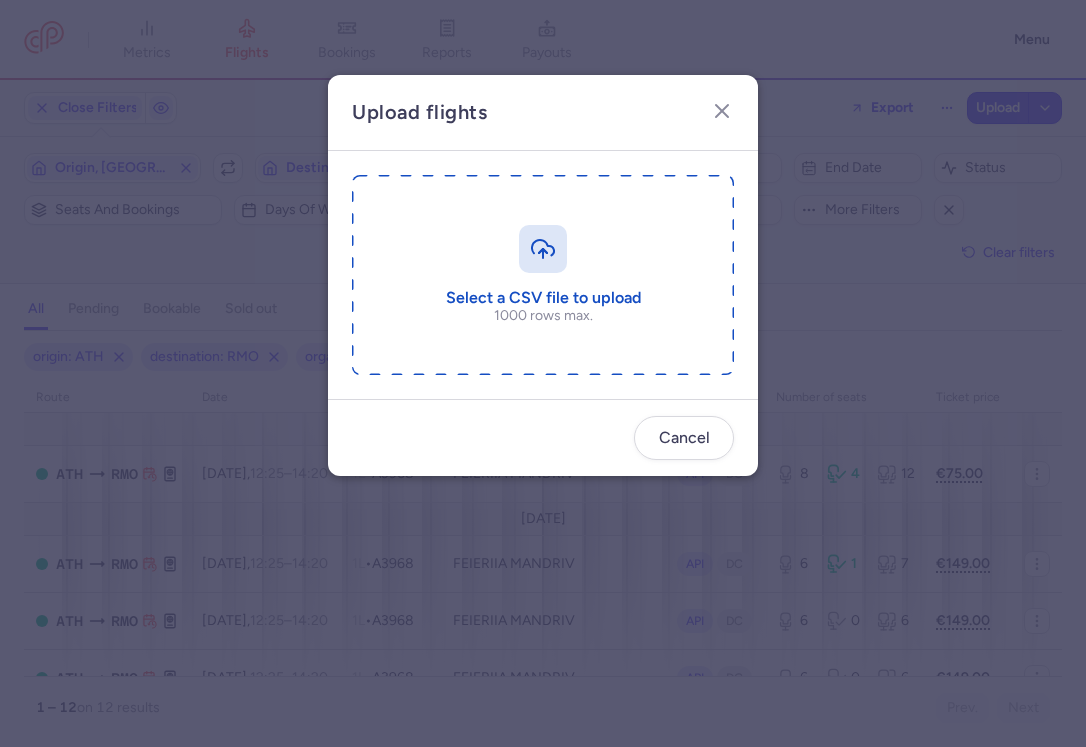 type on "C:\fakepath\export_flights_20250717,1602.csv" 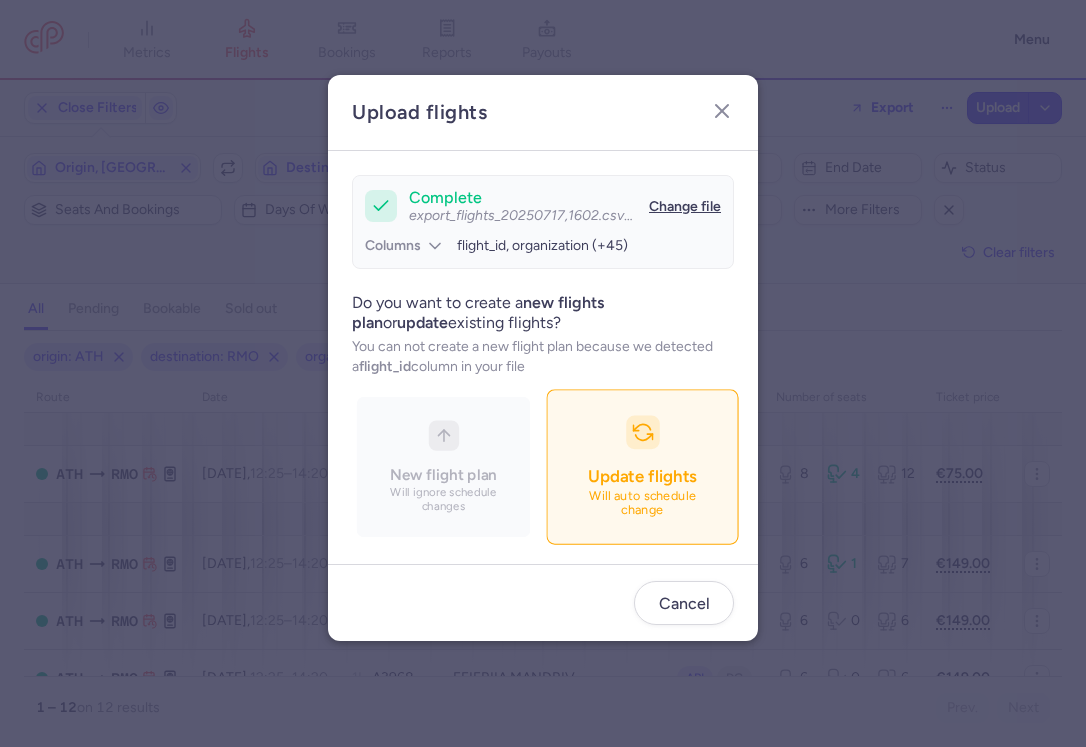 click on "Update flights" at bounding box center (642, 476) 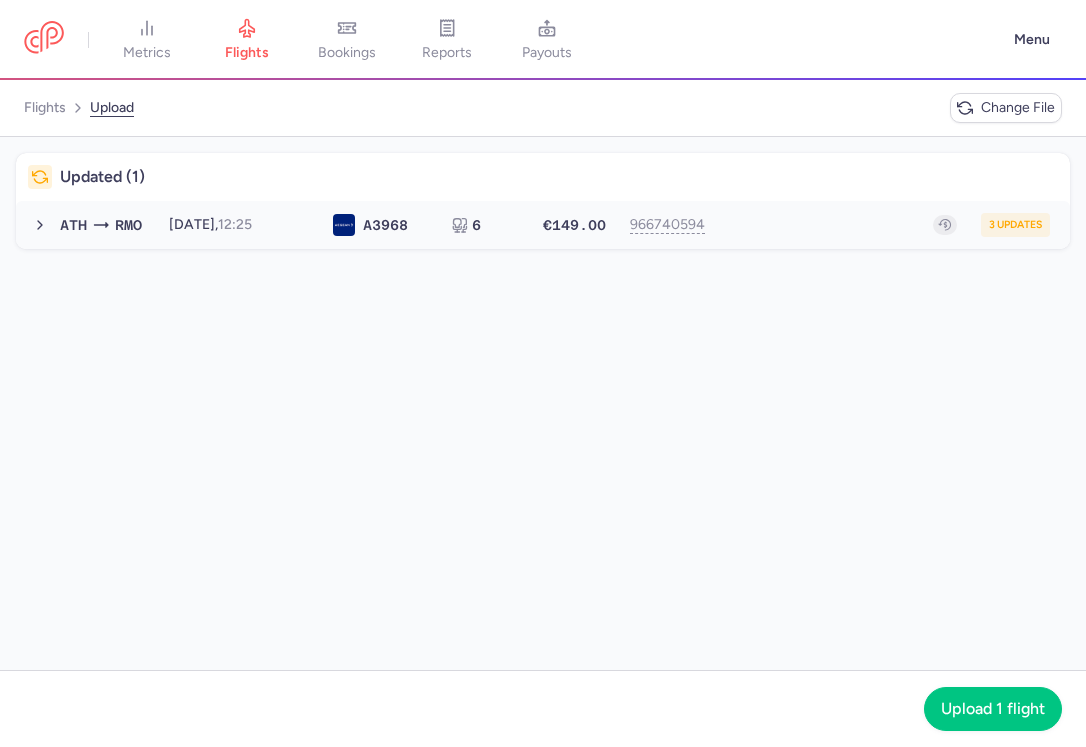 click on "ATH  RMO 2025-08-03,  12:25 A3  968 6 €149.00 966740594 3 updates 2025-08-03, 12:25 A3968 6 seats €149.00" at bounding box center [555, 225] 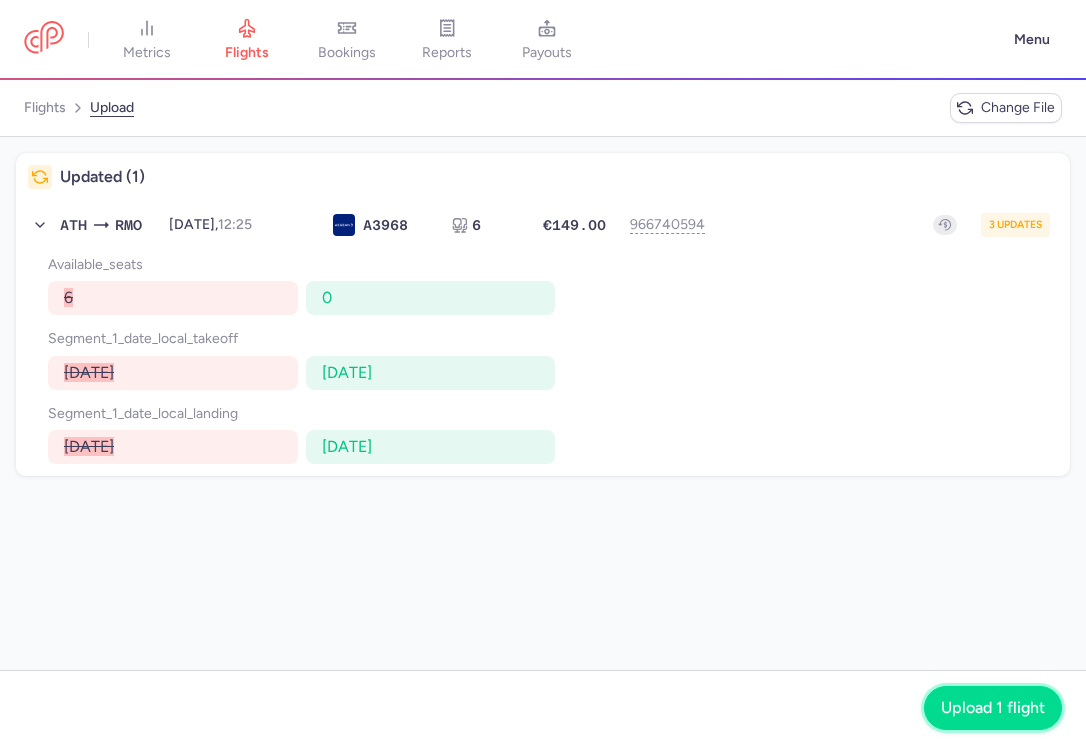 click on "Upload 1 flight" at bounding box center (993, 708) 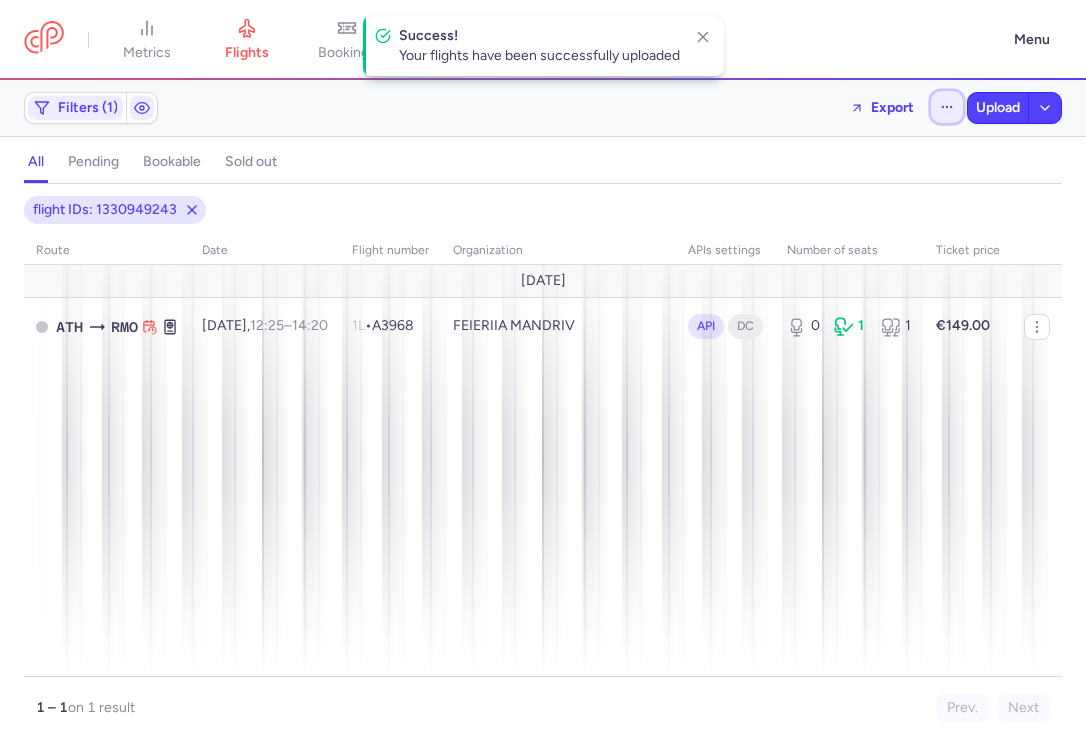 click at bounding box center (947, 107) 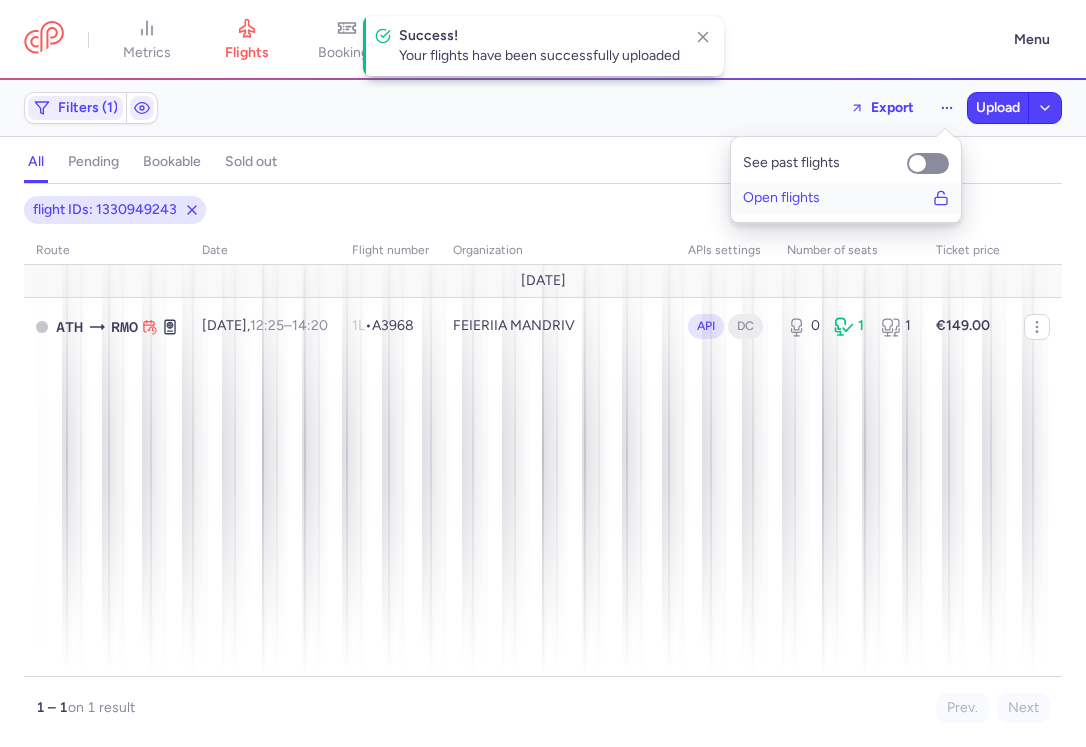 click on "Open flights" at bounding box center (846, 198) 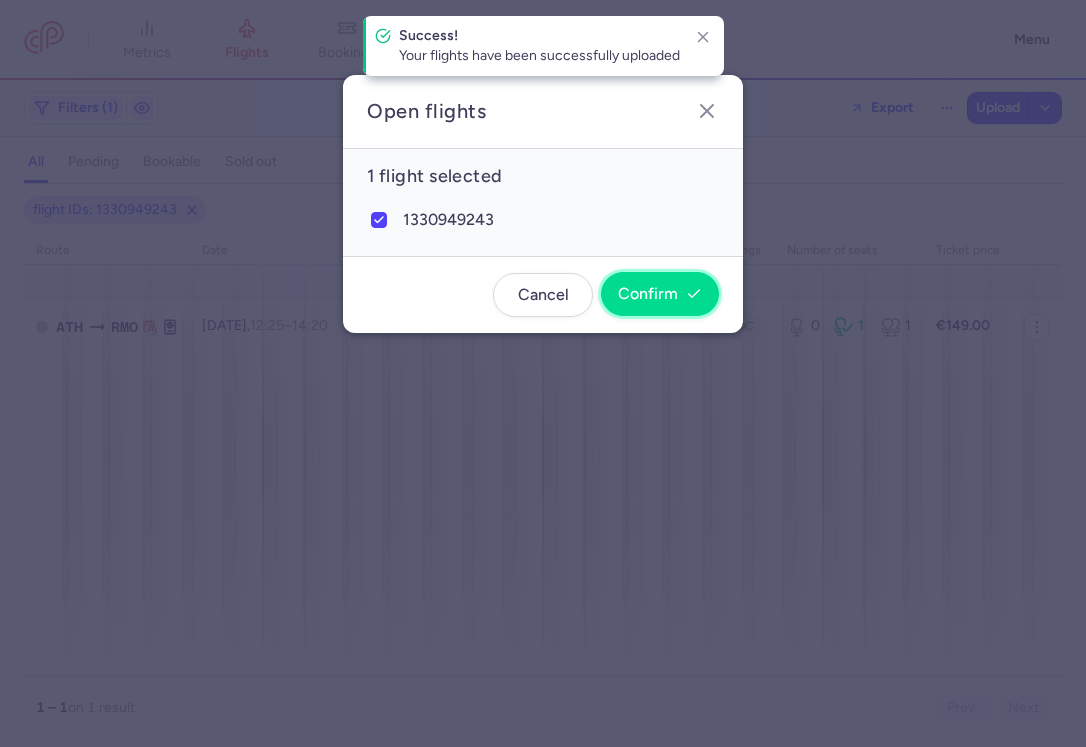 click on "Confirm" at bounding box center [648, 294] 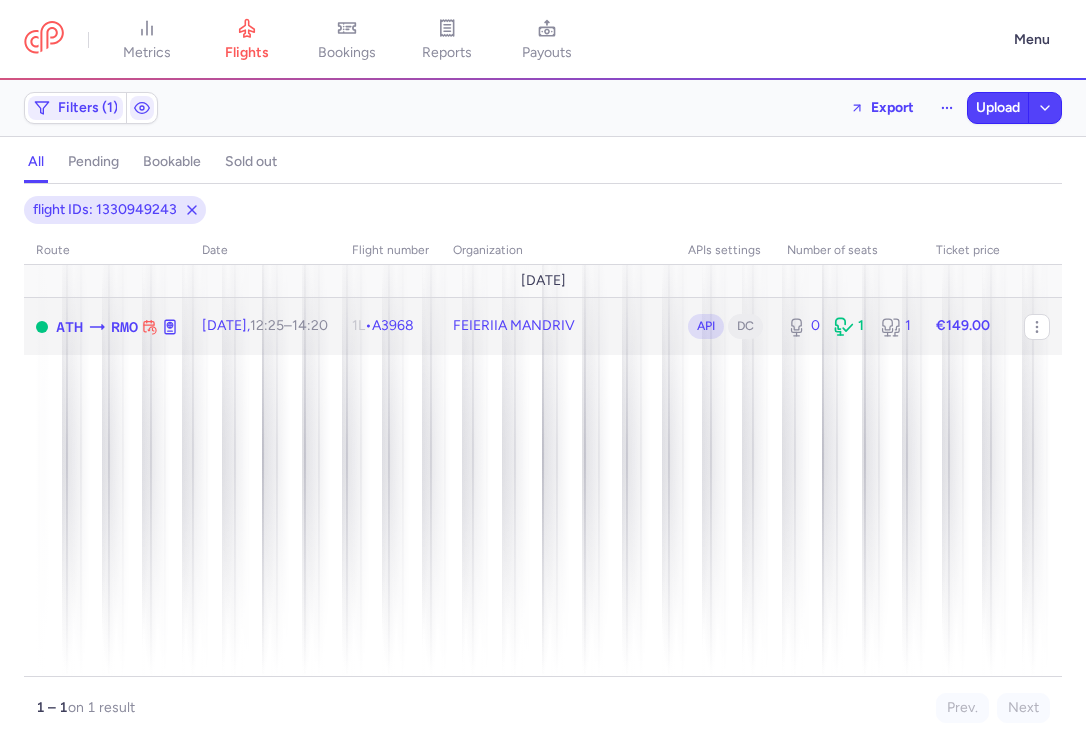 click on "1L" 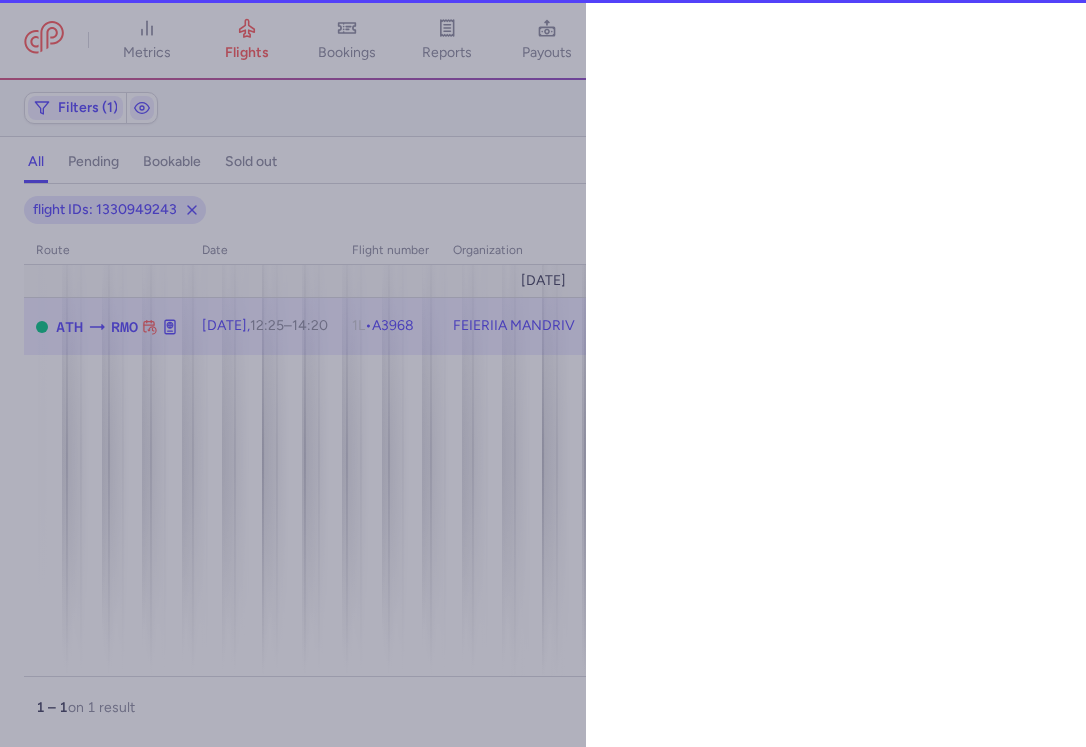 select on "hours" 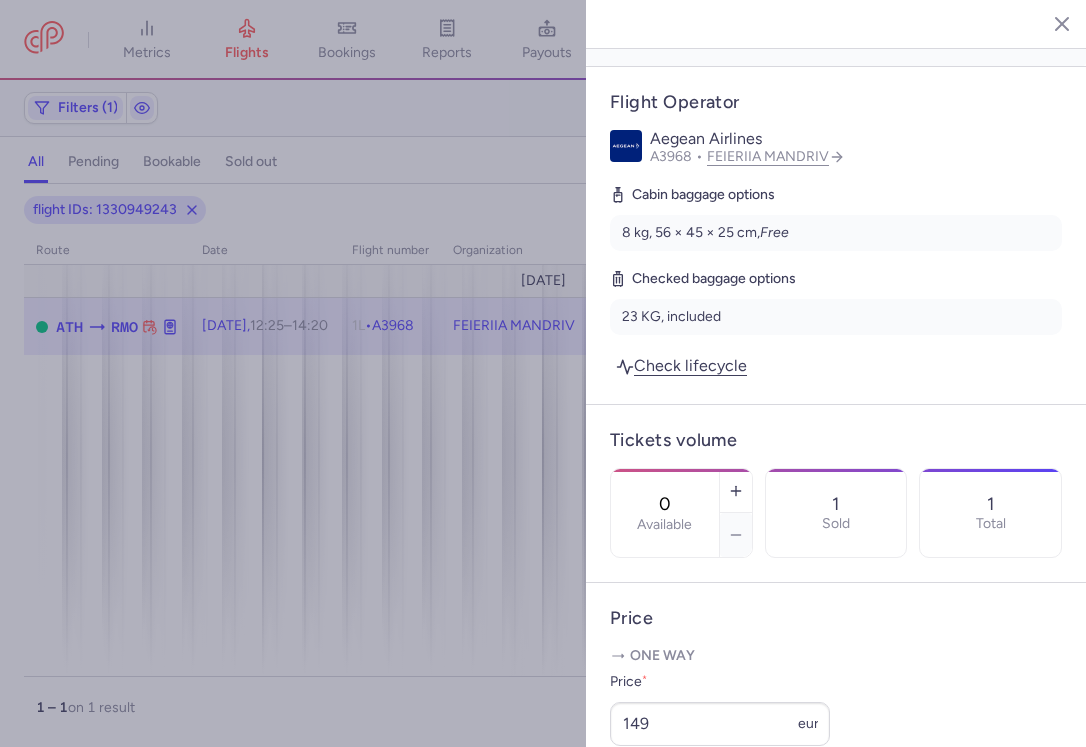 scroll, scrollTop: 416, scrollLeft: 0, axis: vertical 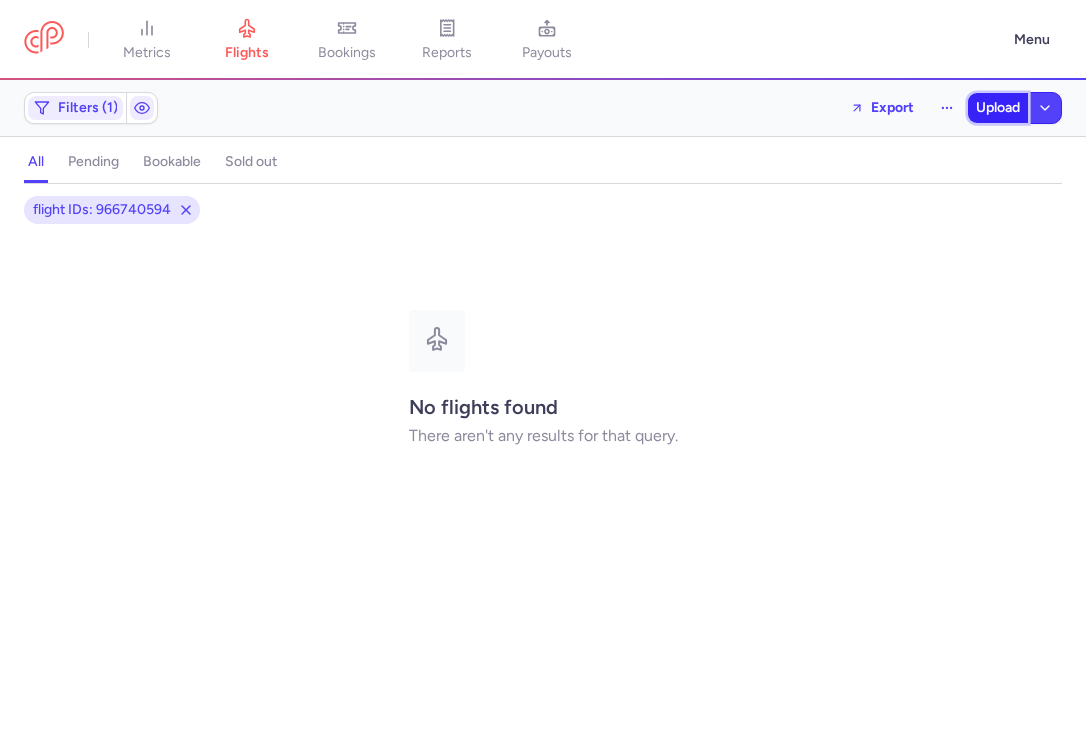 click on "Upload" at bounding box center (998, 108) 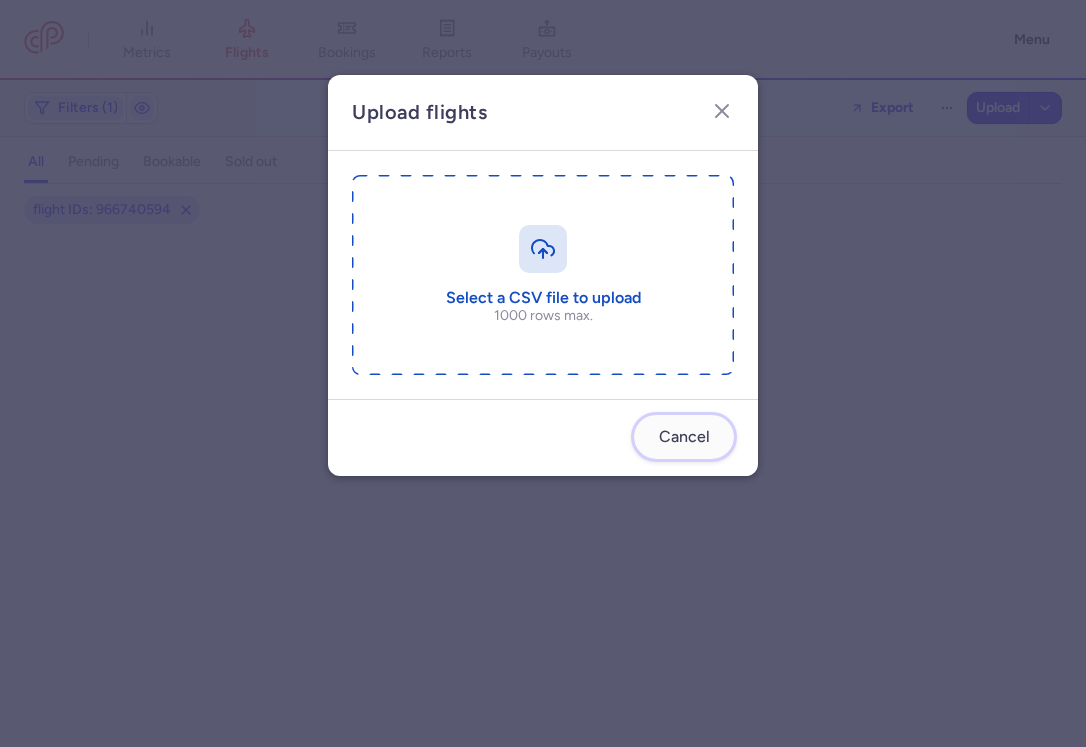 click on "Cancel" at bounding box center [684, 437] 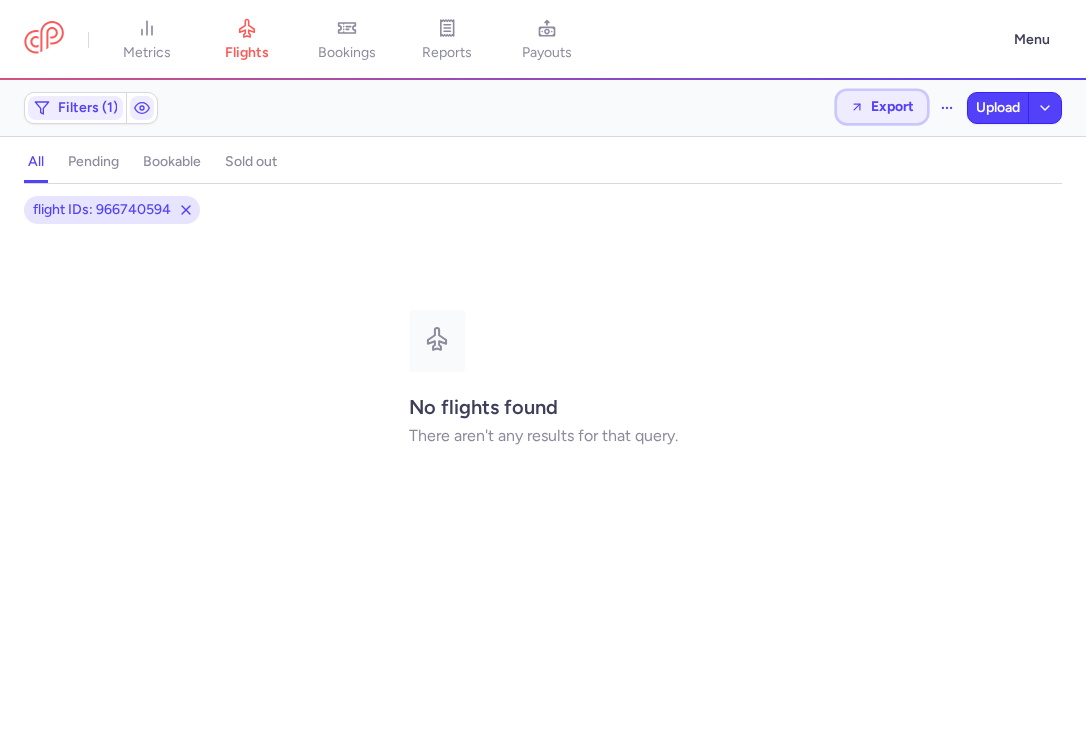 click on "Export" at bounding box center [892, 106] 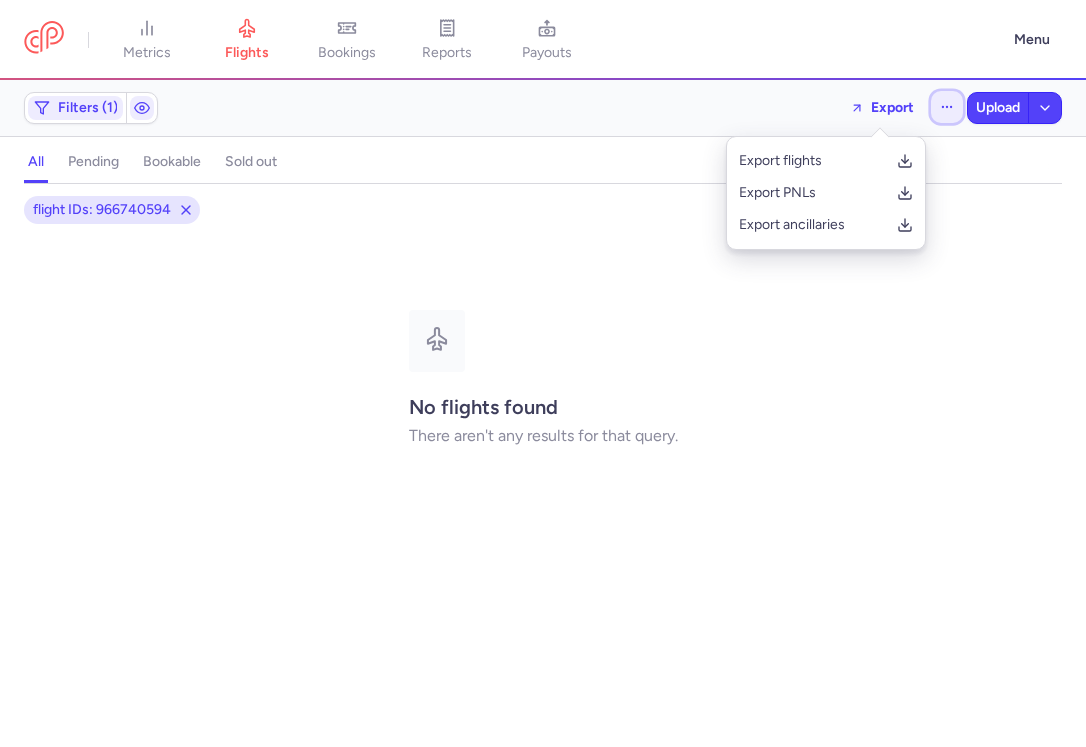 click 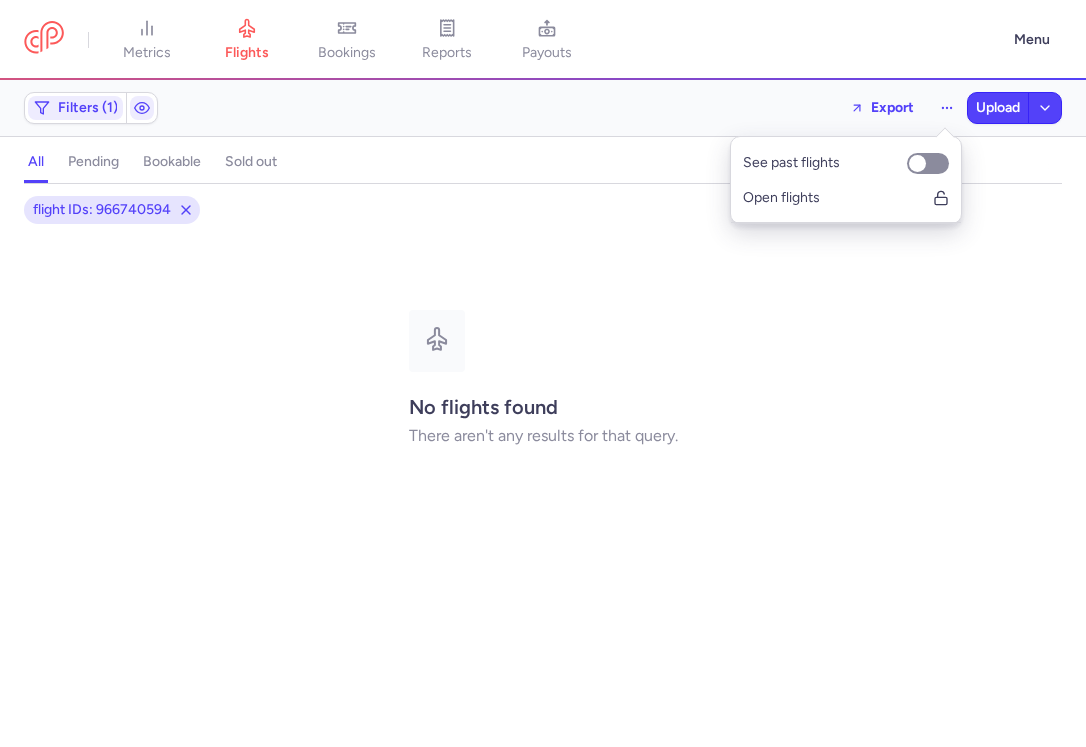 click on "Filters (1)  Export  Upload" at bounding box center [543, 108] 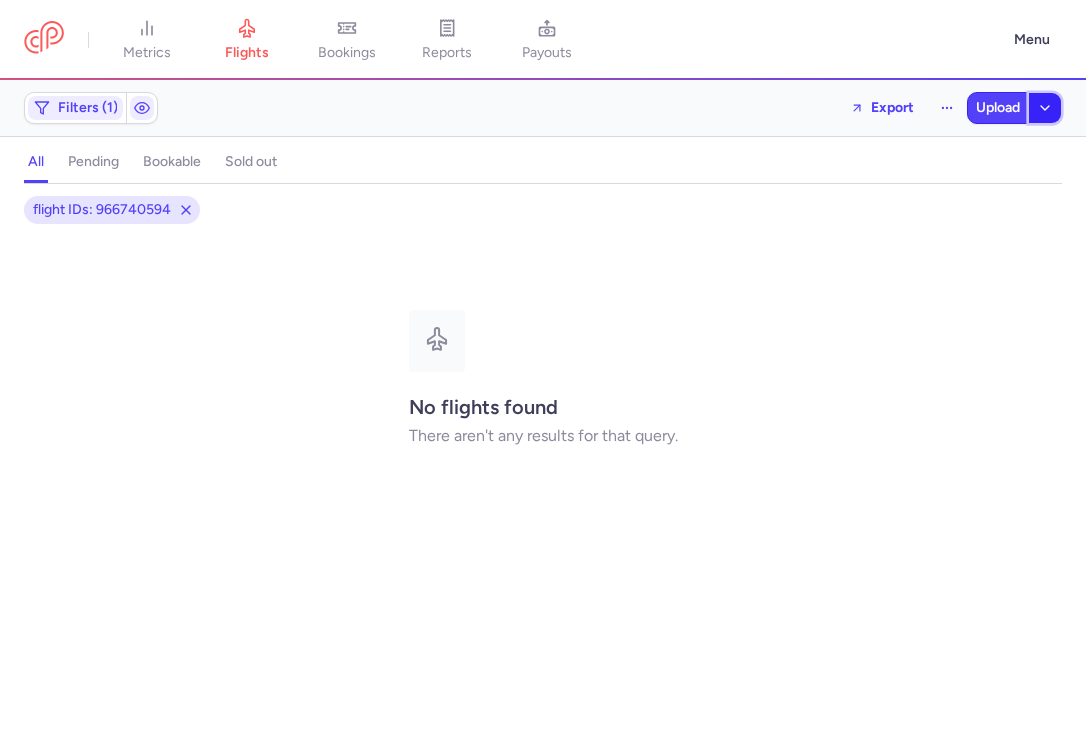 click 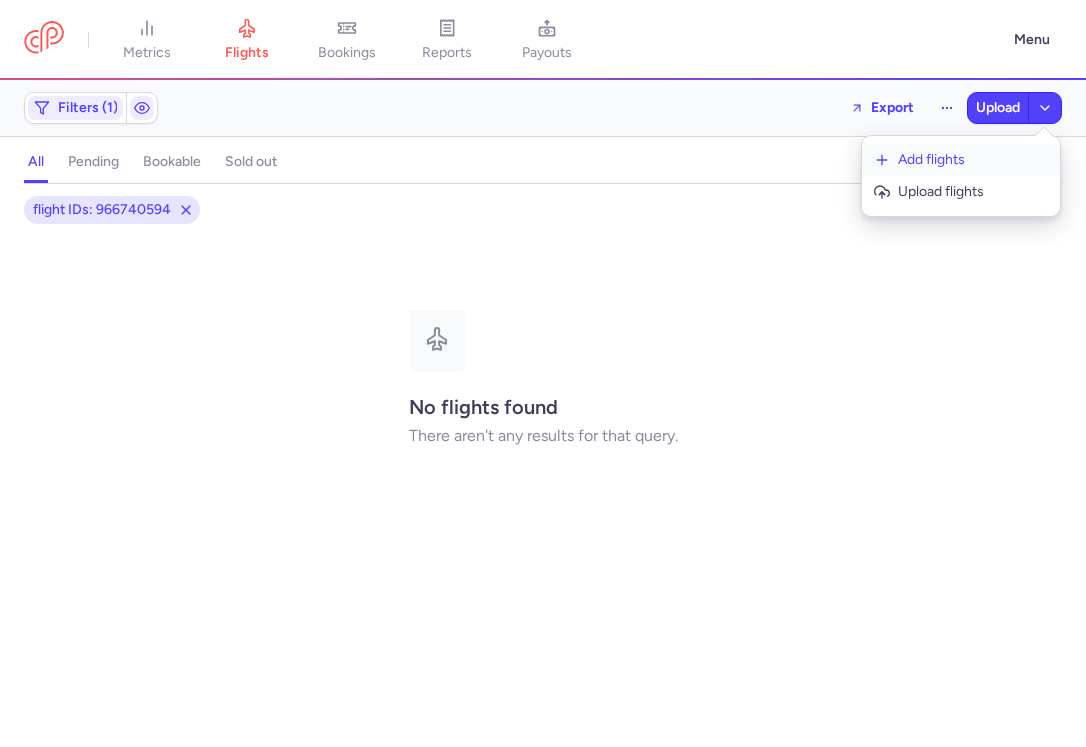 click on "Add flights" at bounding box center [973, 160] 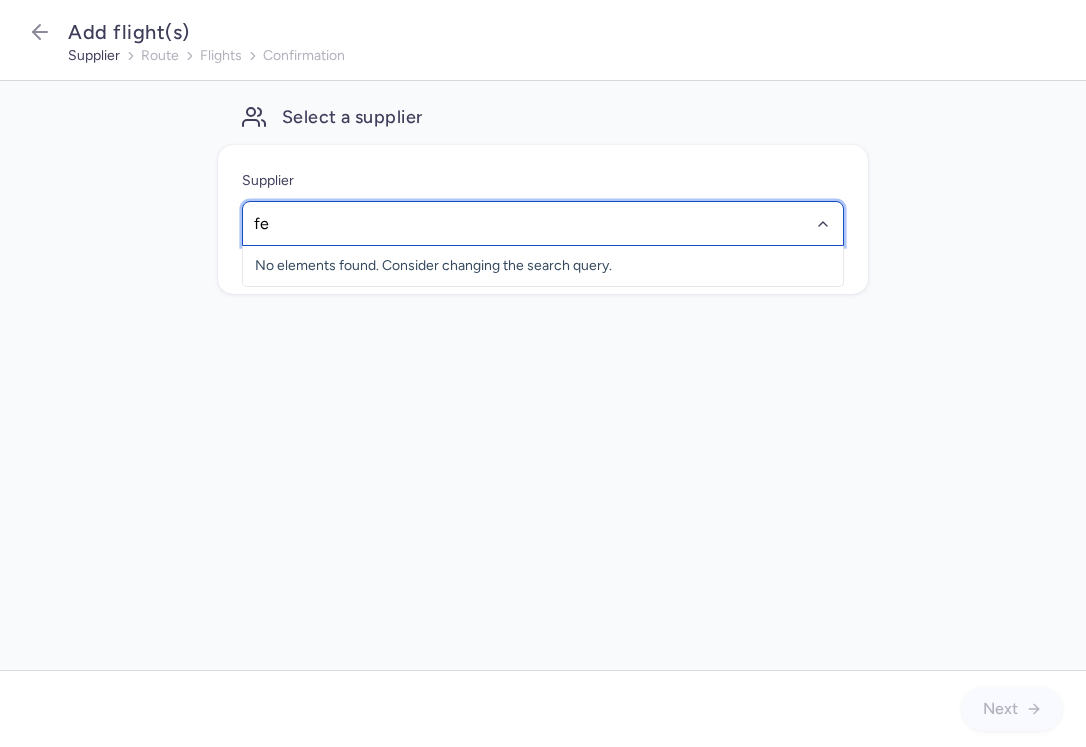 type on "fei" 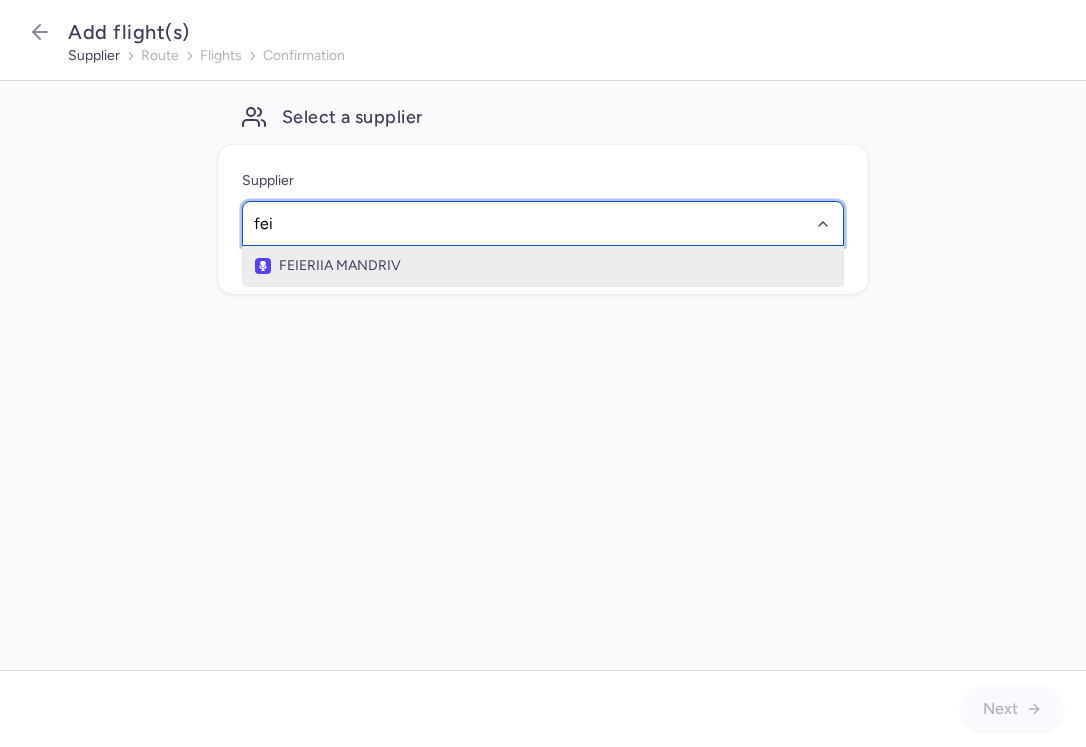 click on "FEIERIIA MANDRIV" 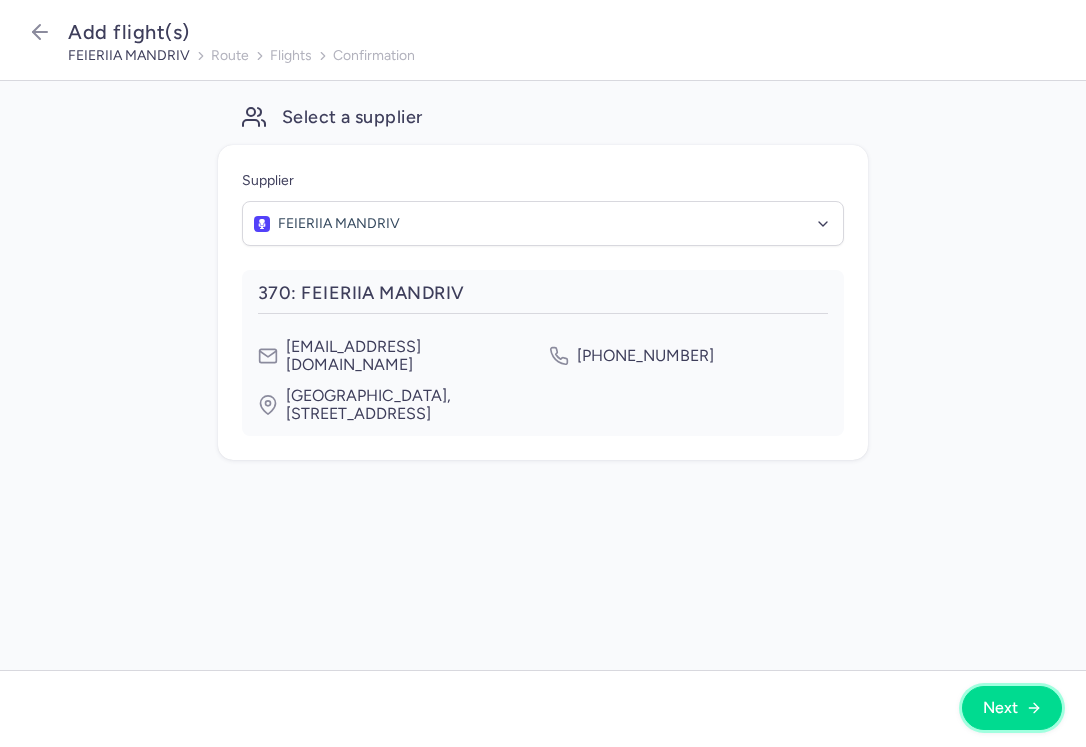 click on "Next" at bounding box center (1012, 708) 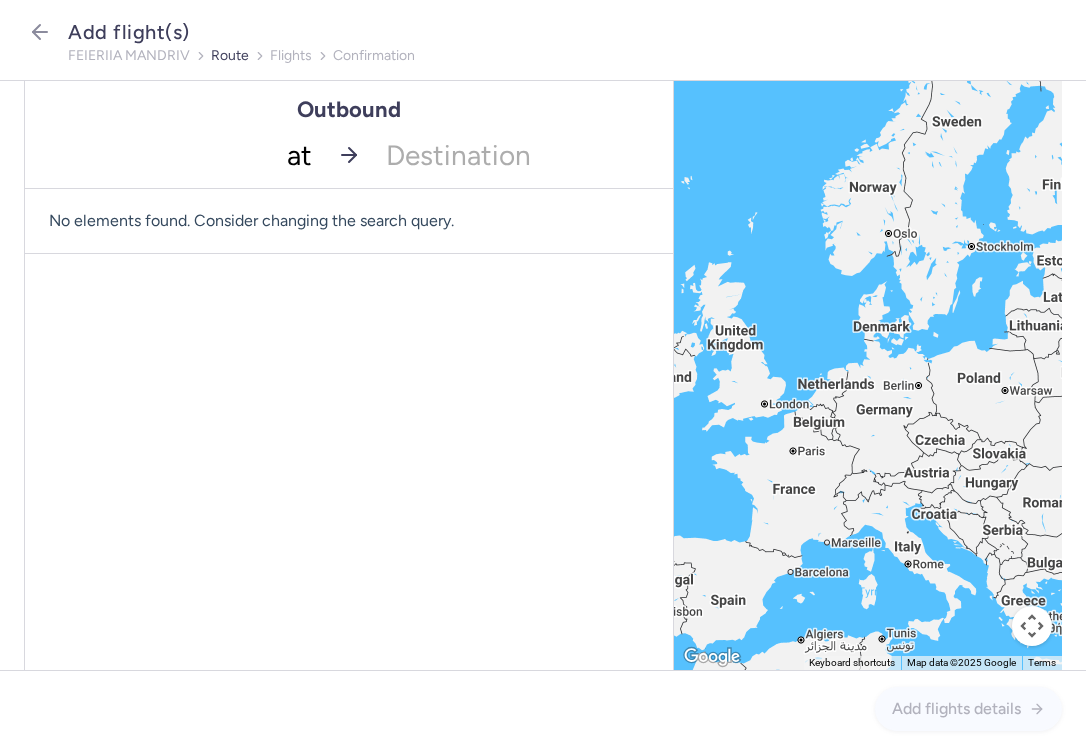 type on "ath" 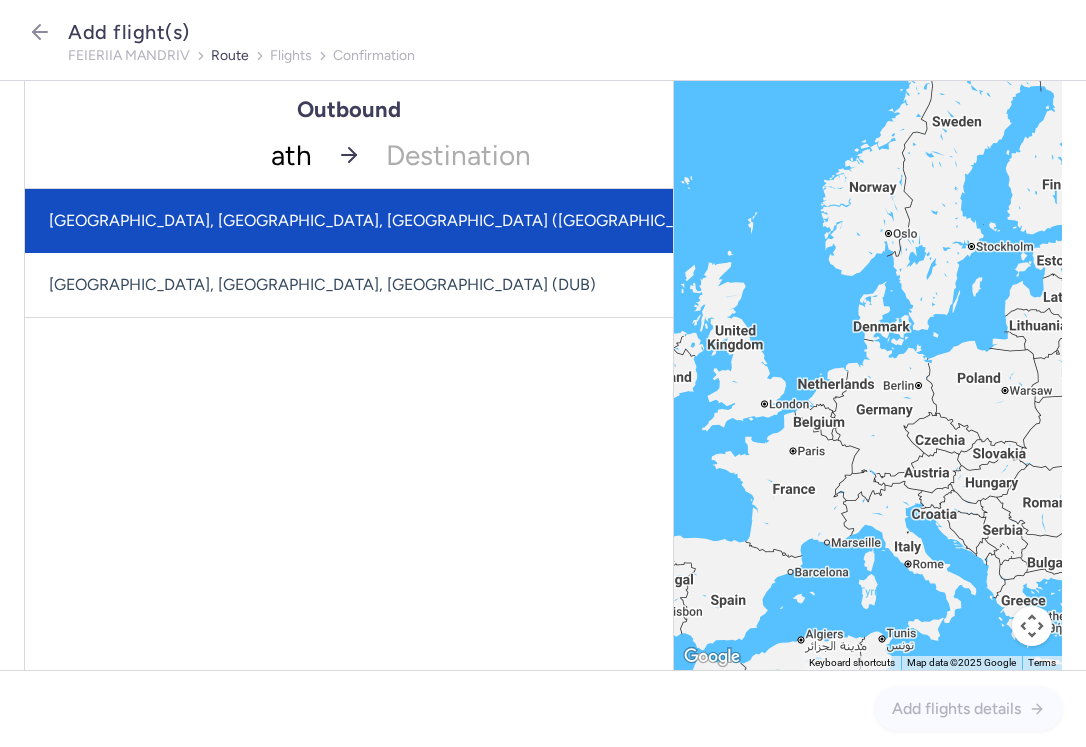 click on "Athens International Airport, Athens, Greece (ATH)" 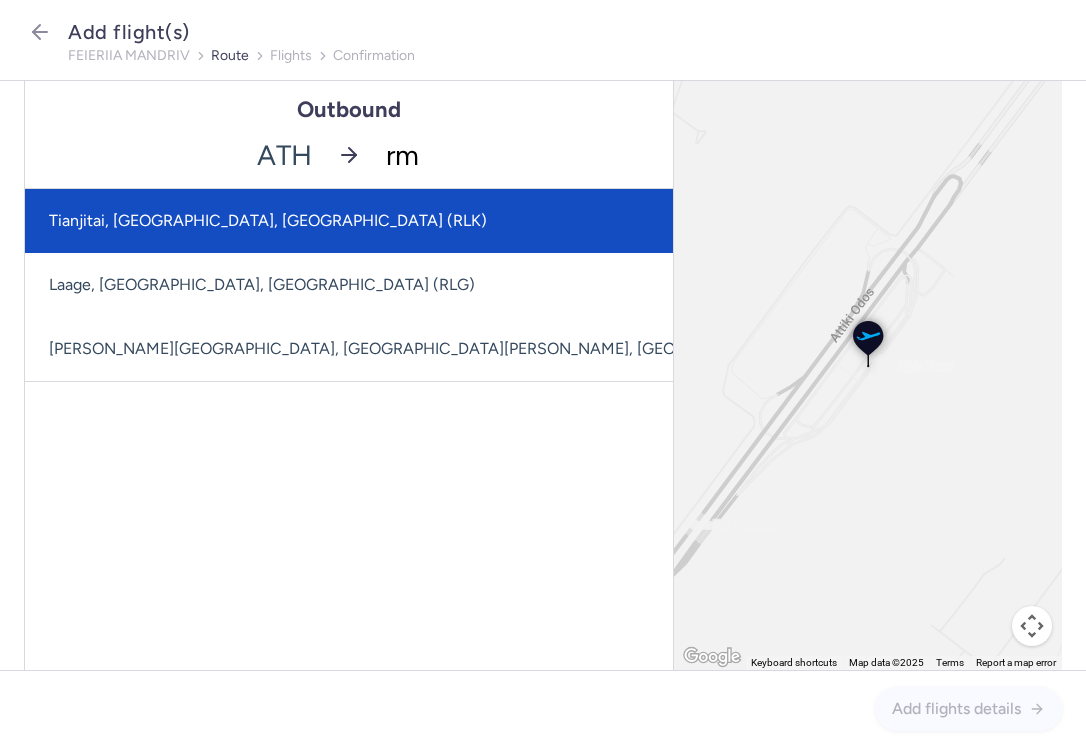 type on "rmo" 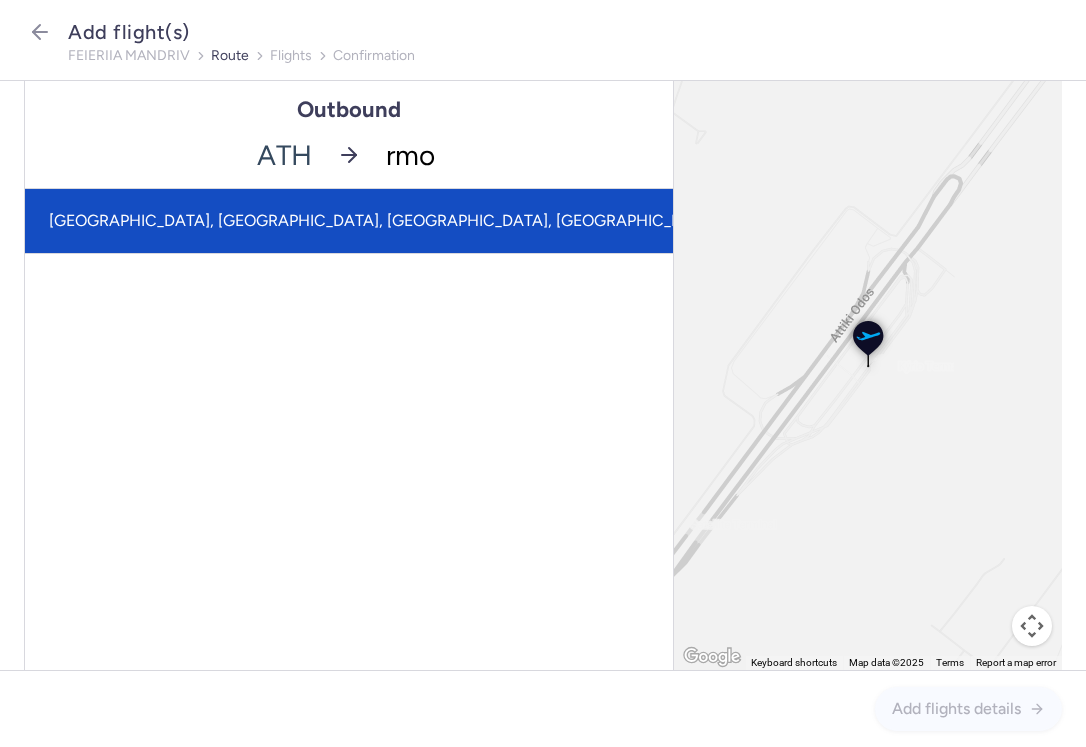 click on "Chișinău International Airport, Chişinău, Moldova, Republic of (RMO)" 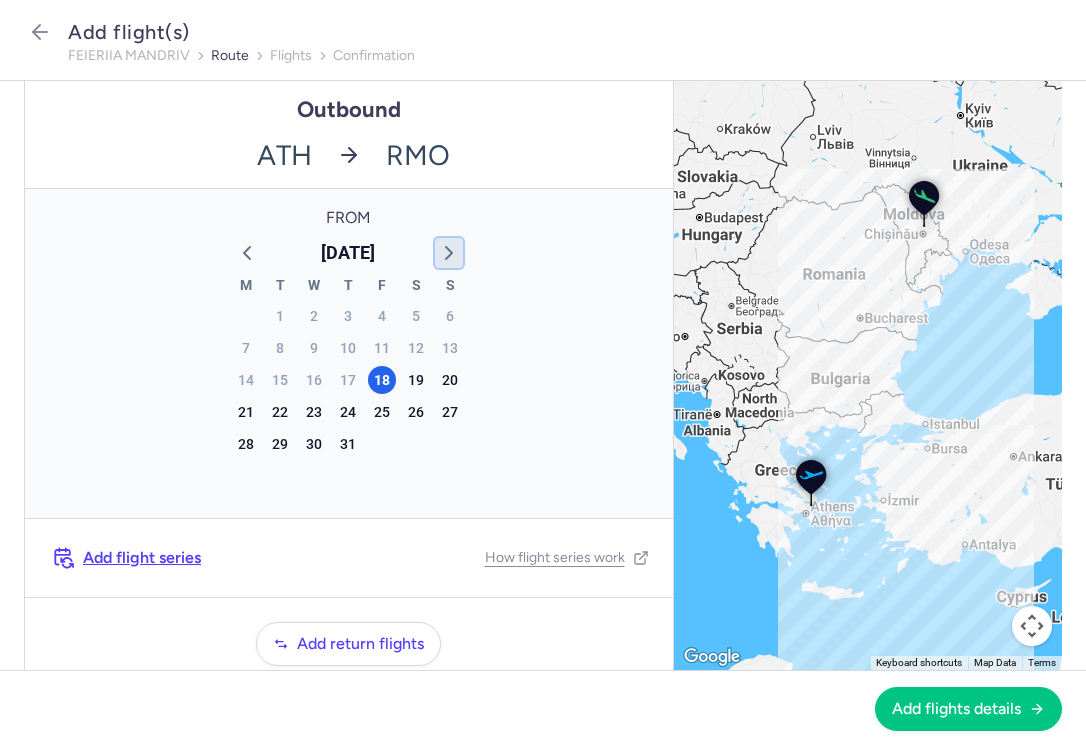 click 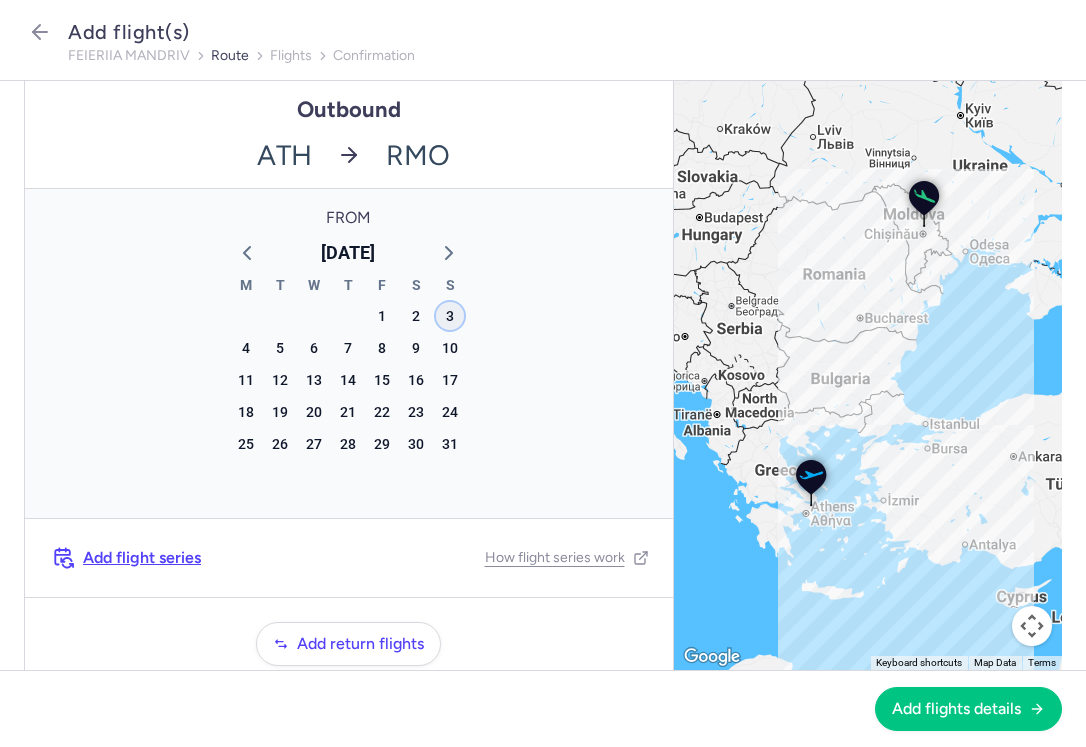 click on "3" 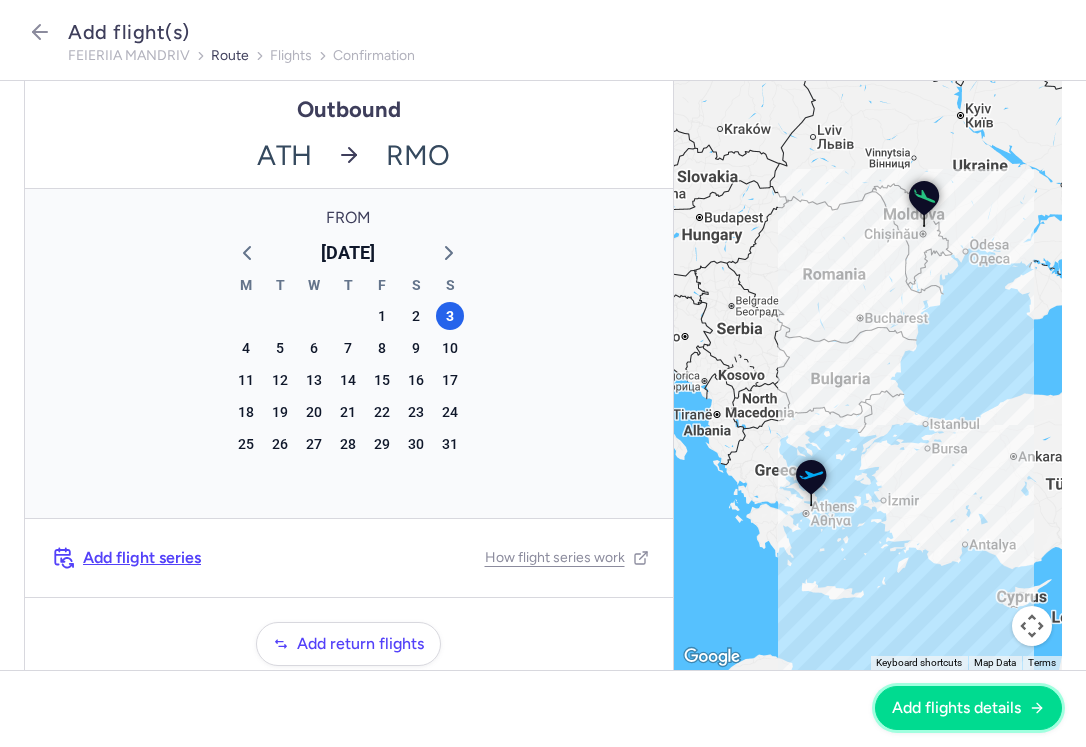 click on "Add flights details" at bounding box center [956, 708] 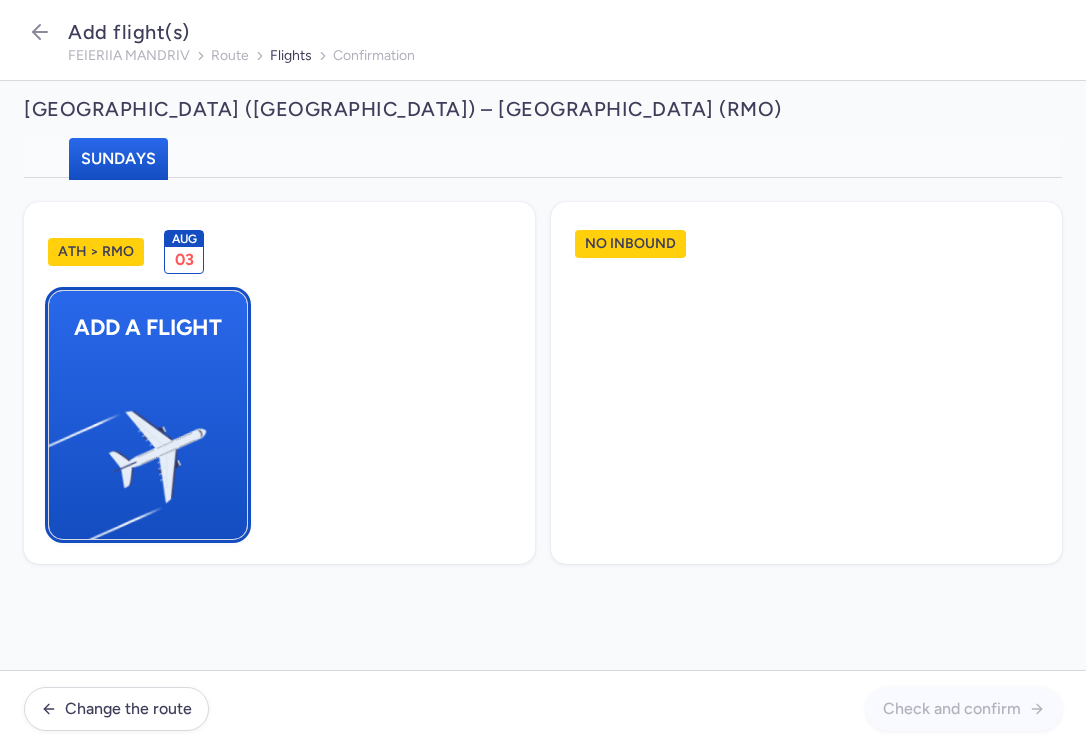 click on "Add a flight" at bounding box center (148, 327) 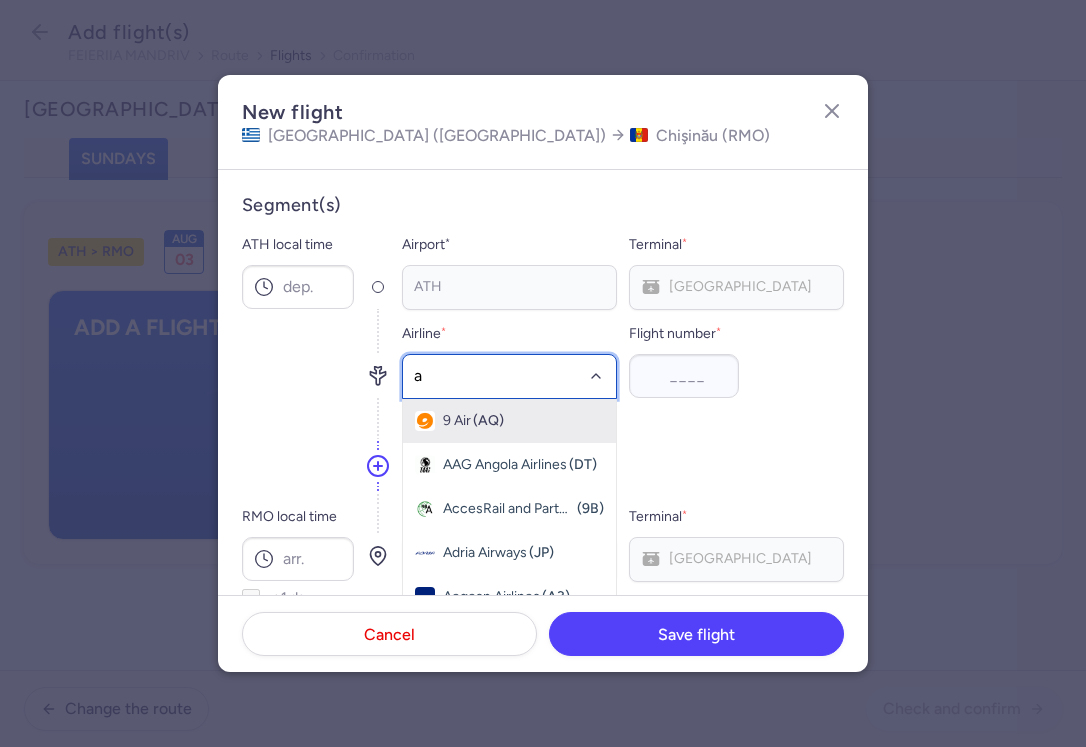 type on "a3" 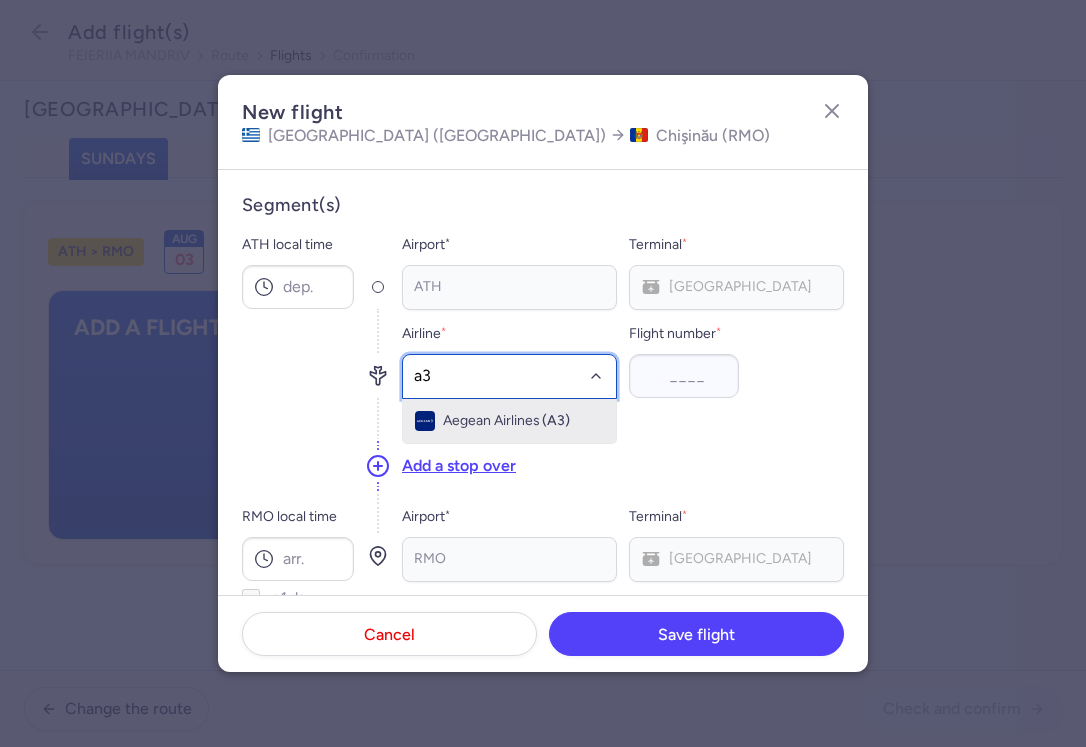 click on "(A3)" at bounding box center [556, 421] 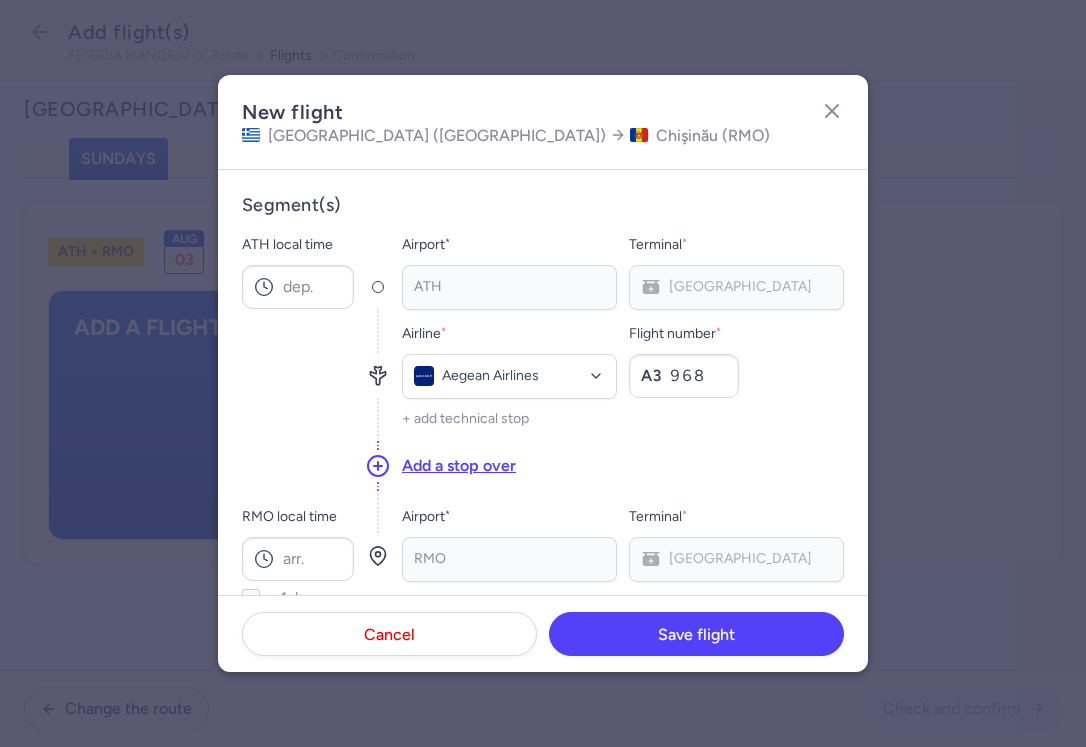 scroll, scrollTop: 18, scrollLeft: 0, axis: vertical 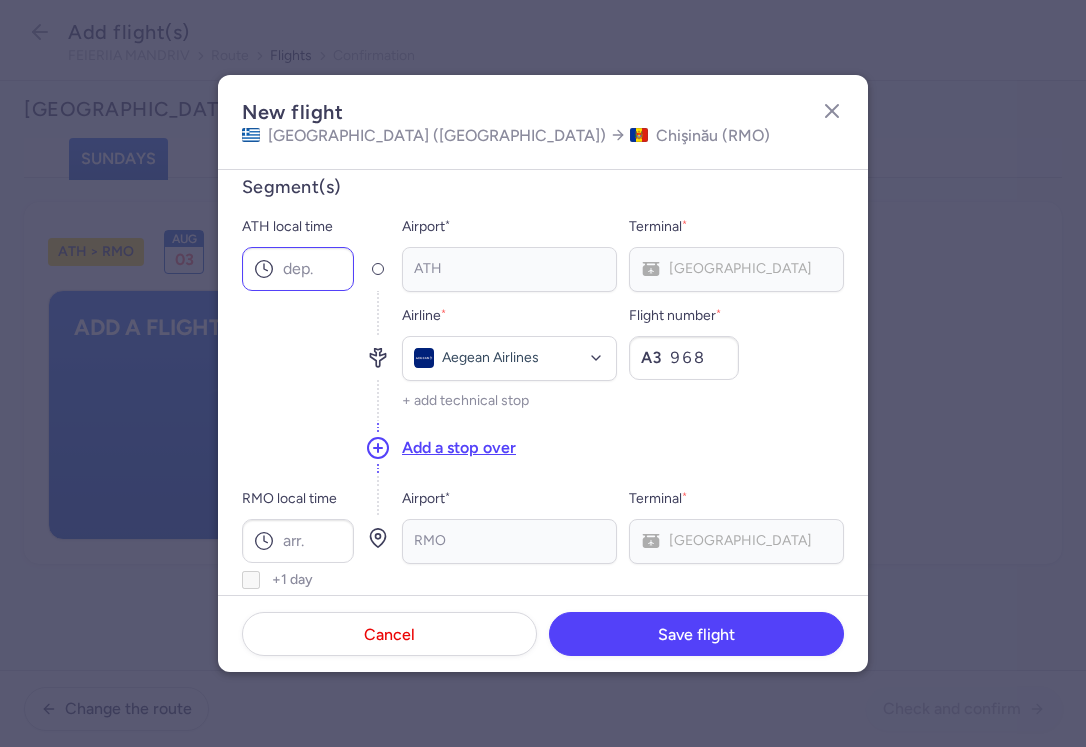 type on "968" 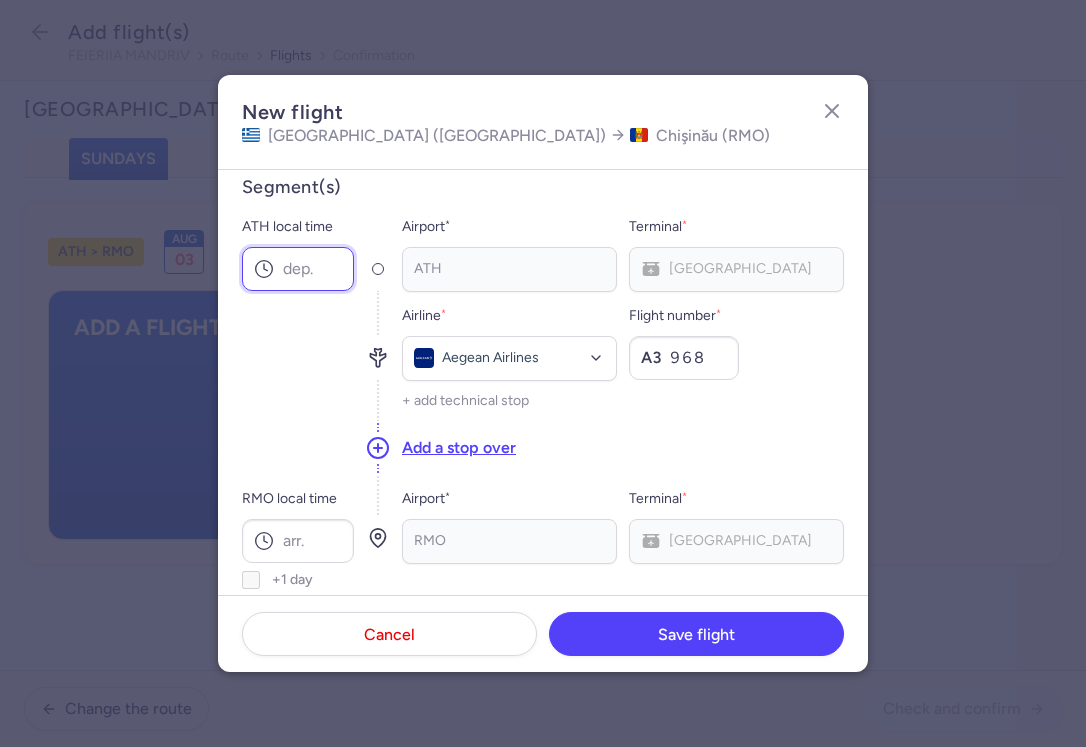 click on "ATH local time" at bounding box center [298, 269] 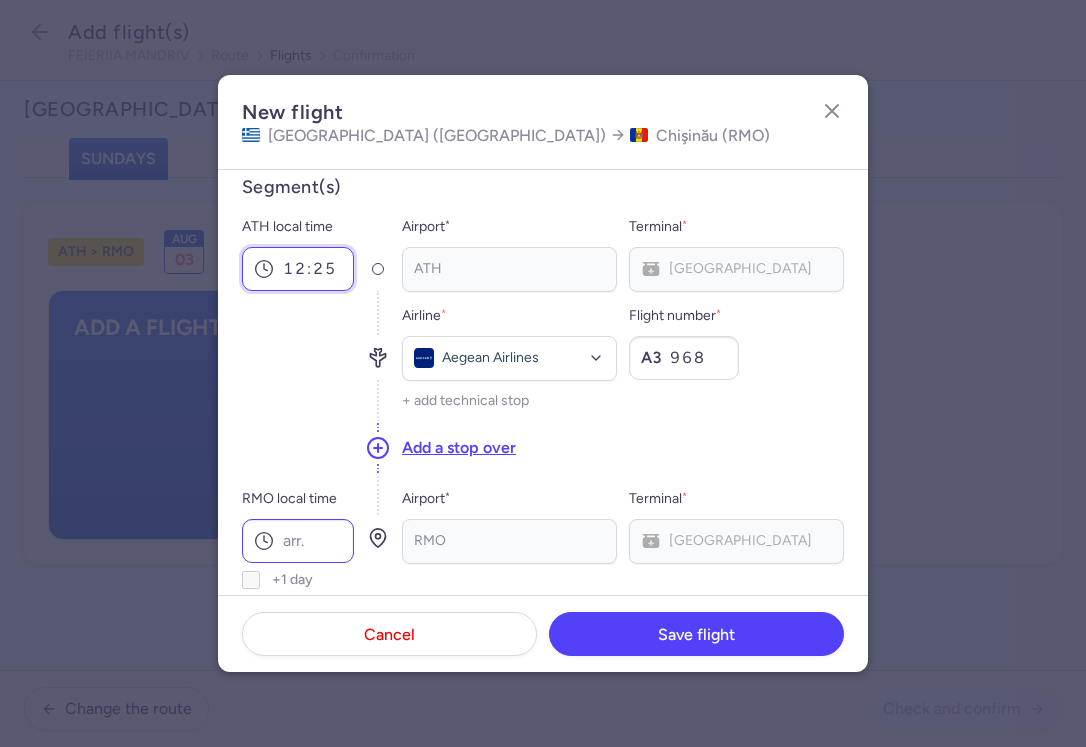 type on "12:25" 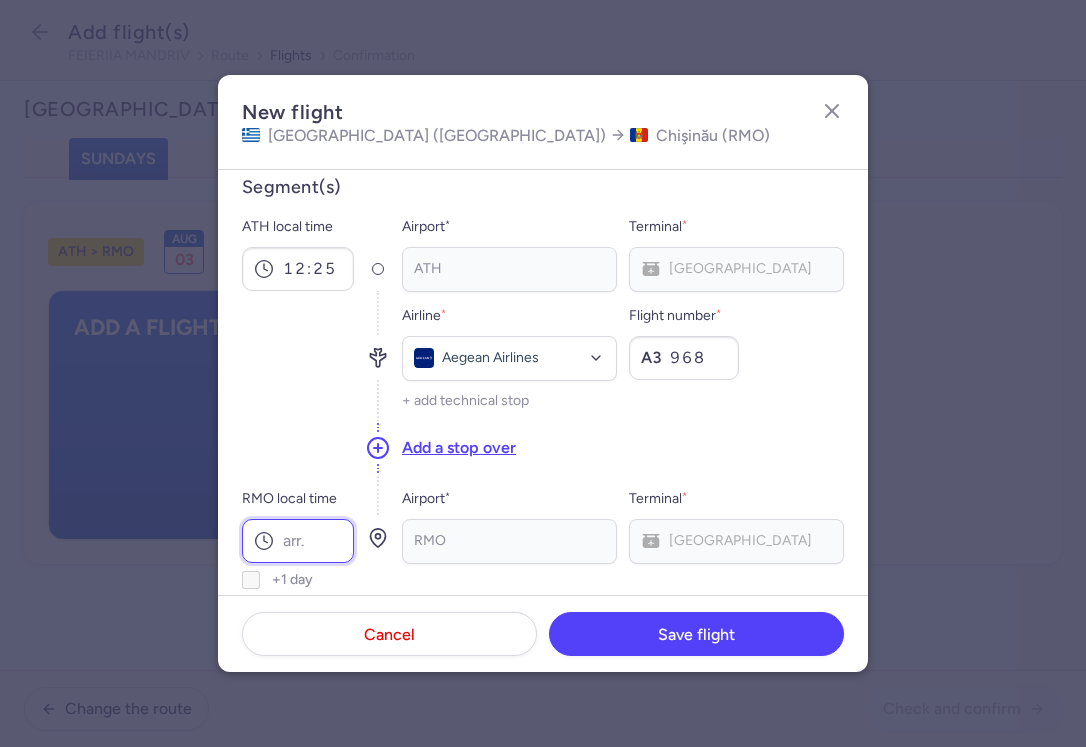 click on "RMO local time" at bounding box center [298, 541] 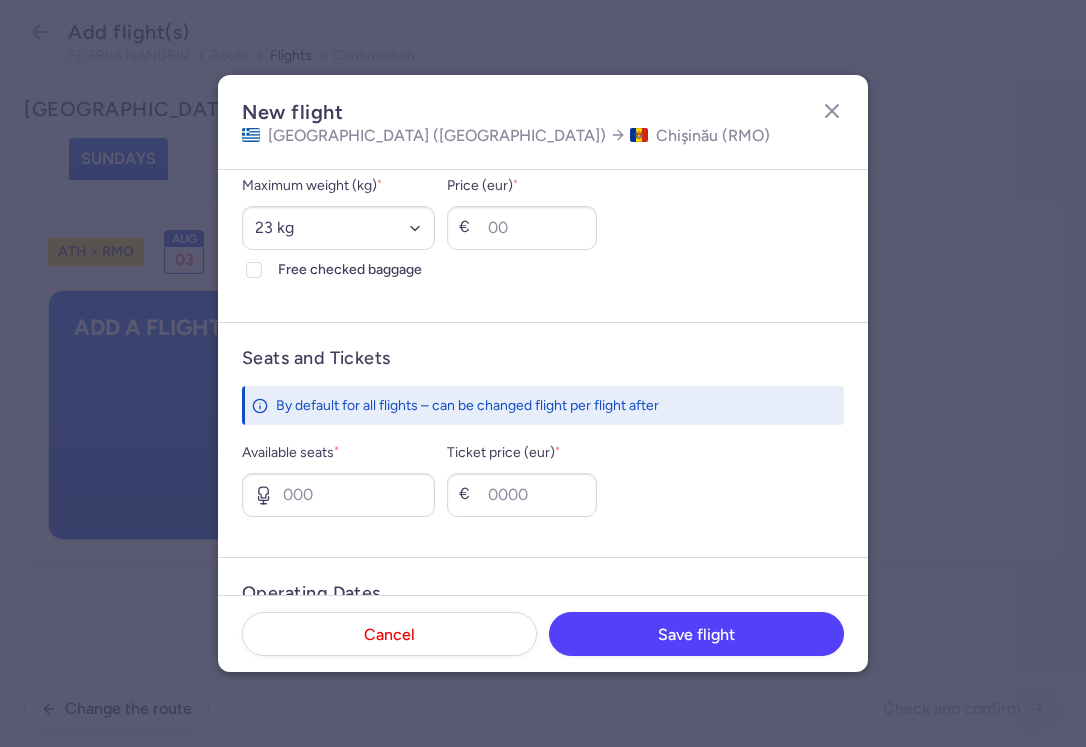 scroll, scrollTop: 612, scrollLeft: 0, axis: vertical 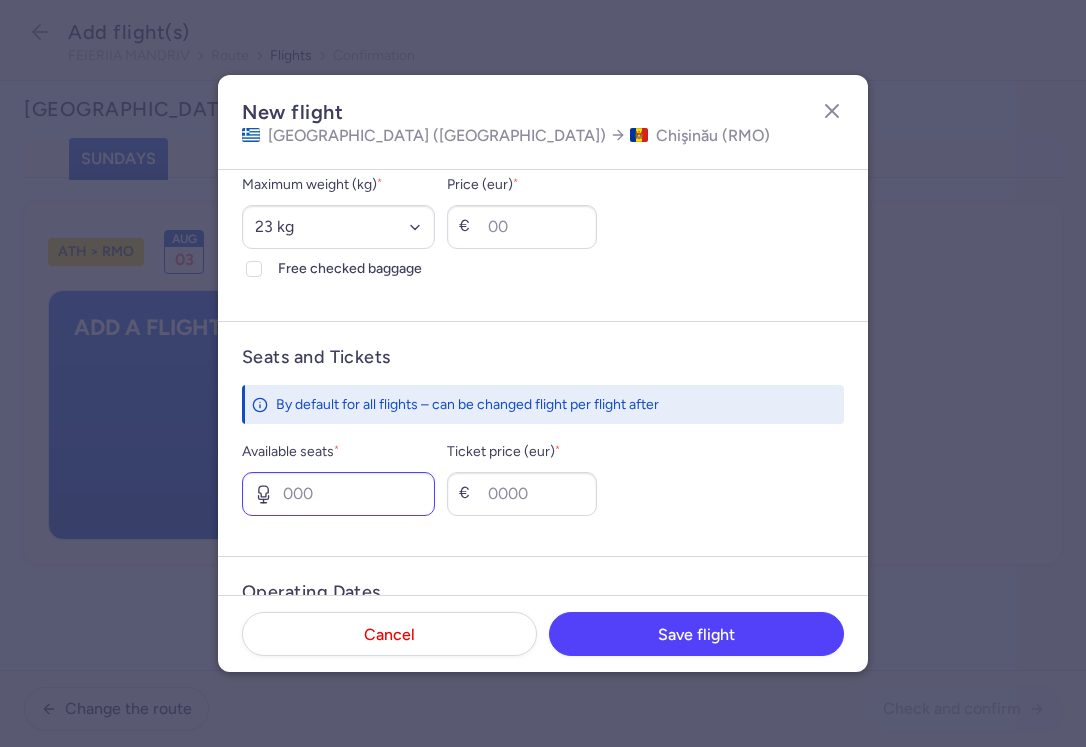 type on "14:40" 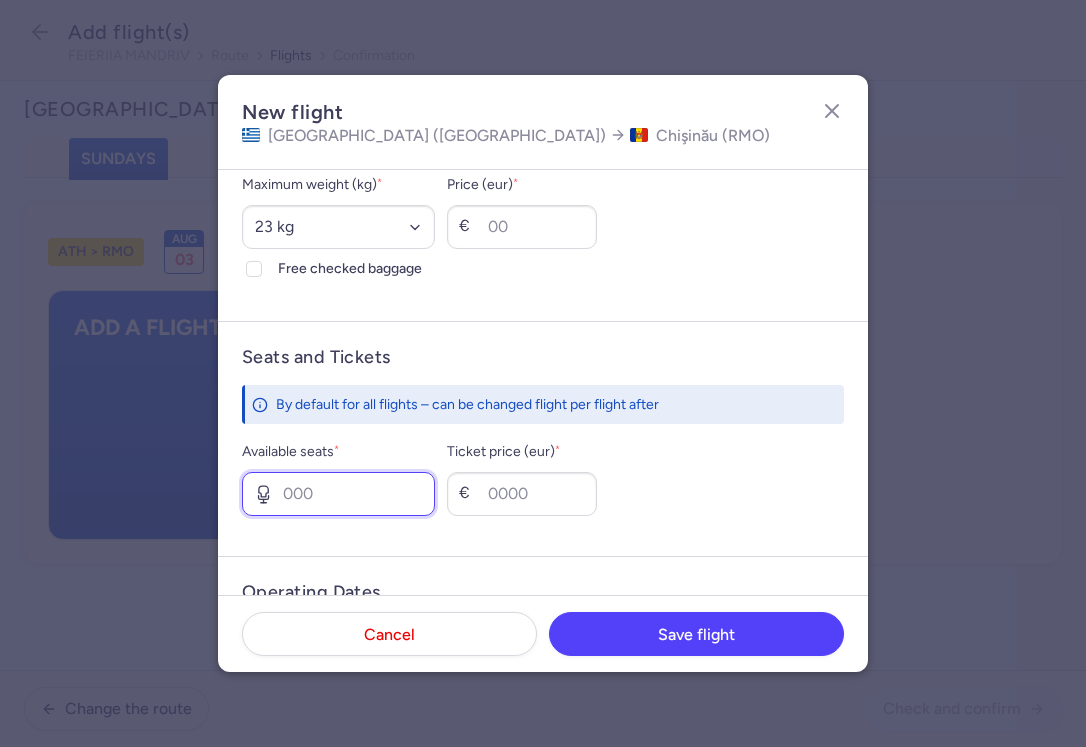 click on "Available seats  *" at bounding box center (338, 494) 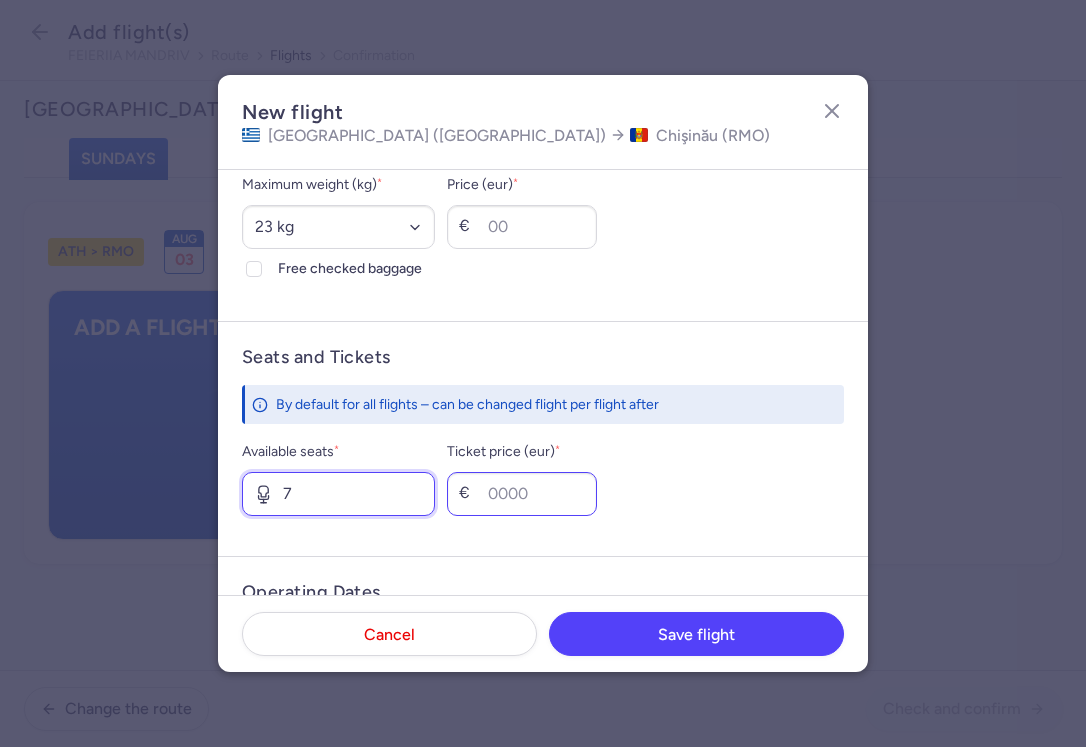 type on "7" 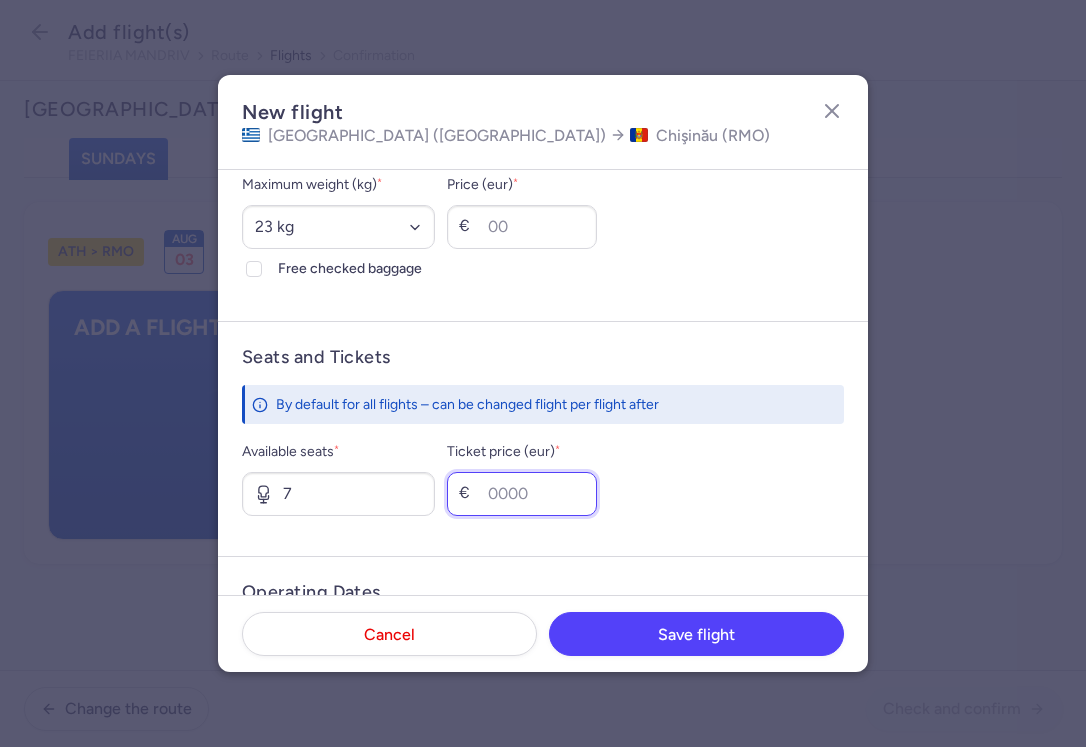 click on "Ticket price (eur)  *" at bounding box center [522, 494] 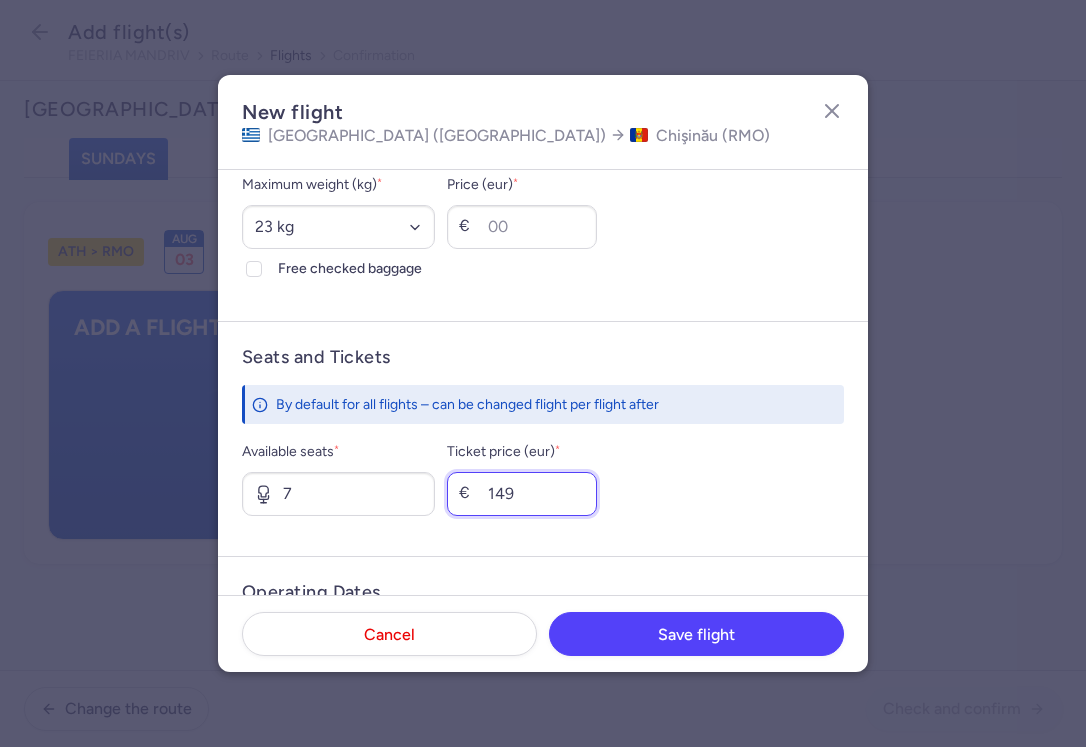 type on "149" 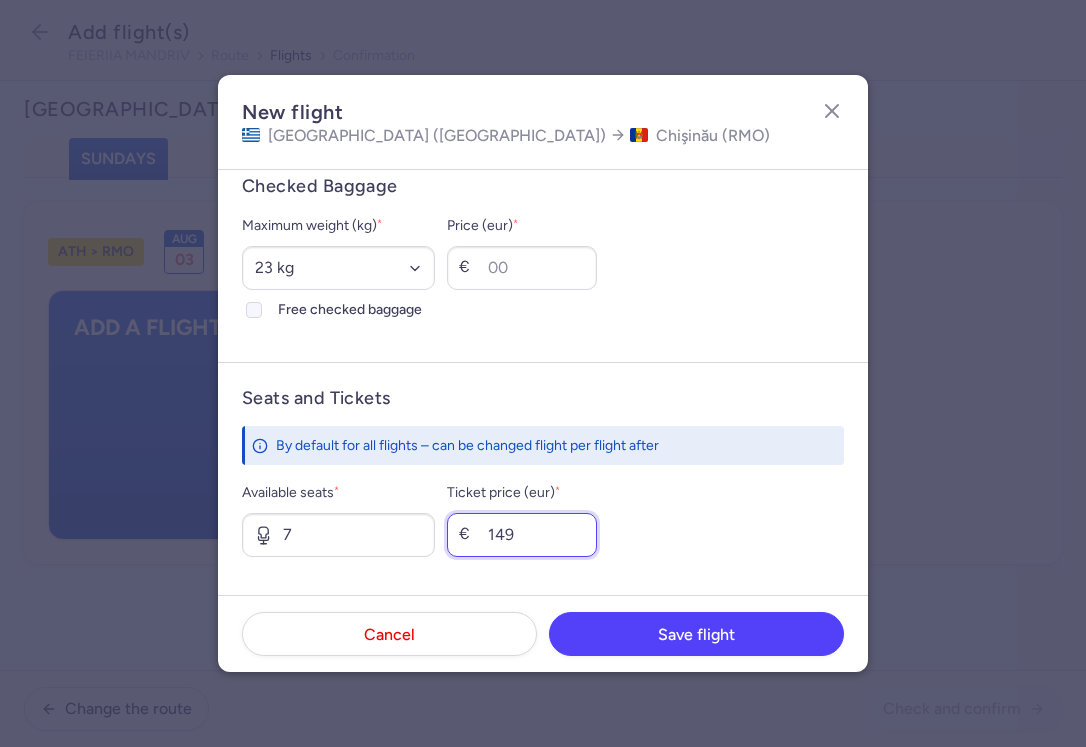 scroll, scrollTop: 563, scrollLeft: 0, axis: vertical 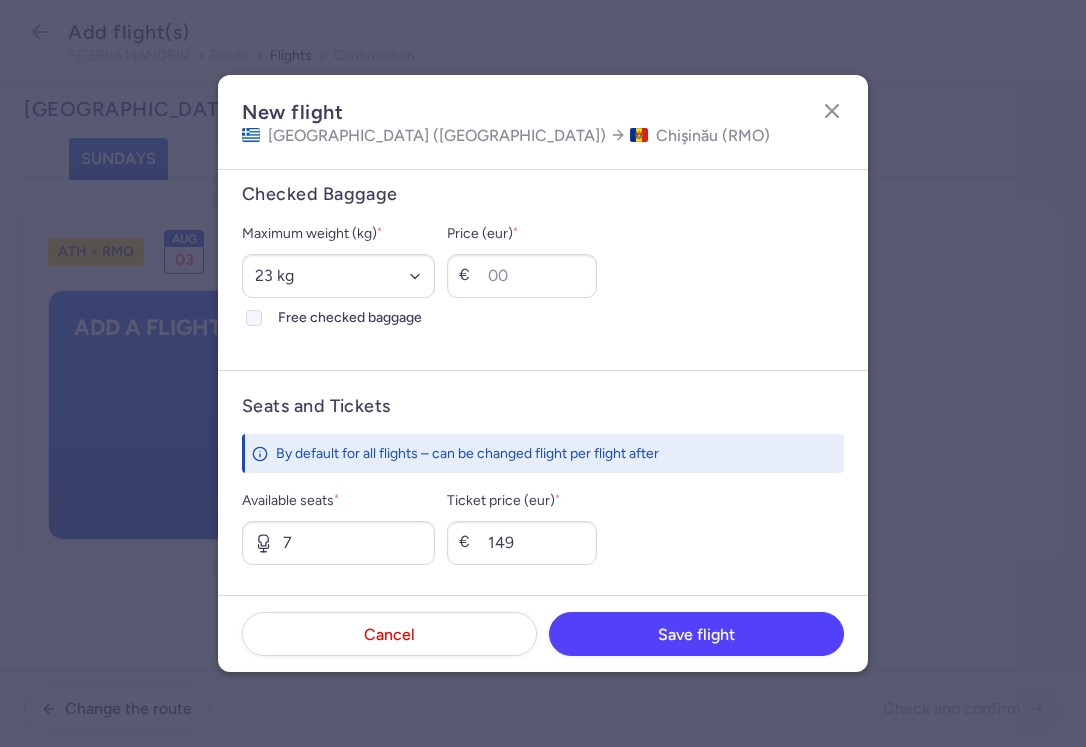 click 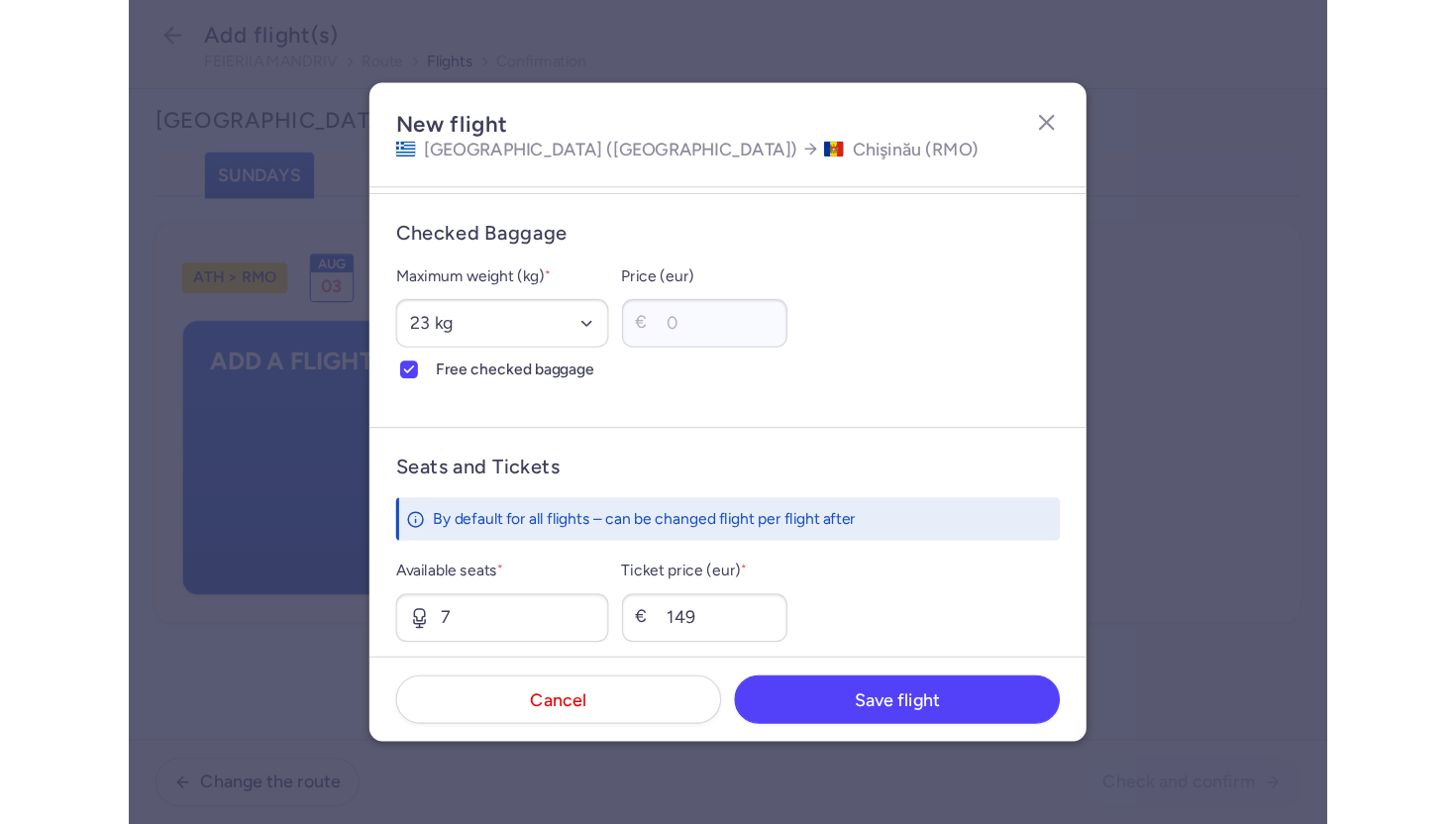 scroll, scrollTop: 550, scrollLeft: 0, axis: vertical 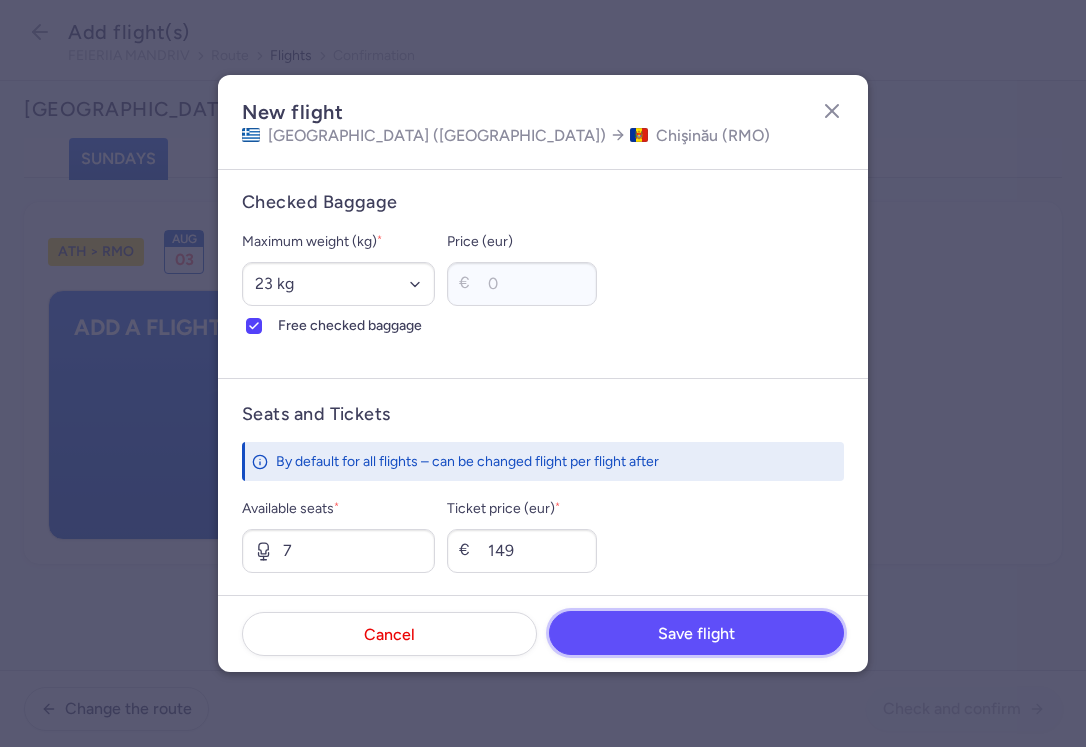 click on "Save flight" at bounding box center (696, 634) 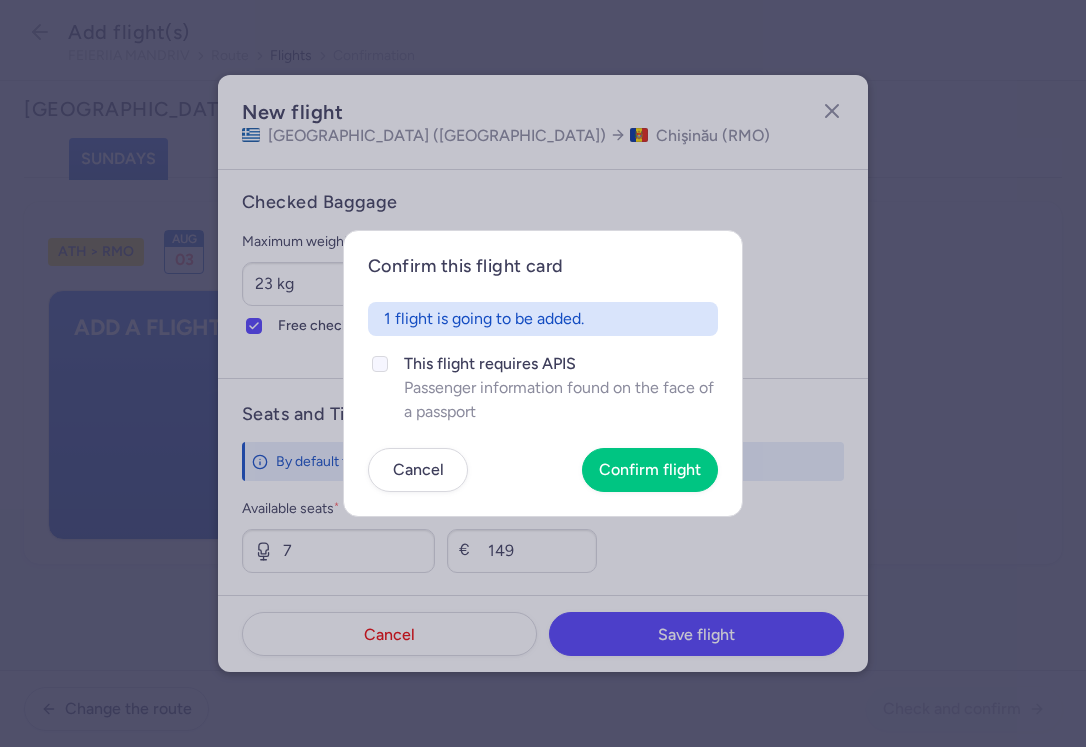 click 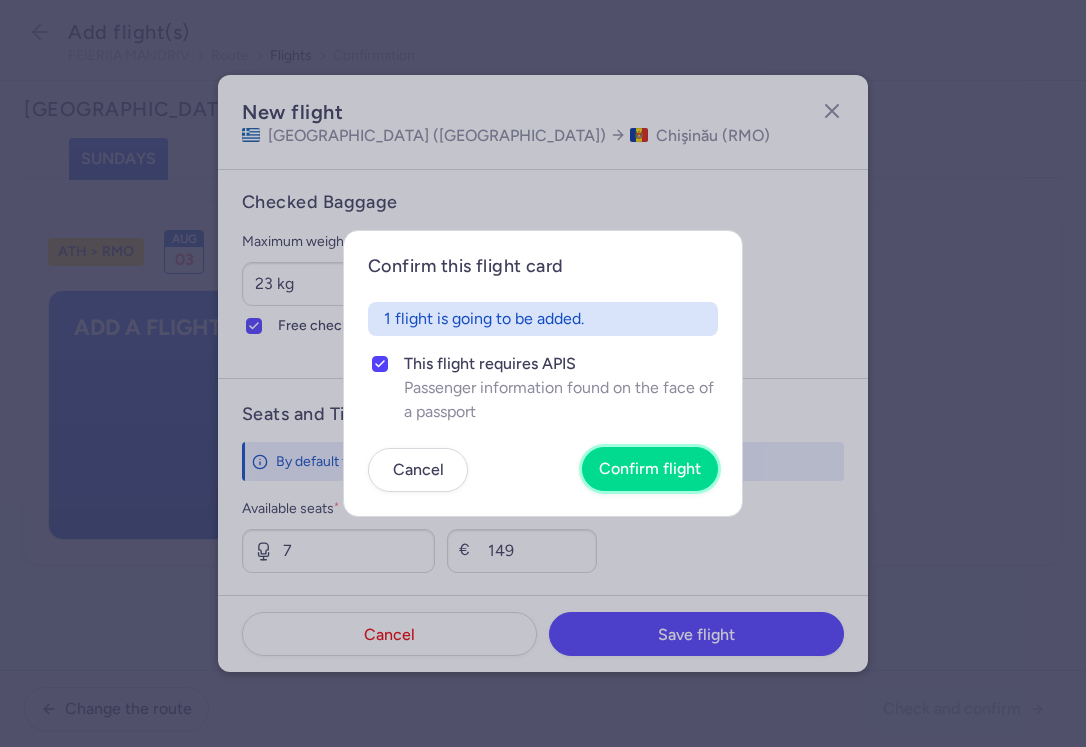 click on "Confirm flight" at bounding box center [650, 469] 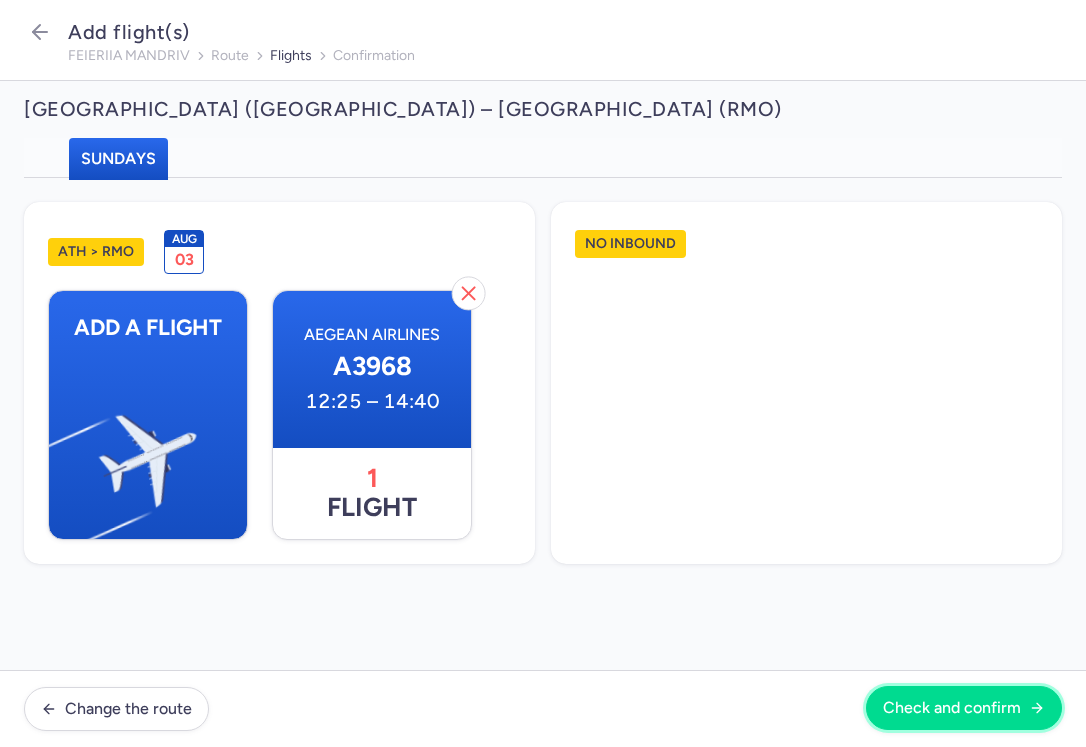 click on "Check and confirm" at bounding box center [952, 708] 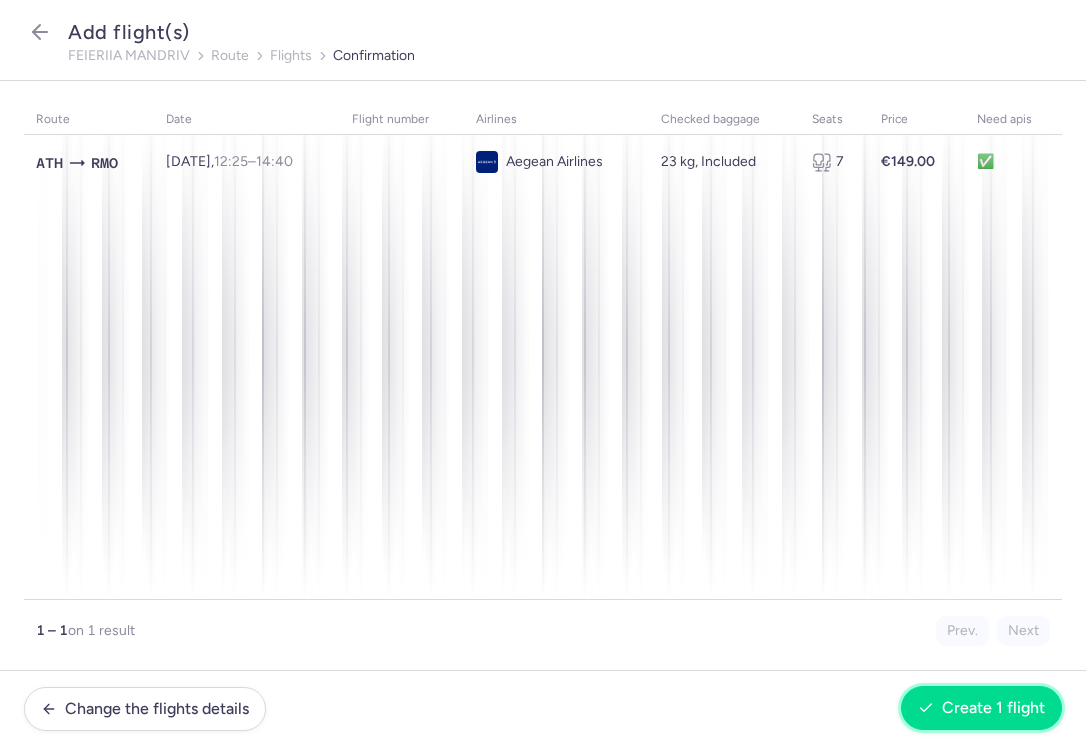 click on "Create 1 flight" at bounding box center (993, 708) 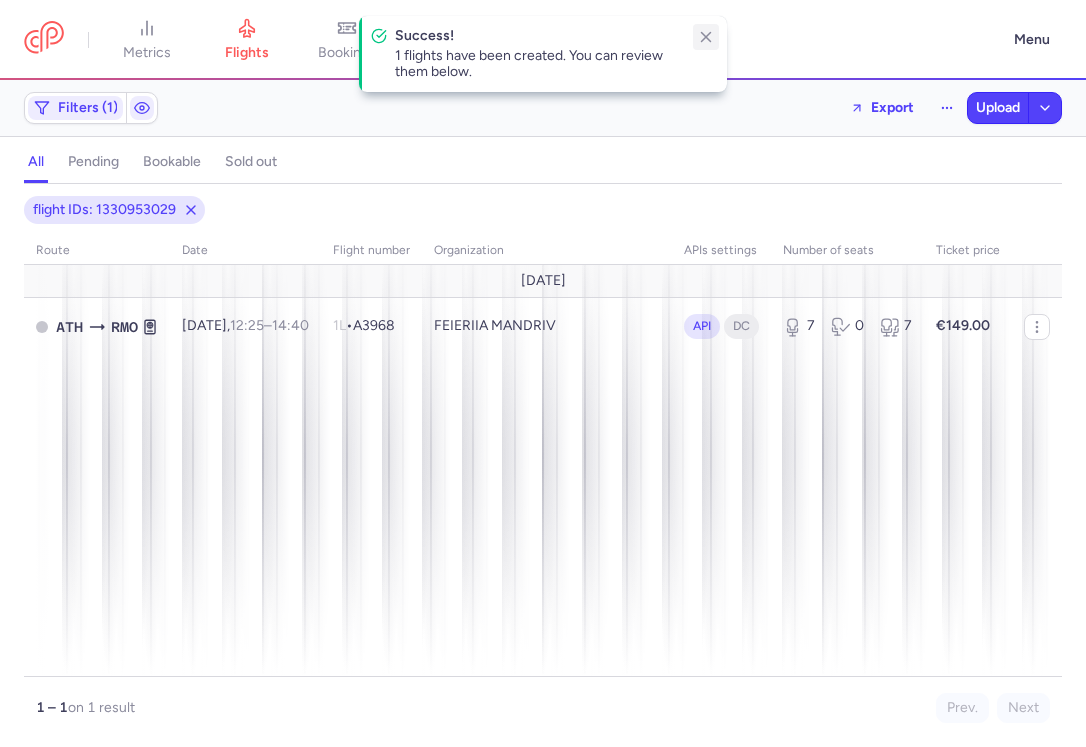 click 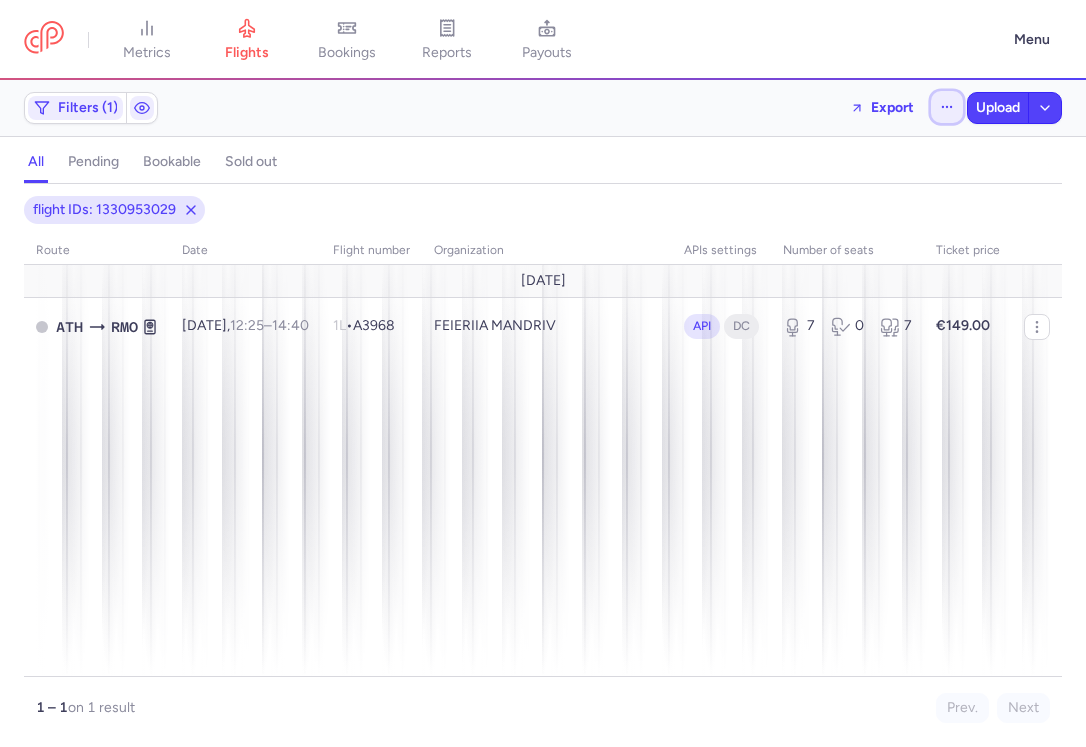 click at bounding box center [947, 107] 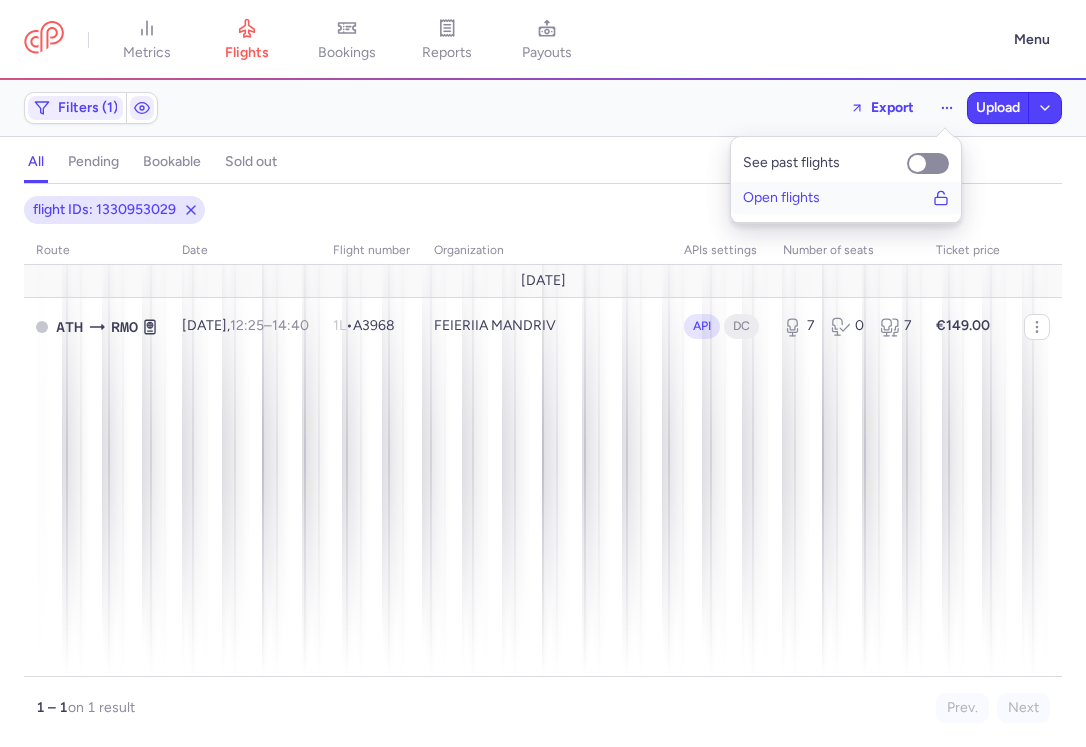 click on "Open flights" at bounding box center (846, 198) 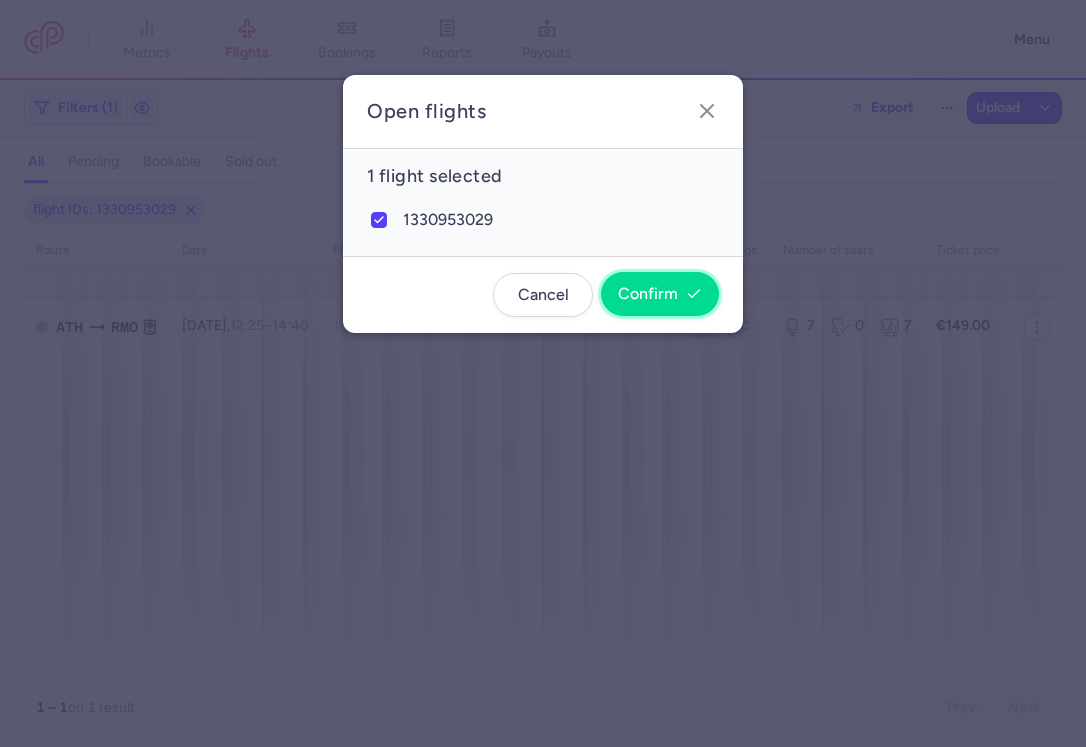 click on "Confirm" at bounding box center (660, 294) 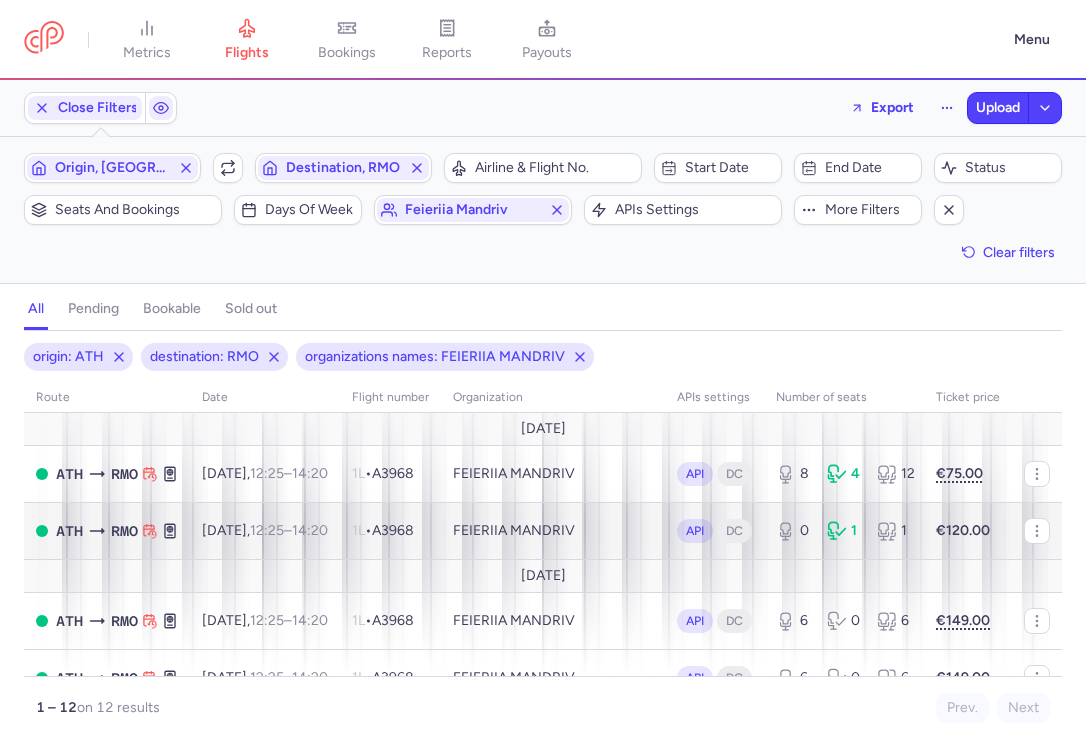 scroll, scrollTop: 0, scrollLeft: 0, axis: both 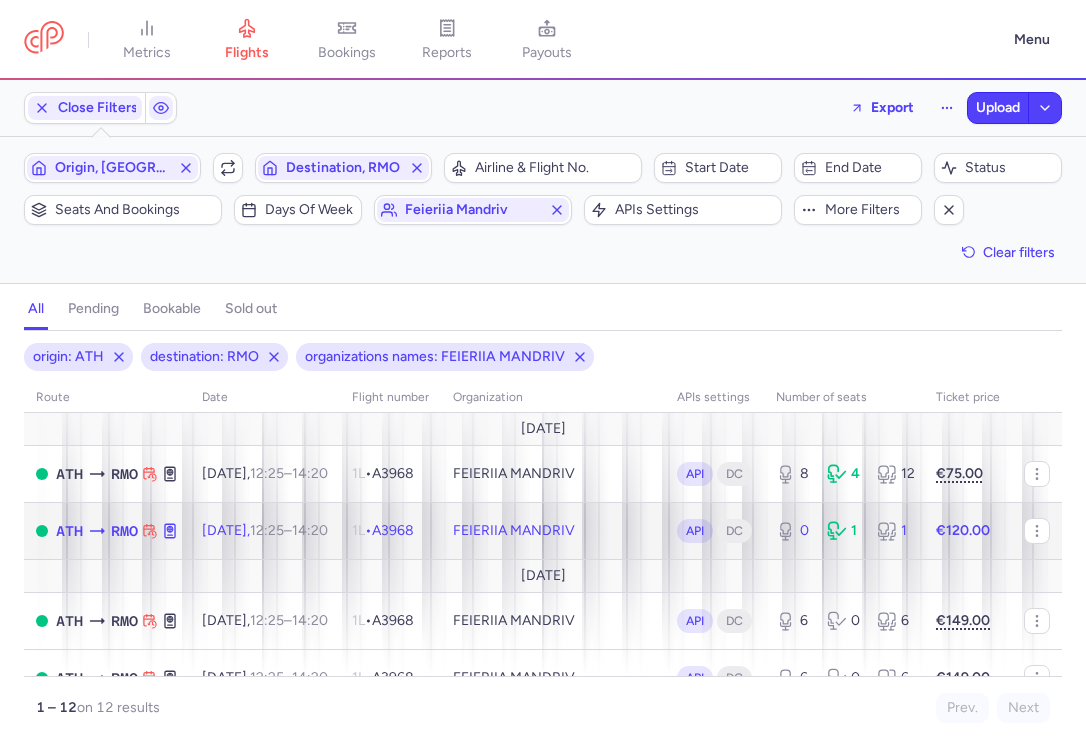 click on "1L  •   A3968" 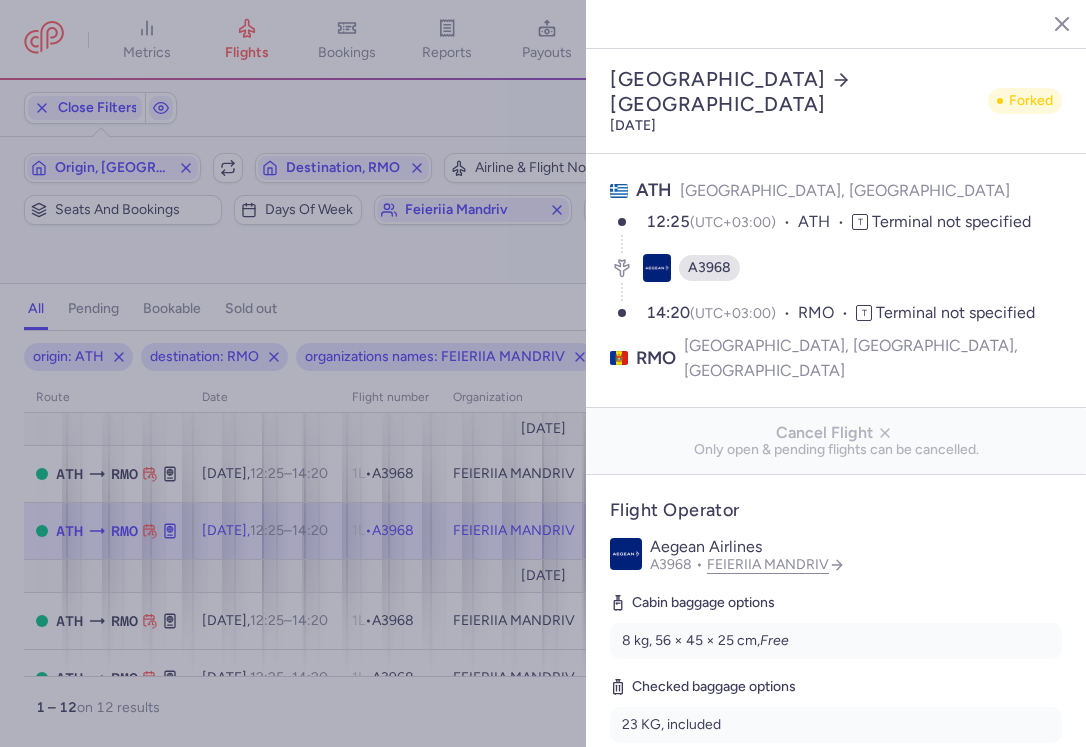 click 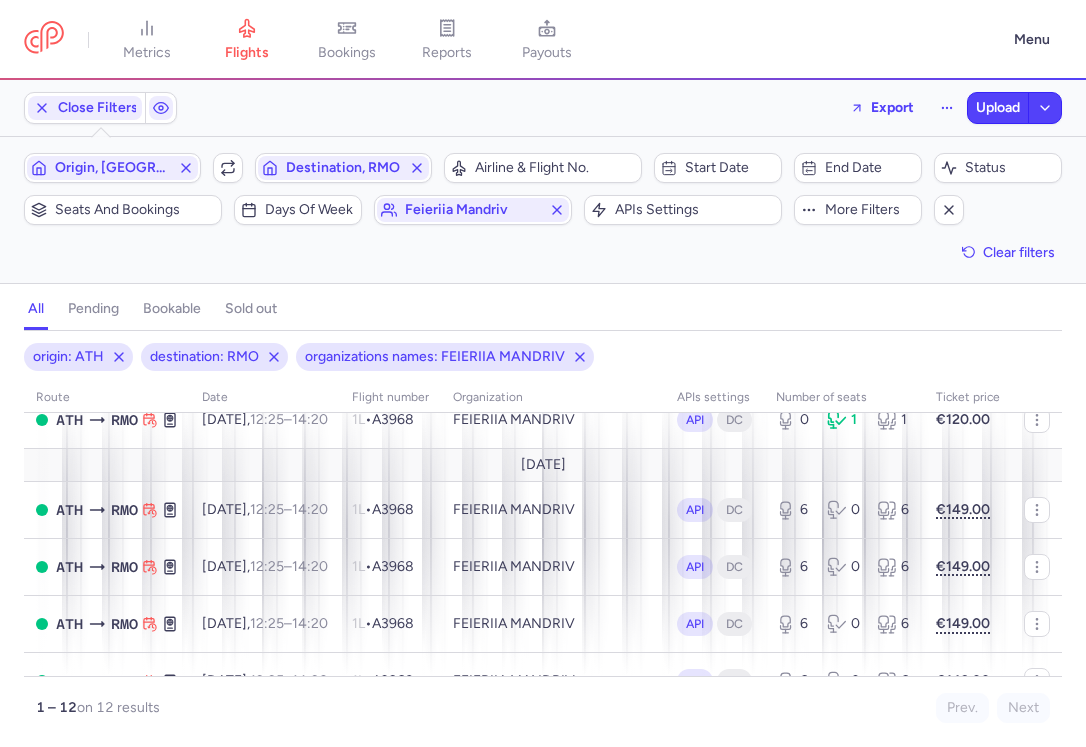 scroll, scrollTop: 114, scrollLeft: 0, axis: vertical 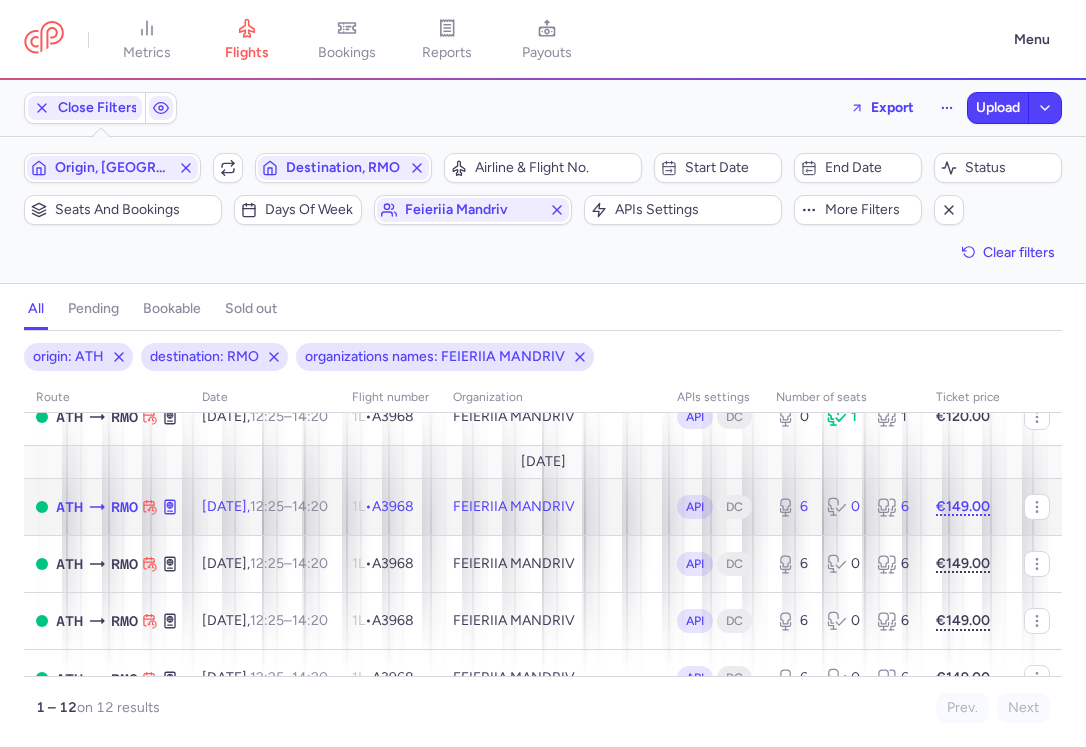 click on "1L" 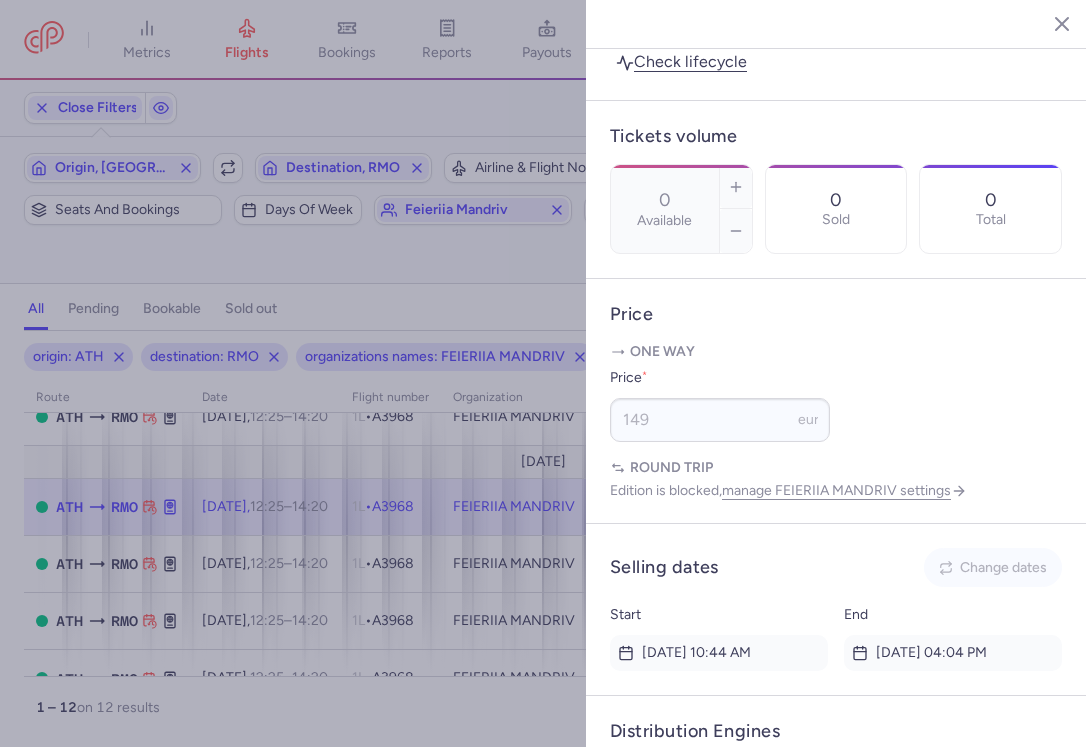 scroll, scrollTop: 715, scrollLeft: 0, axis: vertical 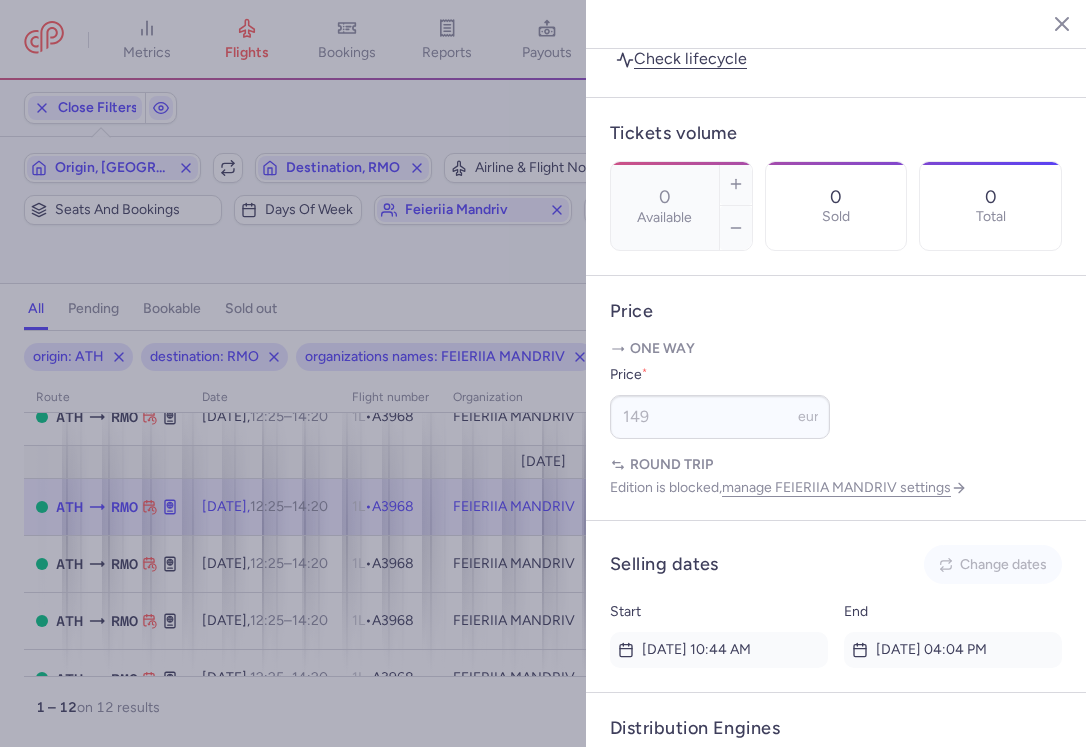 click at bounding box center [1047, 23] 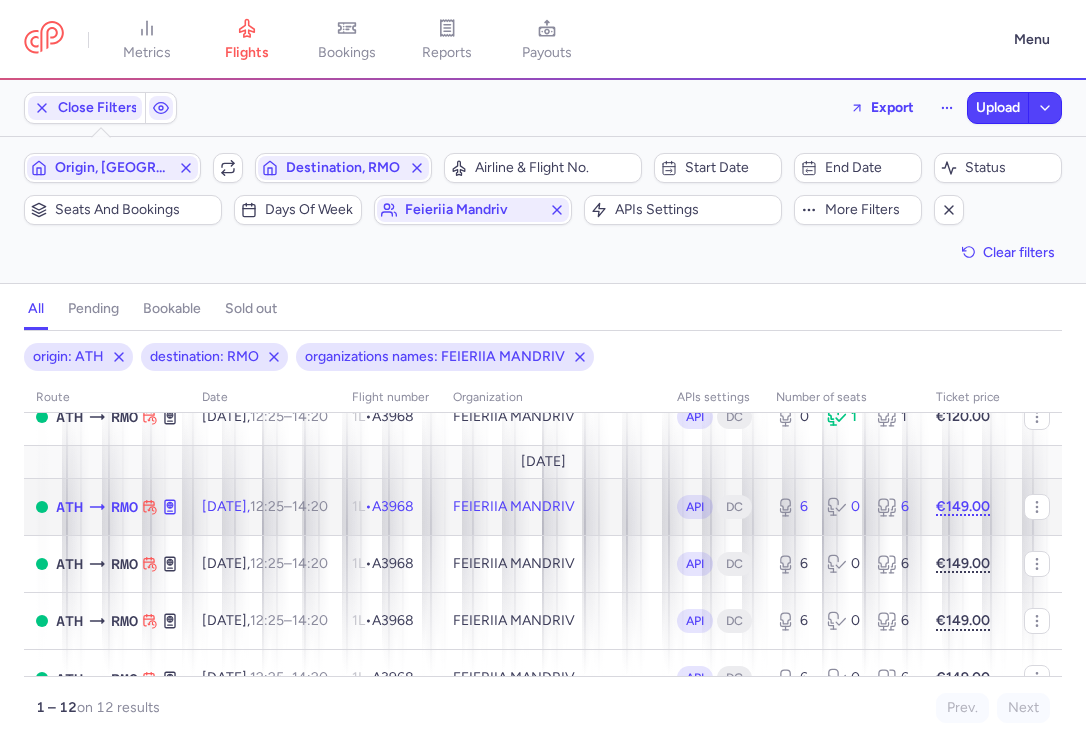click on "FEIERIIA MANDRIV" 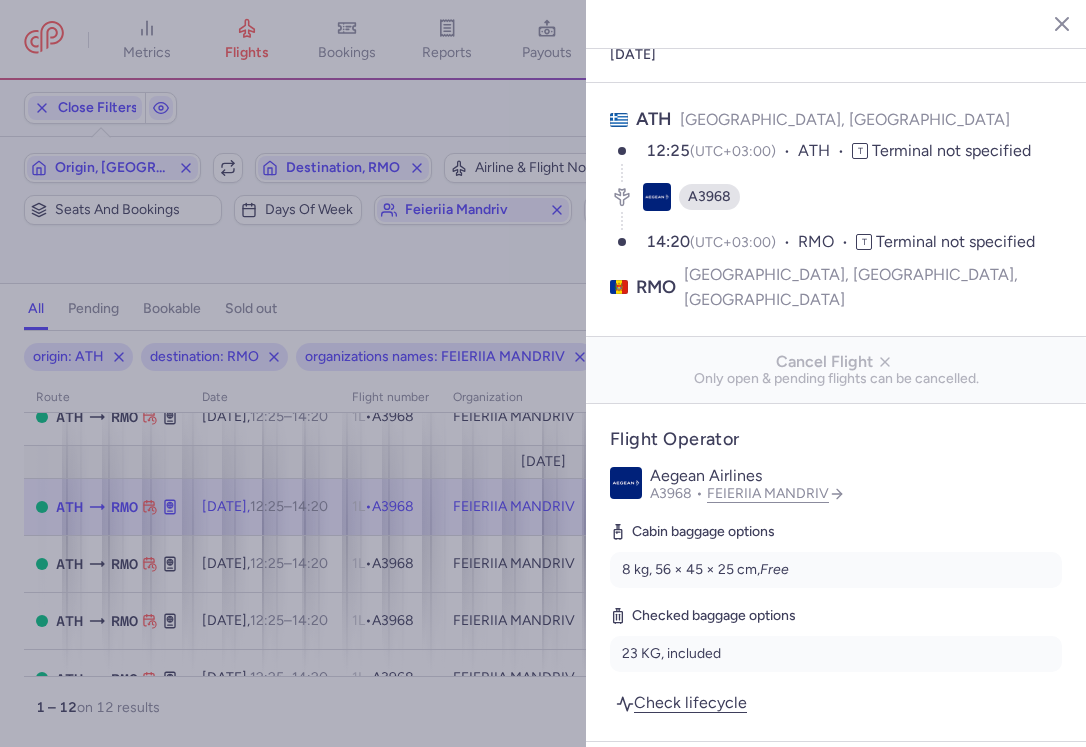 scroll, scrollTop: 115, scrollLeft: 0, axis: vertical 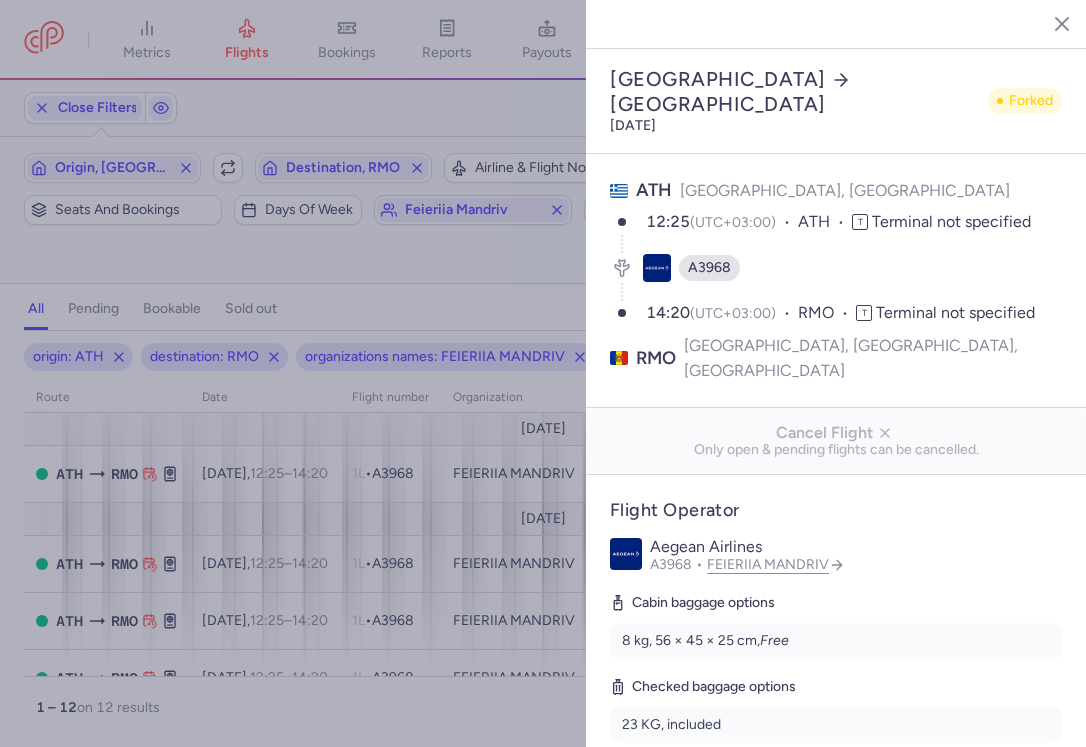 click 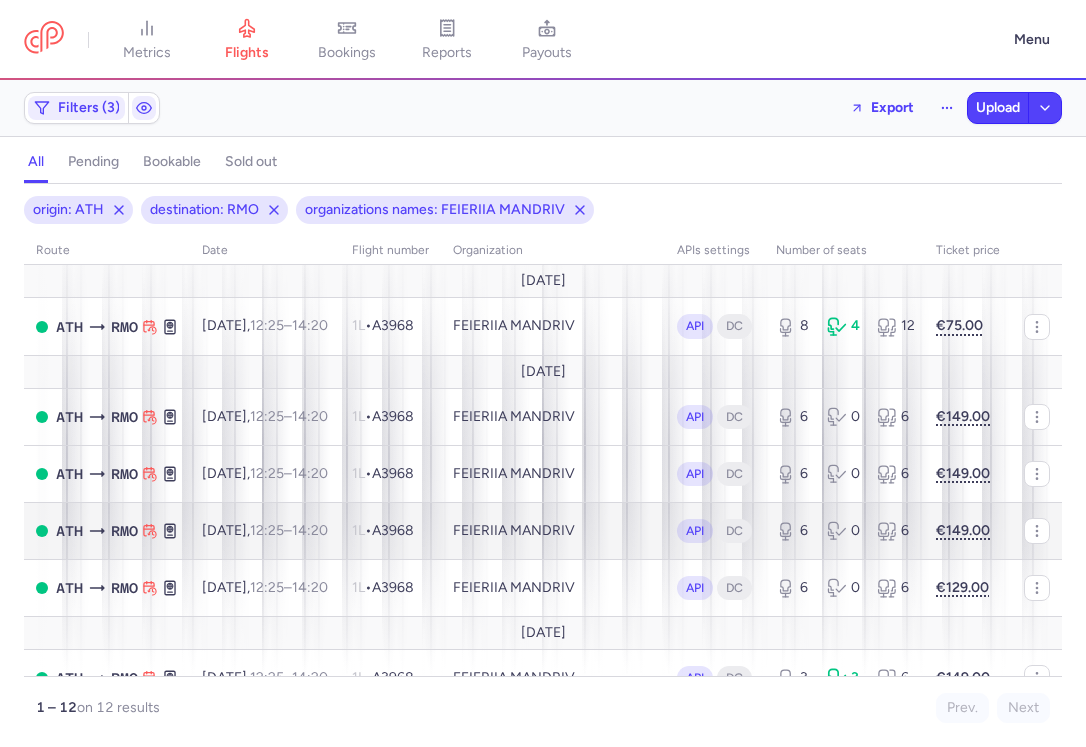 scroll, scrollTop: 0, scrollLeft: 0, axis: both 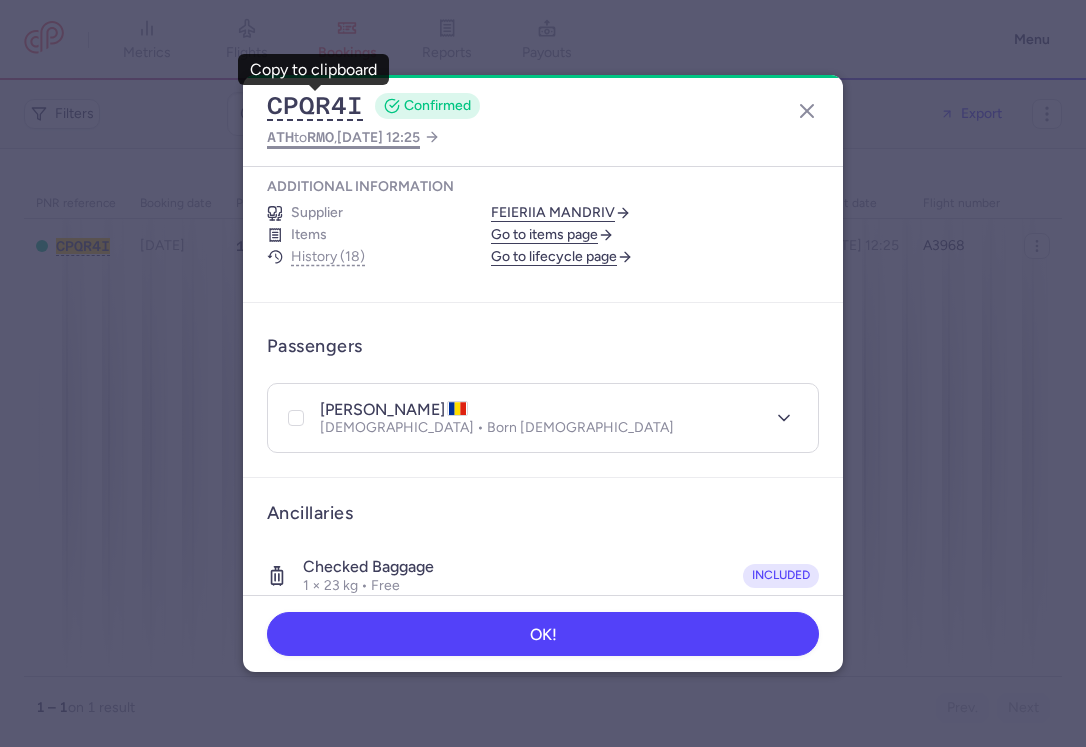 click on "ATH  to  RMO ,  2025 Jul 27, 12:25" at bounding box center (343, 137) 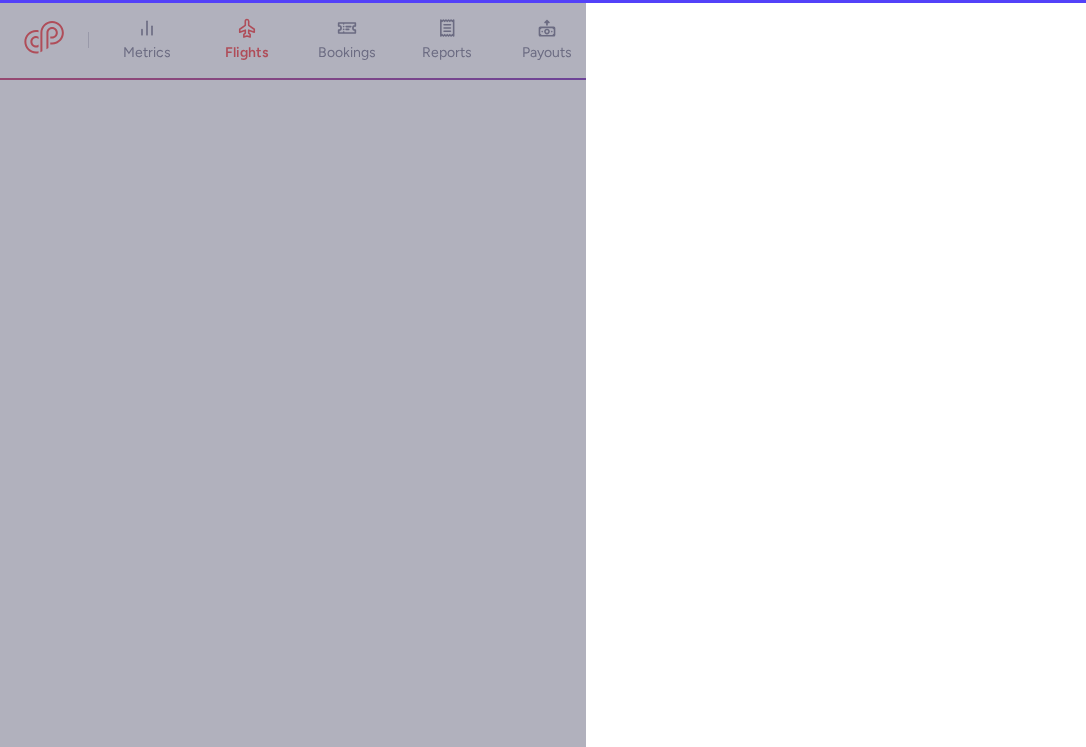 select on "hours" 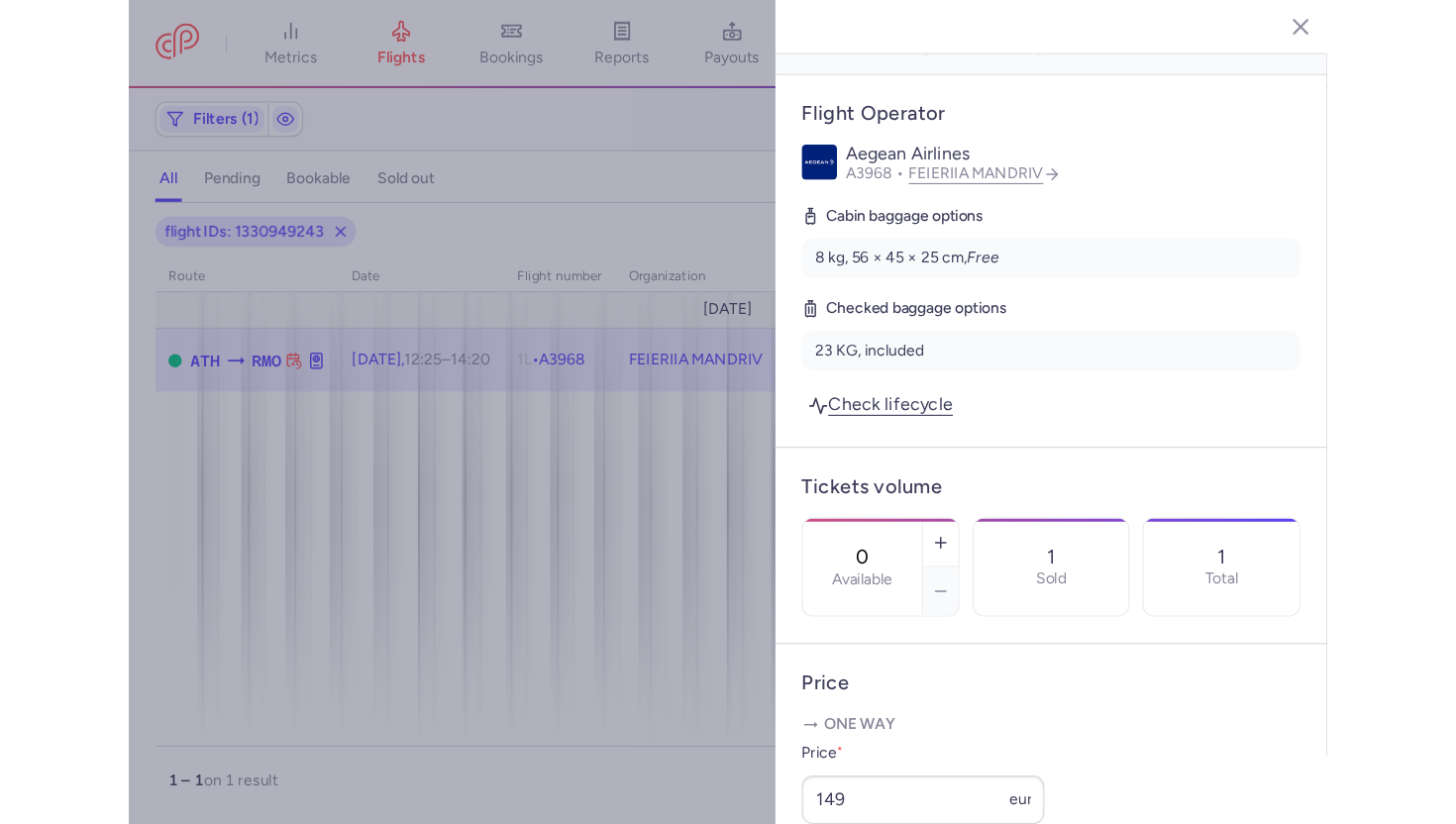 scroll, scrollTop: 416, scrollLeft: 0, axis: vertical 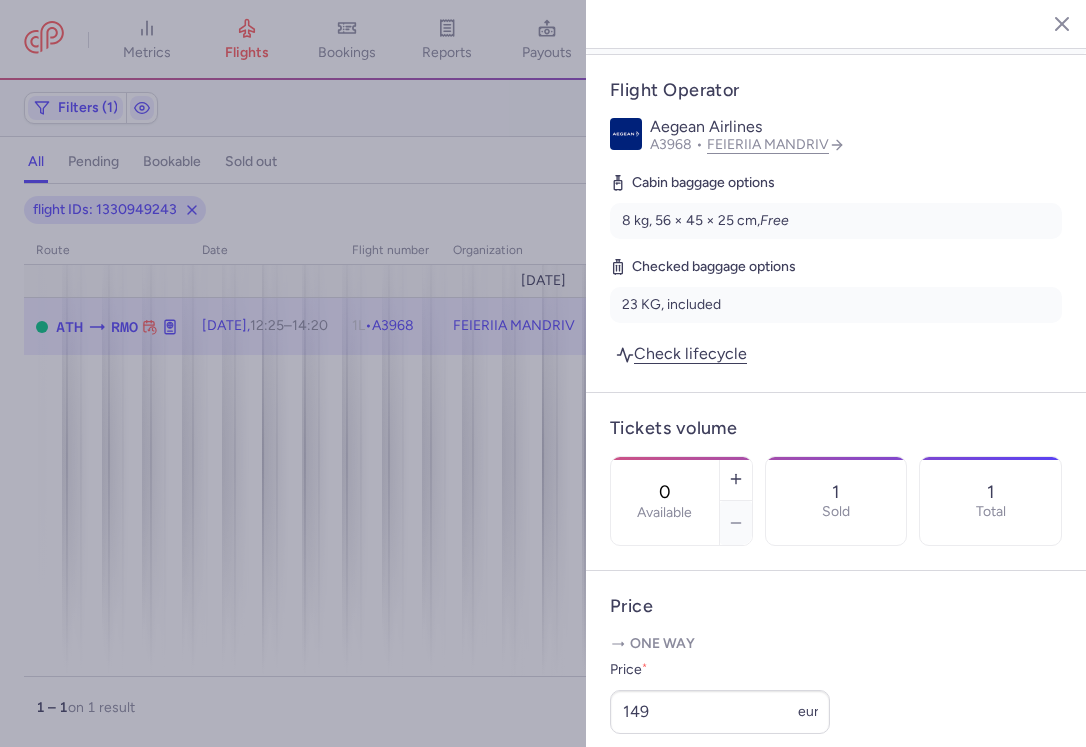 click 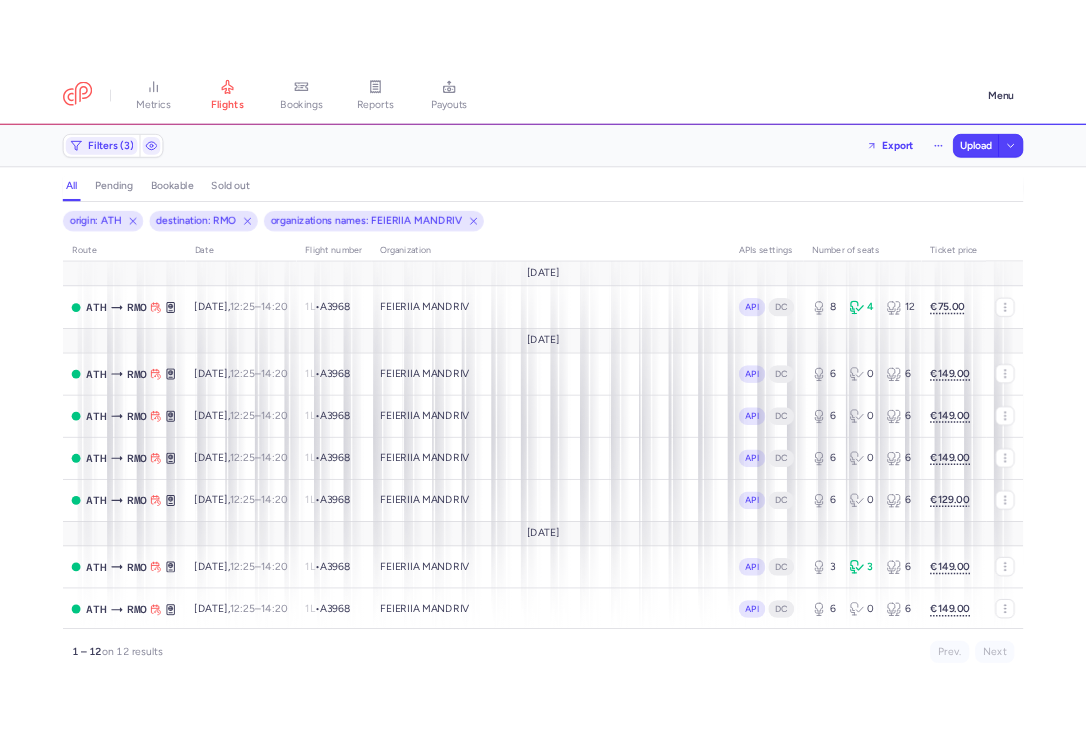 scroll, scrollTop: 0, scrollLeft: 0, axis: both 